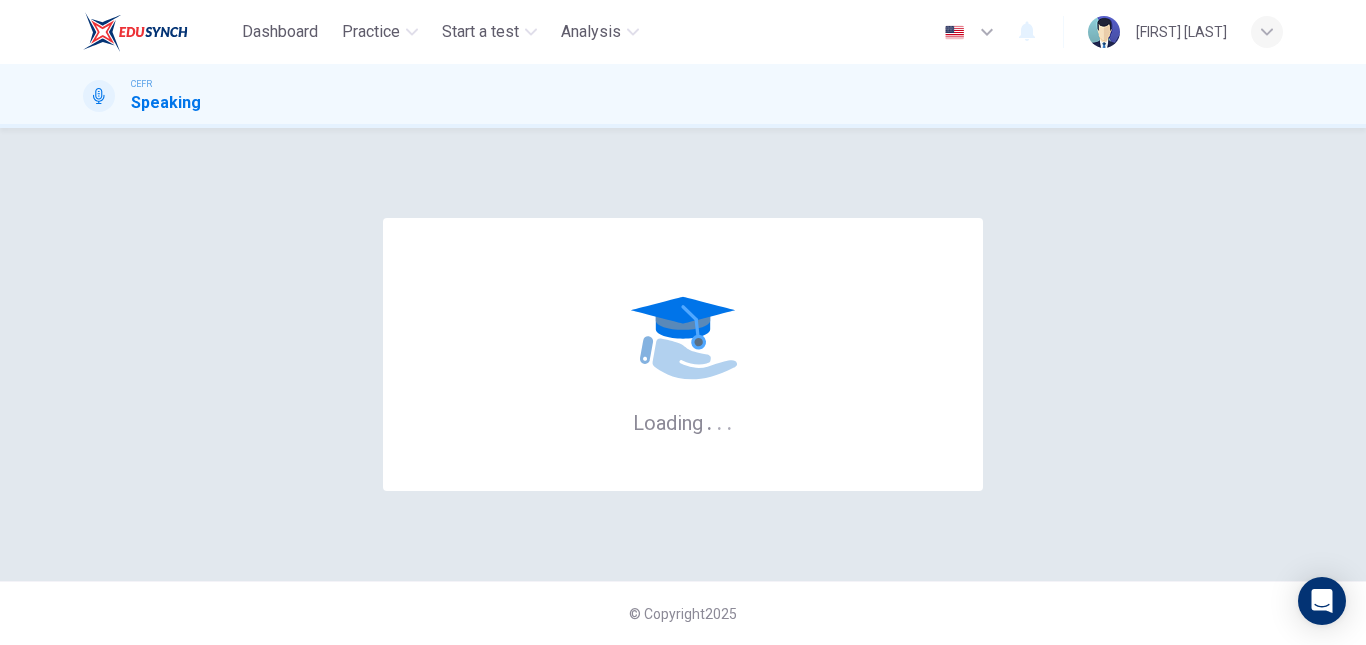 scroll, scrollTop: 0, scrollLeft: 0, axis: both 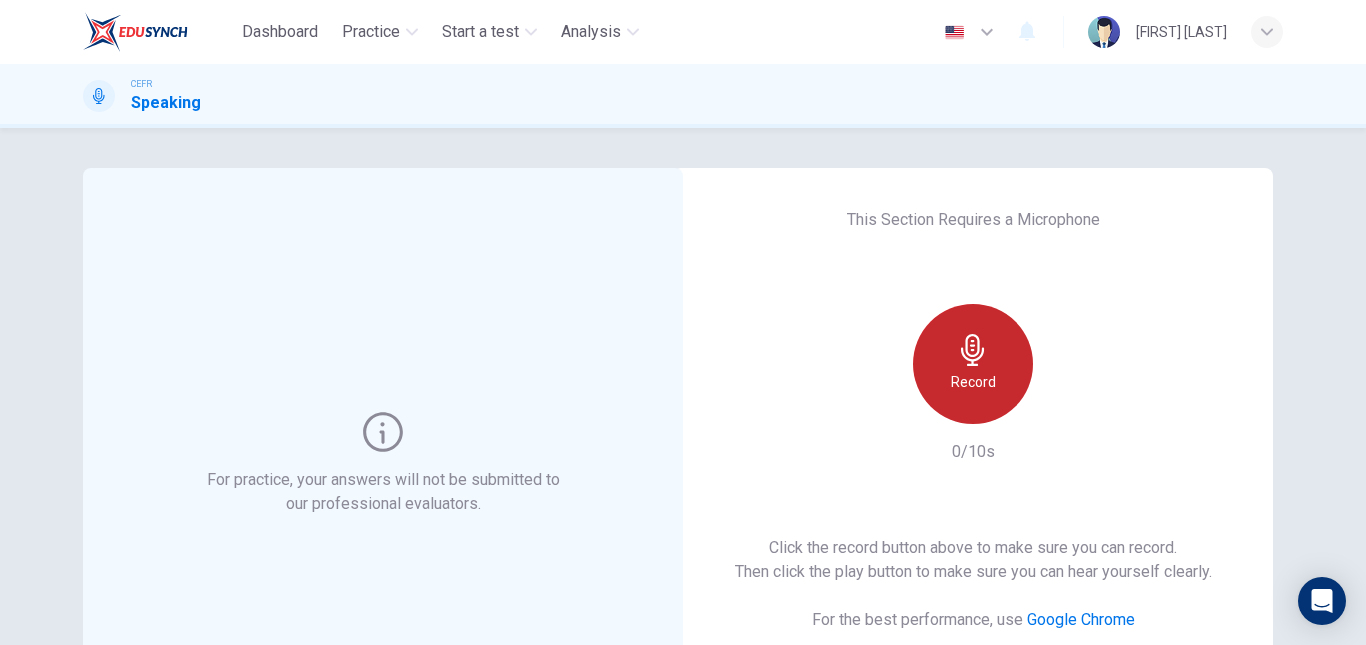 click on "Record" at bounding box center [973, 382] 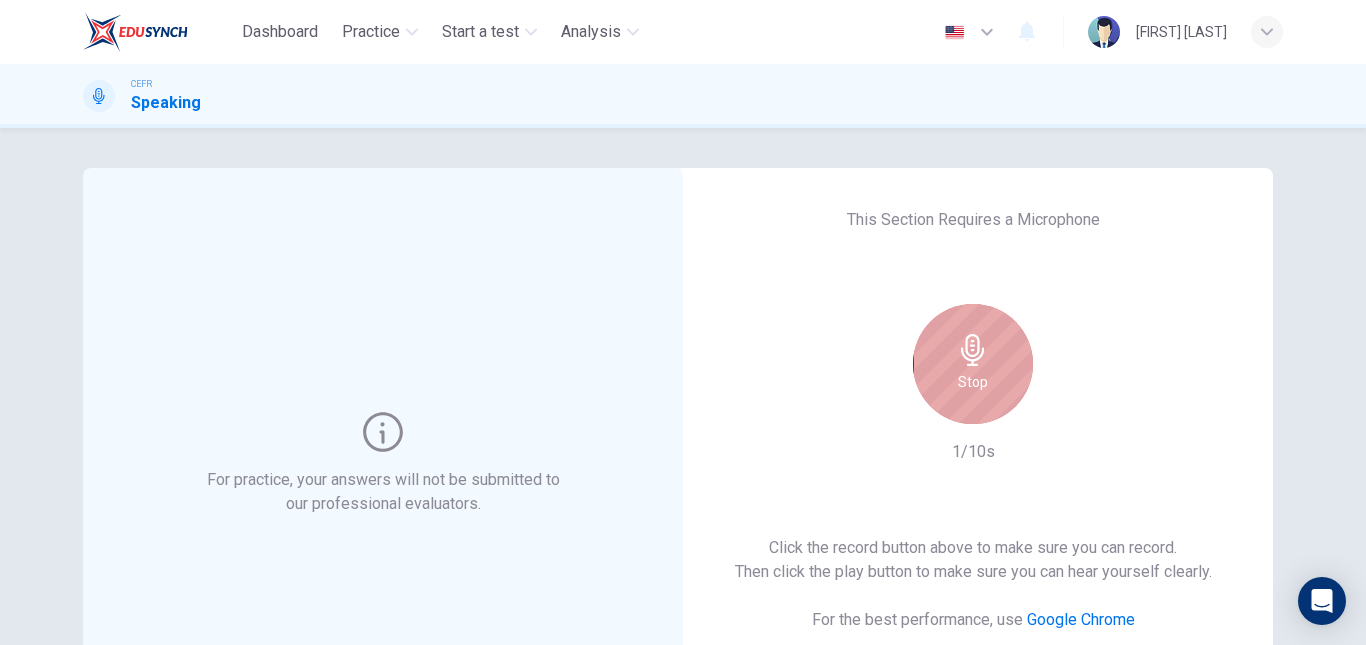 click on "Stop" at bounding box center (973, 382) 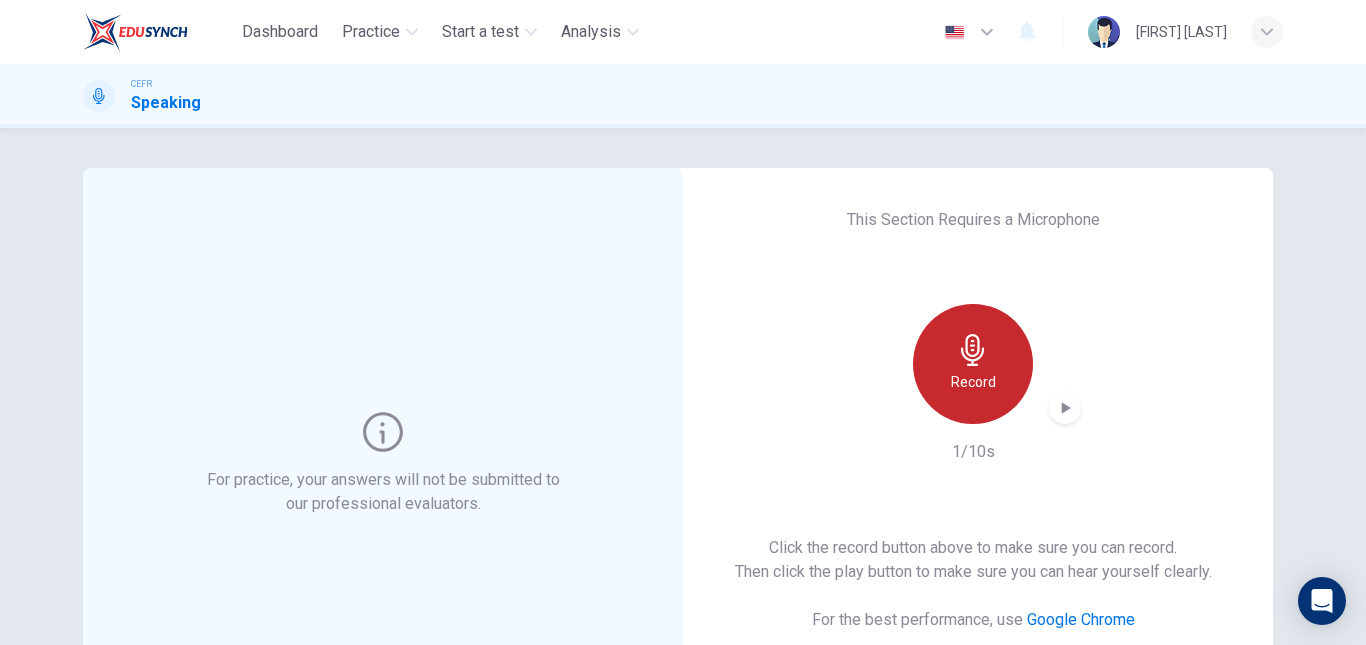 click on "Record" at bounding box center (973, 382) 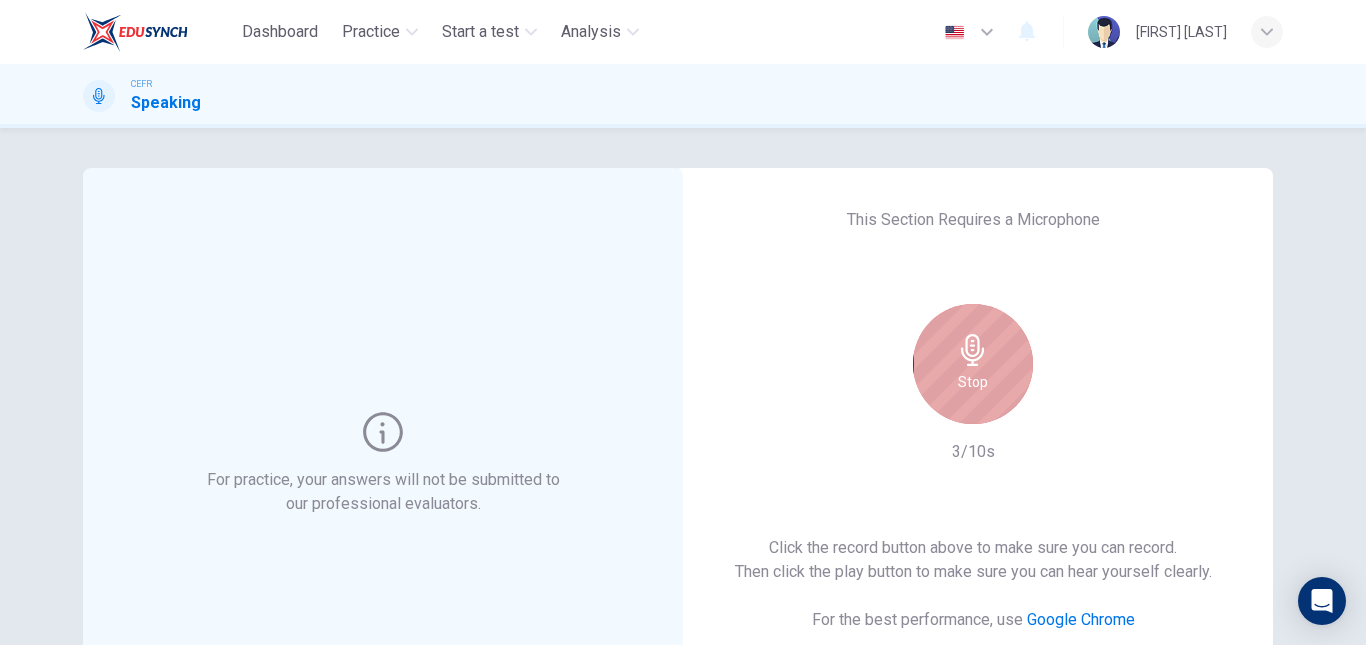 click on "Stop" at bounding box center (973, 364) 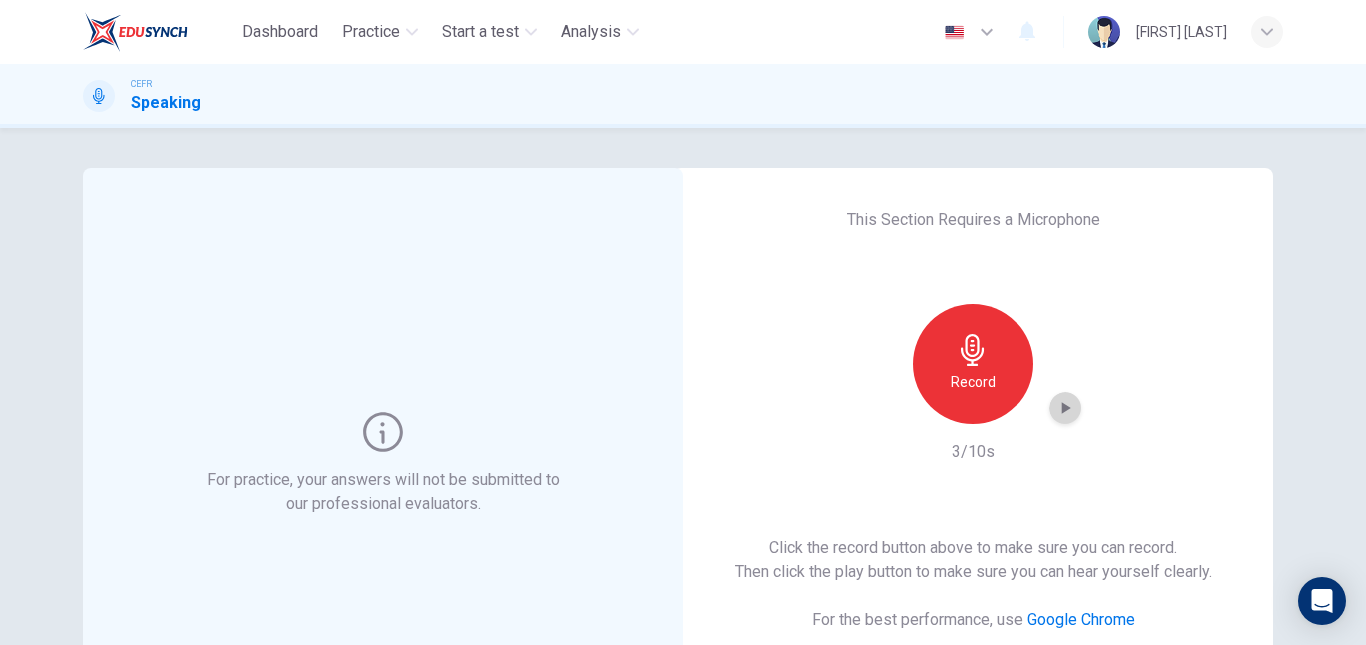 click at bounding box center [1065, 408] 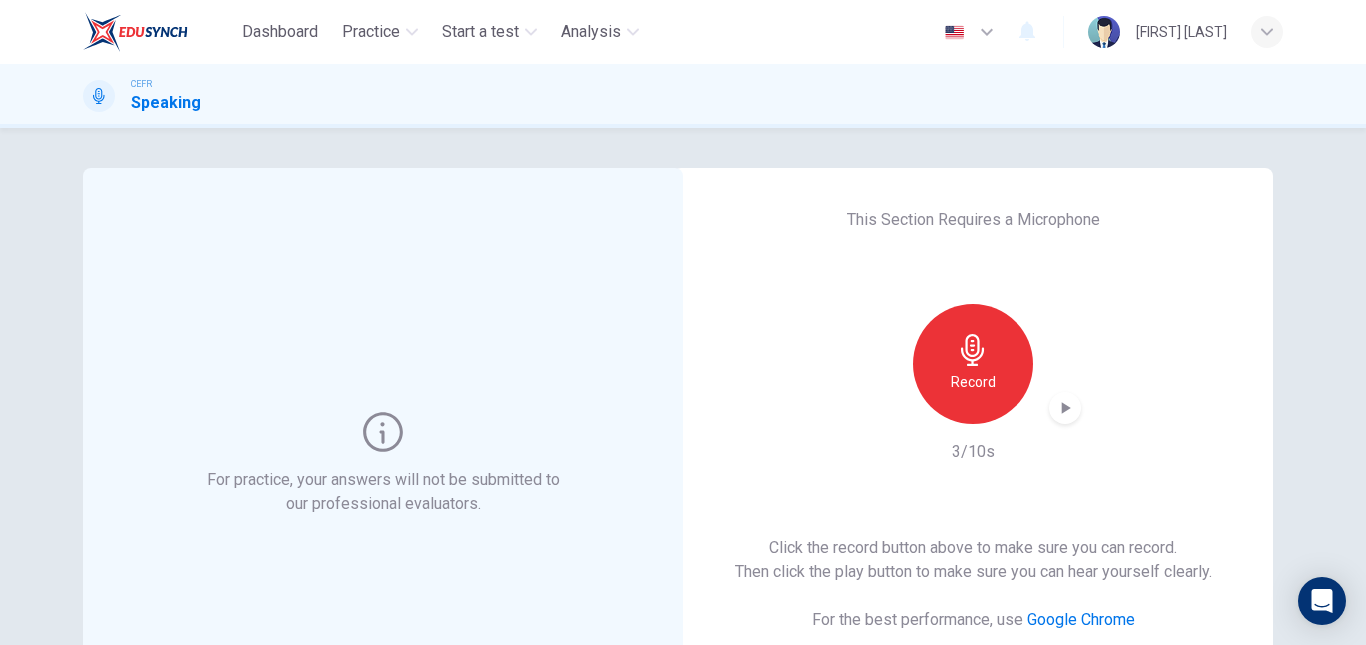 click at bounding box center [99, 96] 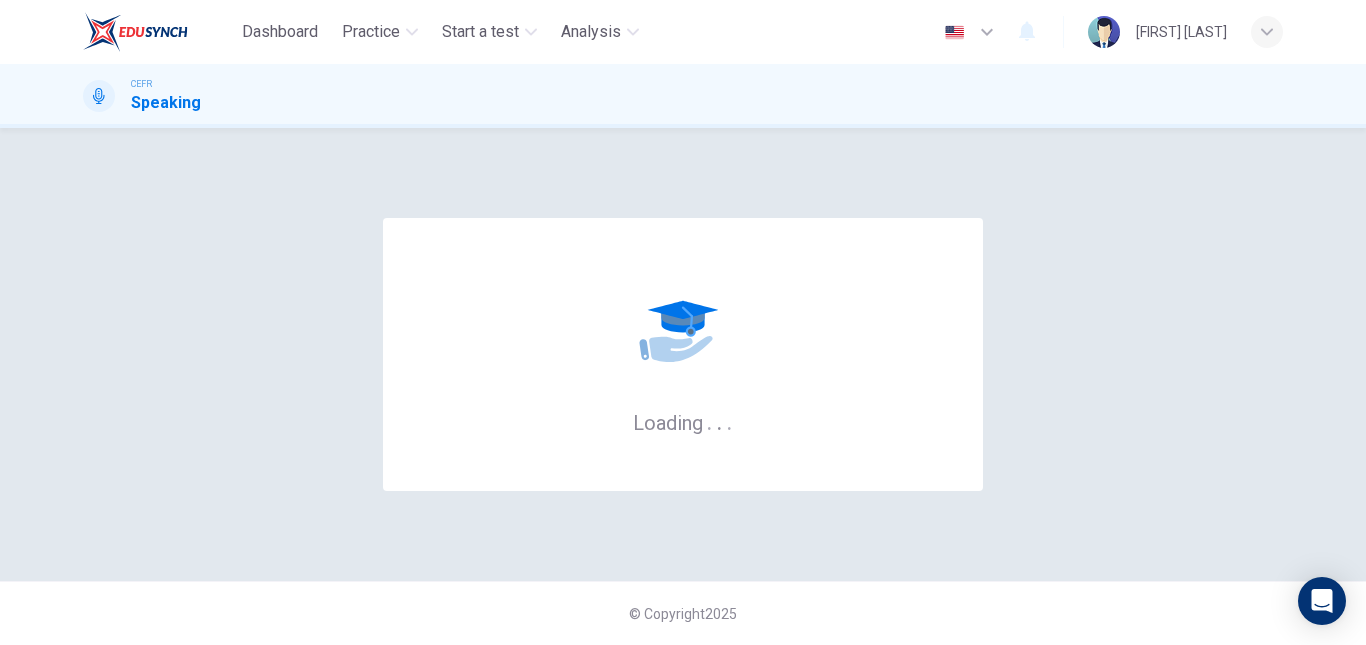 scroll, scrollTop: 0, scrollLeft: 0, axis: both 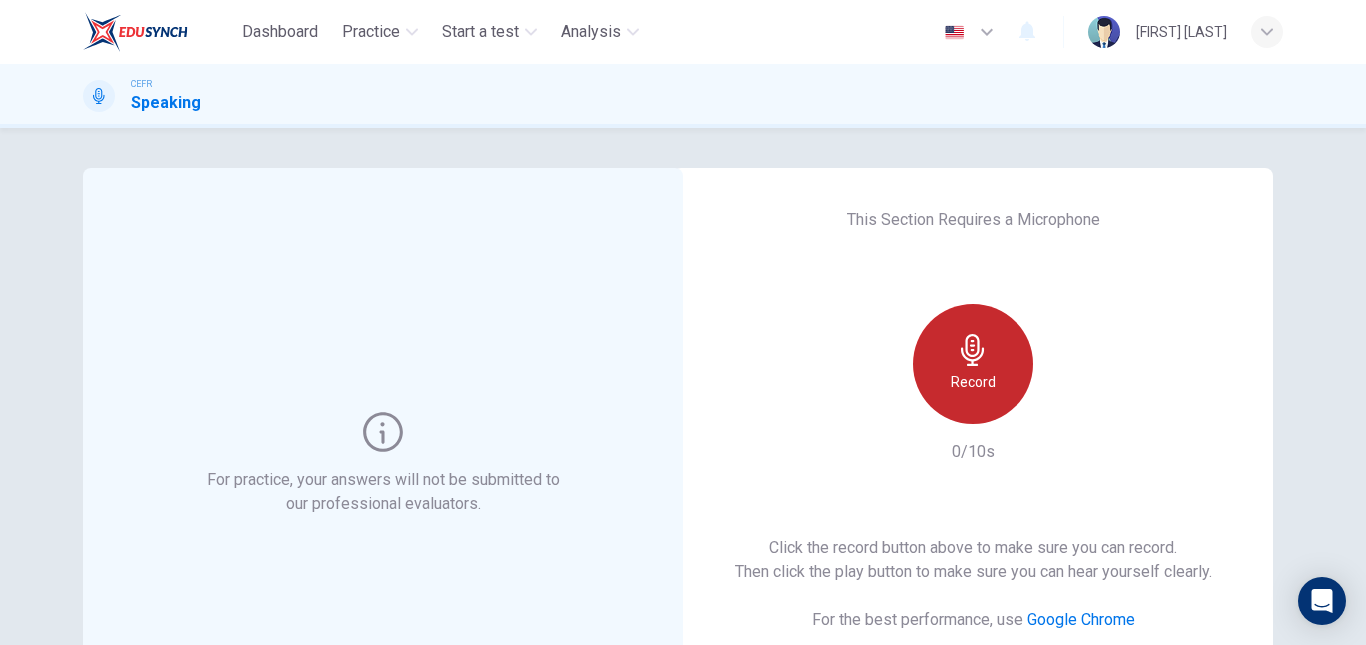 click on "Record" at bounding box center [973, 382] 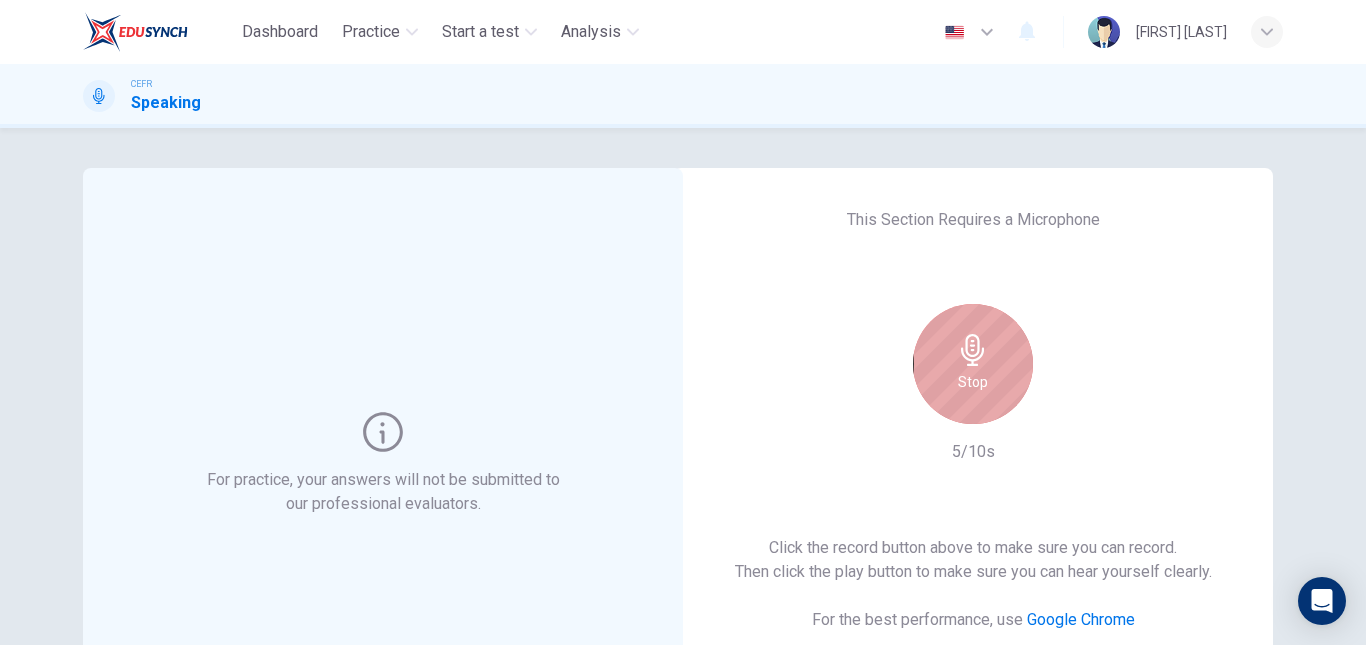 click on "Stop" at bounding box center [973, 364] 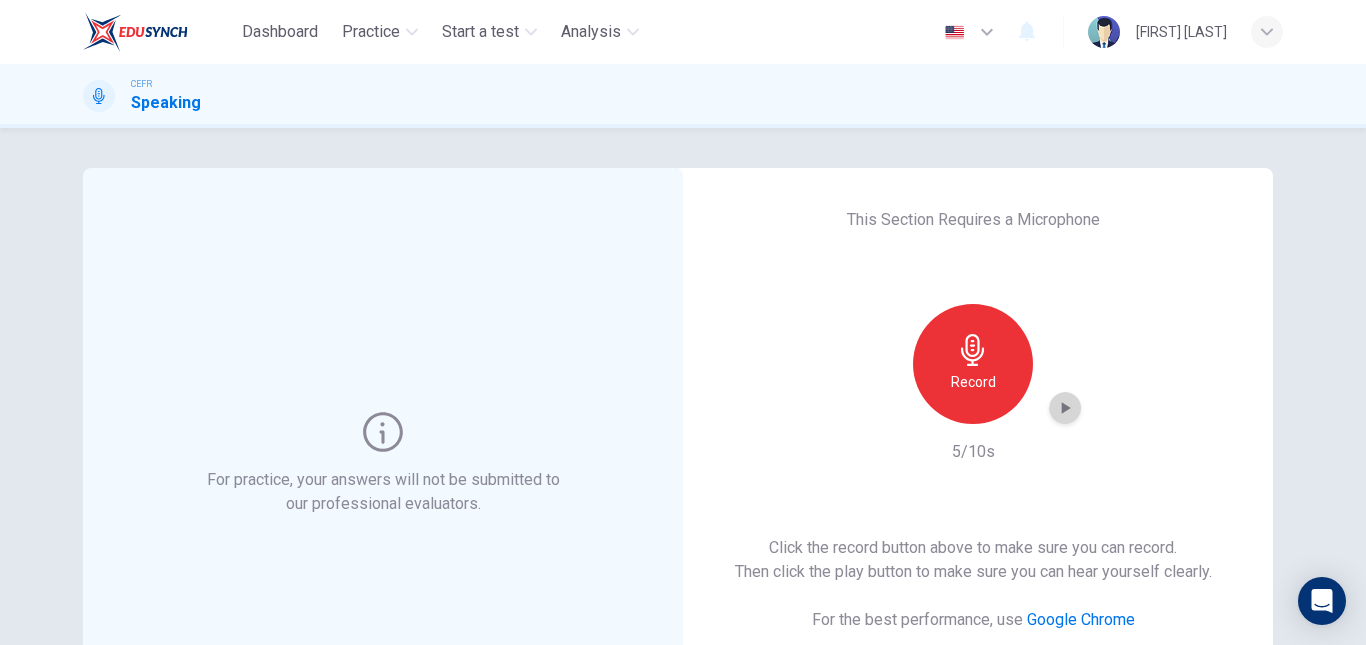 click at bounding box center (1065, 408) 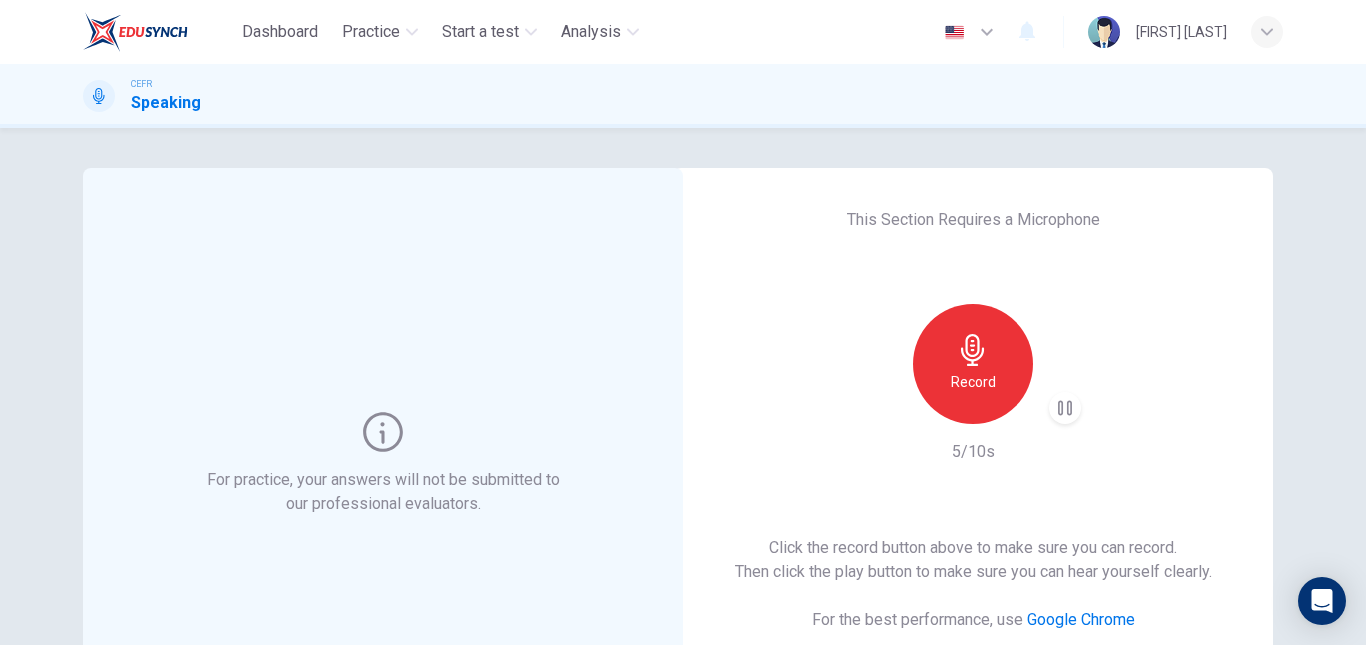 type 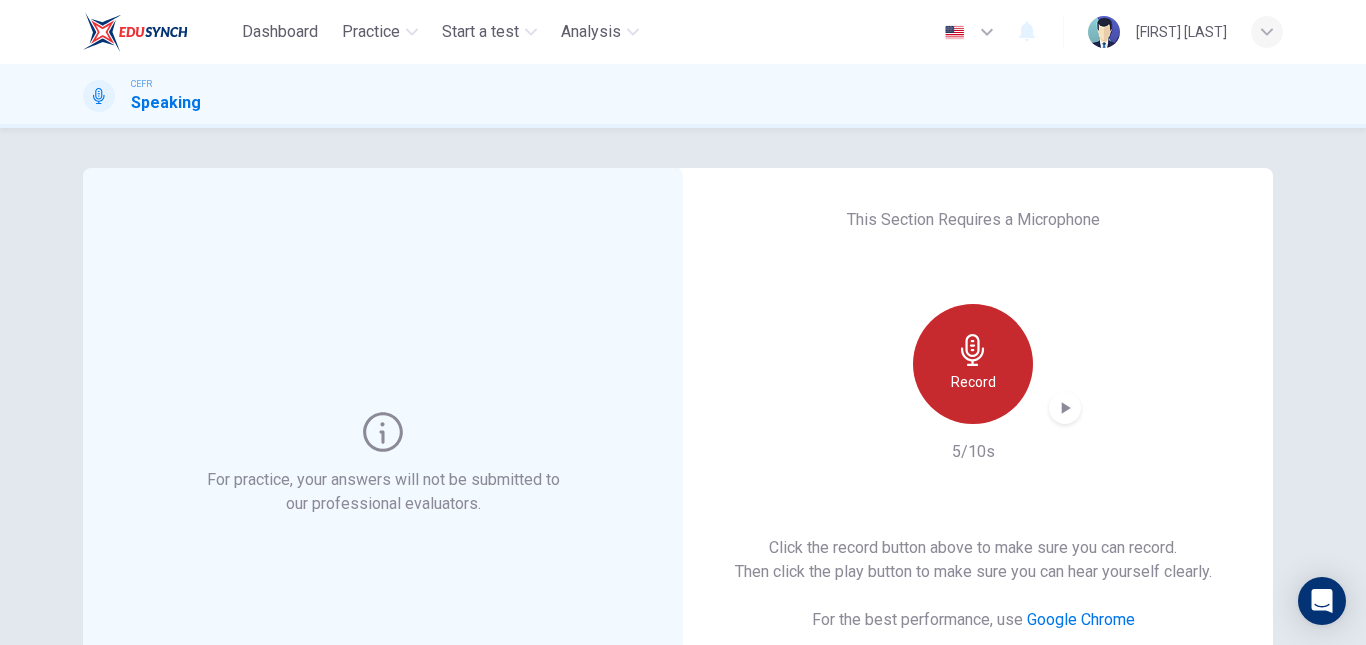 click on "Record" at bounding box center (973, 364) 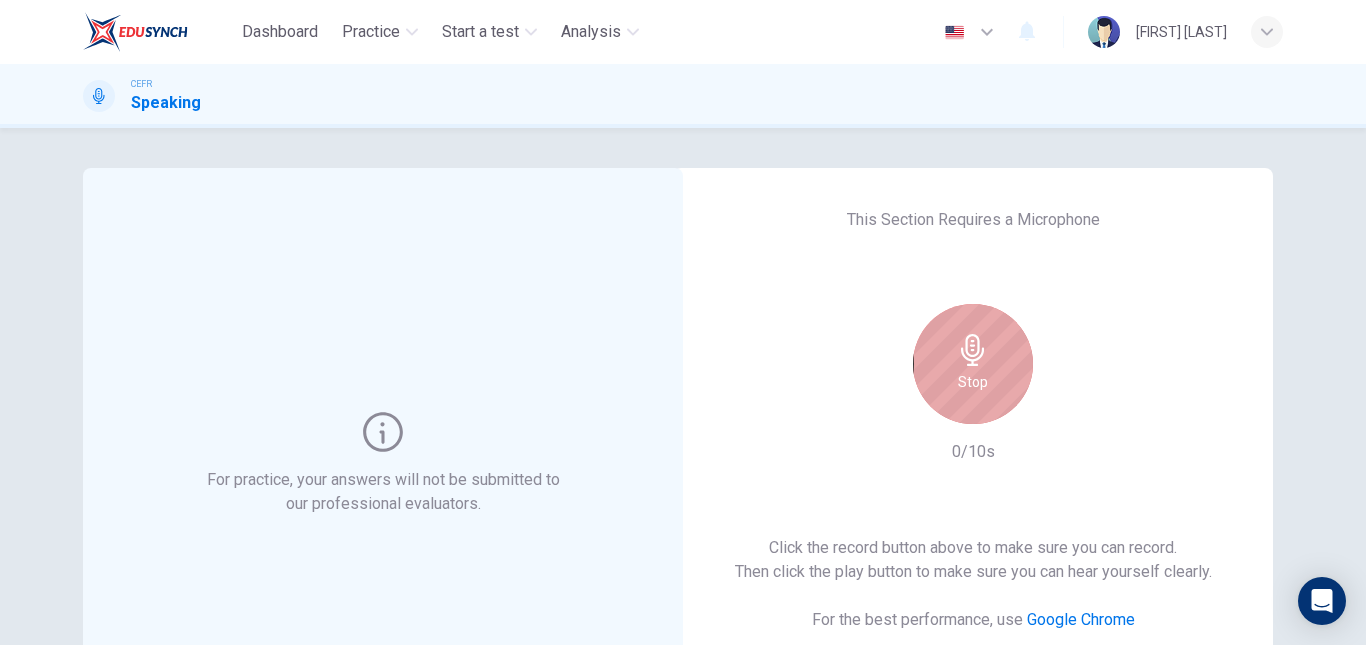 click on "Stop" at bounding box center [973, 364] 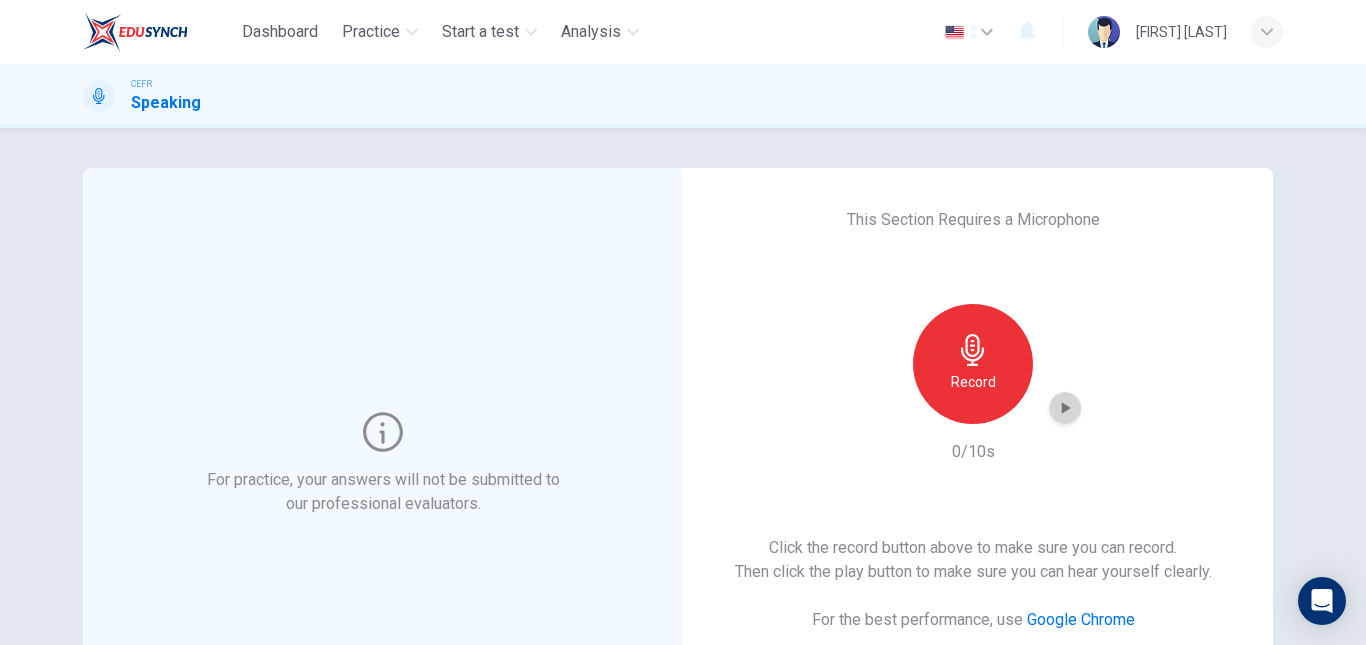 click at bounding box center [1066, 408] 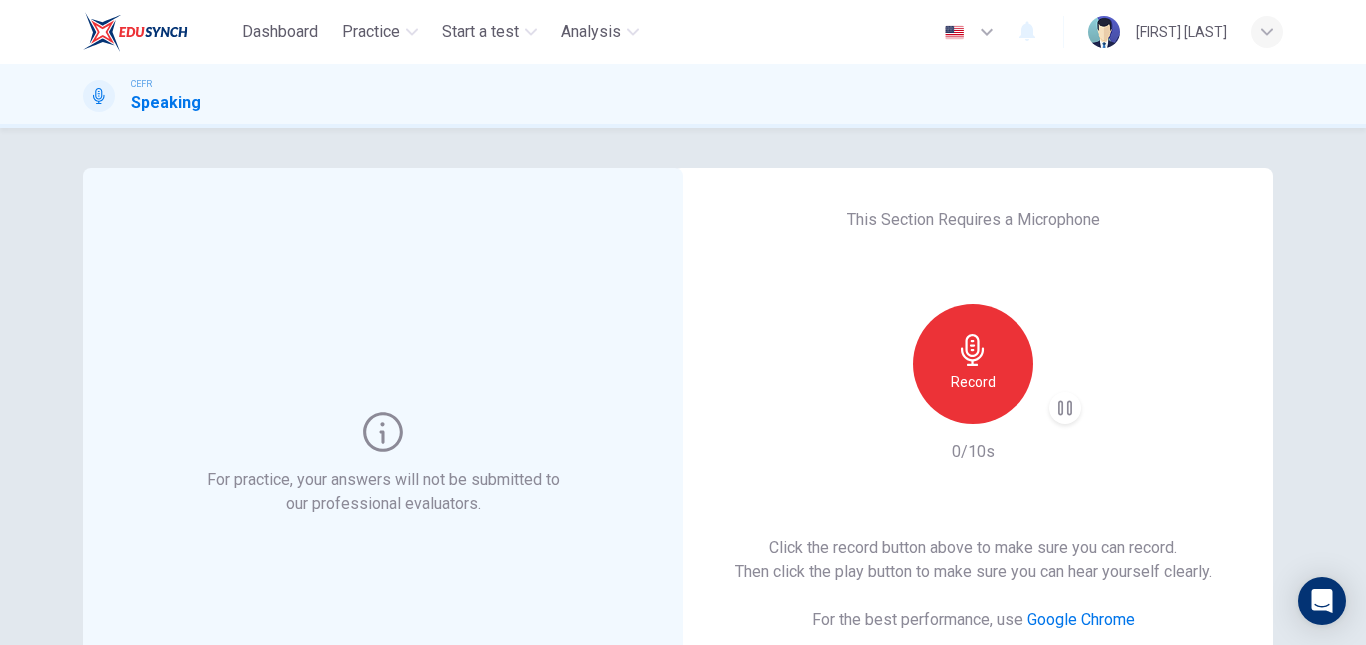 scroll, scrollTop: 322, scrollLeft: 0, axis: vertical 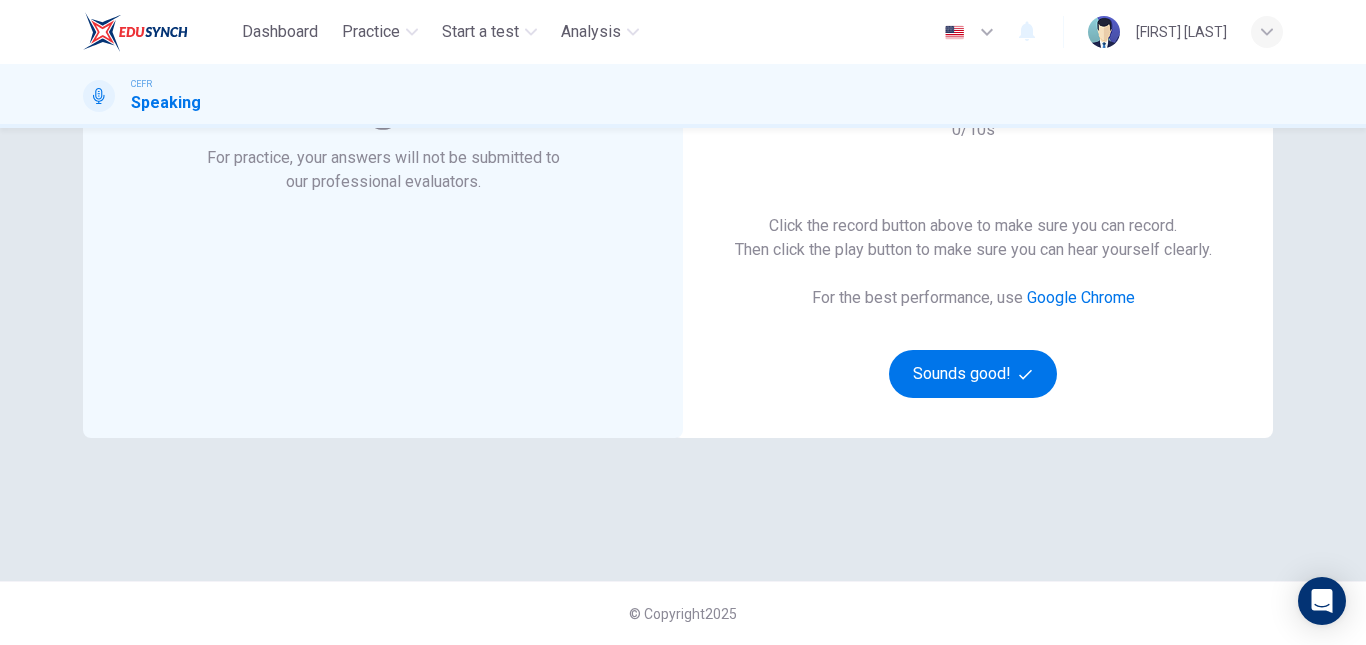 click on "Google Chrome" at bounding box center (1081, 297) 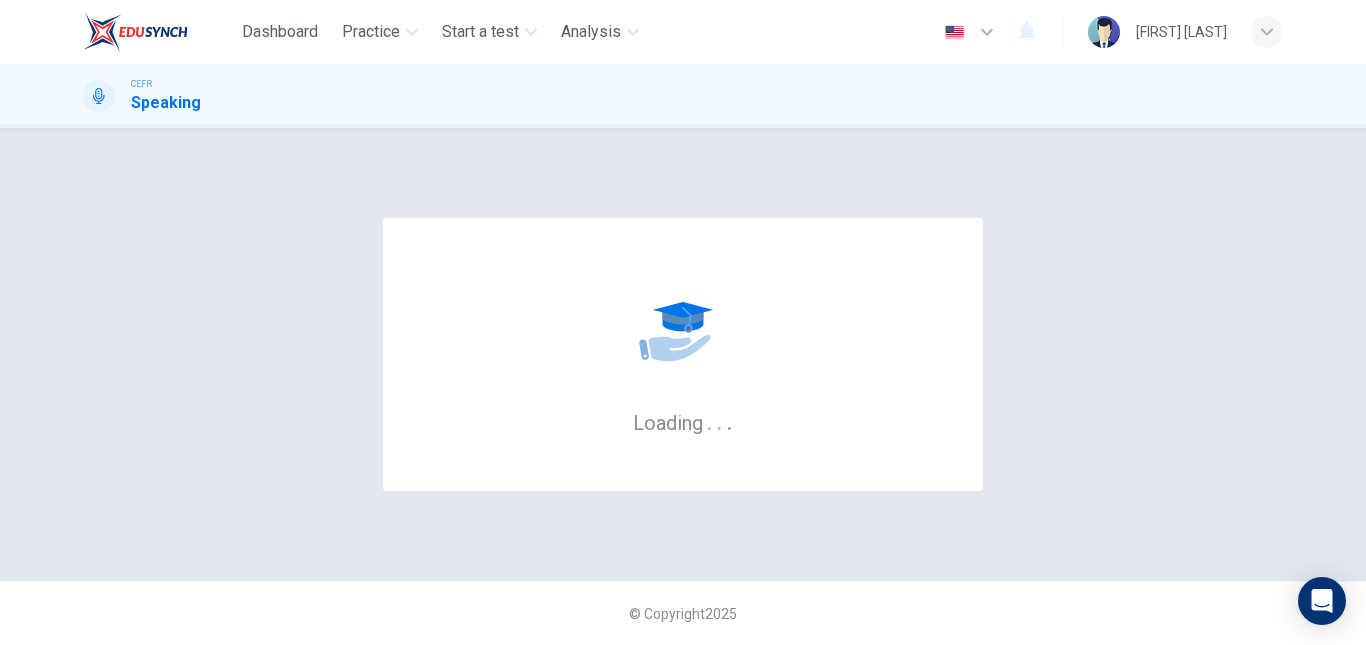 scroll, scrollTop: 0, scrollLeft: 0, axis: both 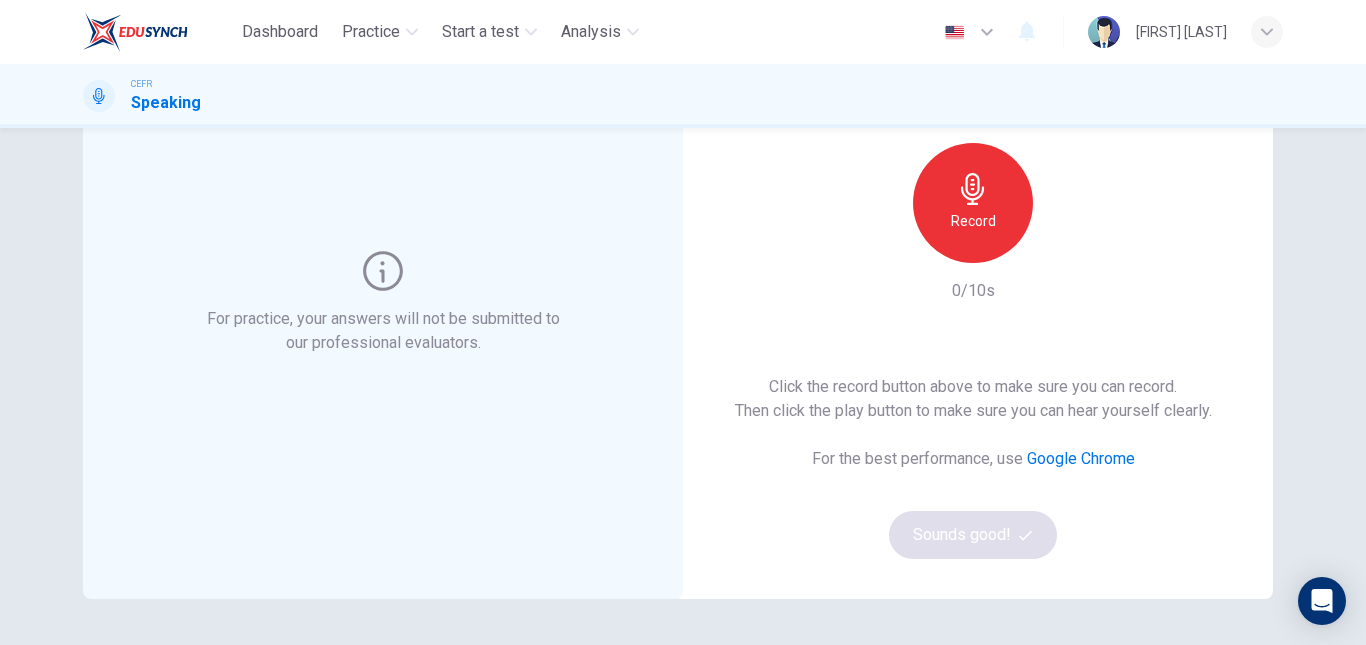 click on "Google Chrome" at bounding box center (1081, 458) 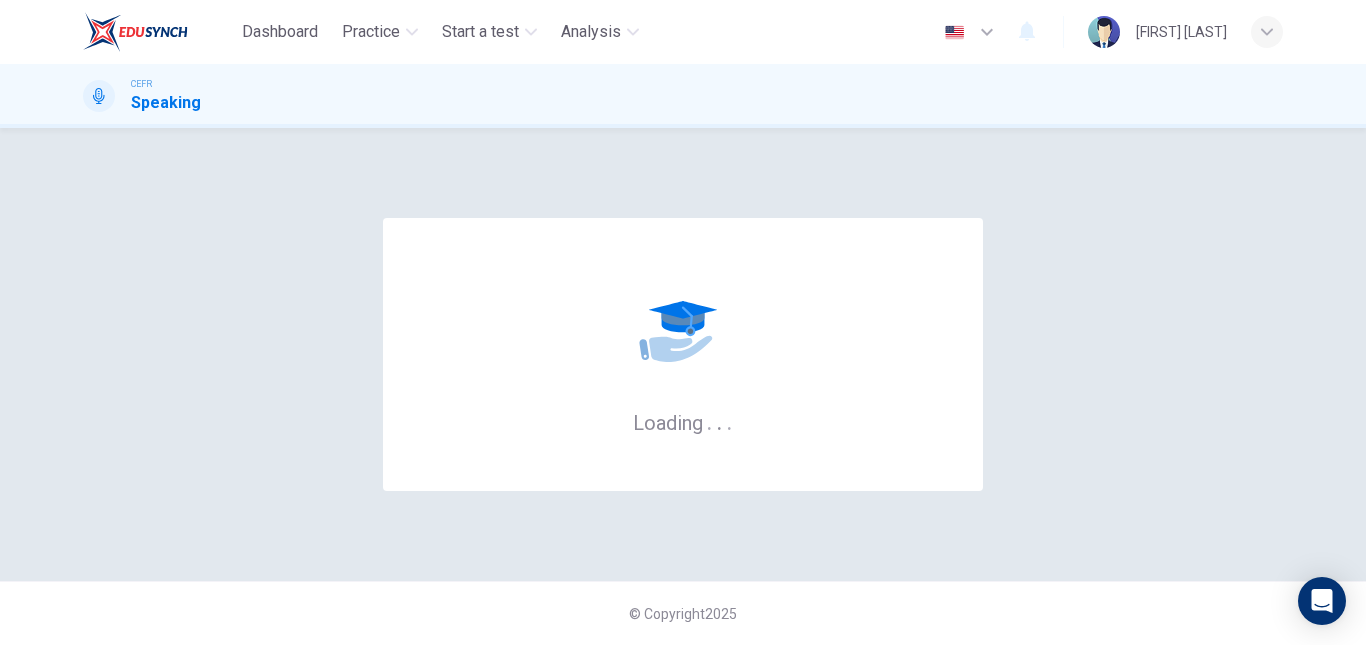scroll, scrollTop: 0, scrollLeft: 0, axis: both 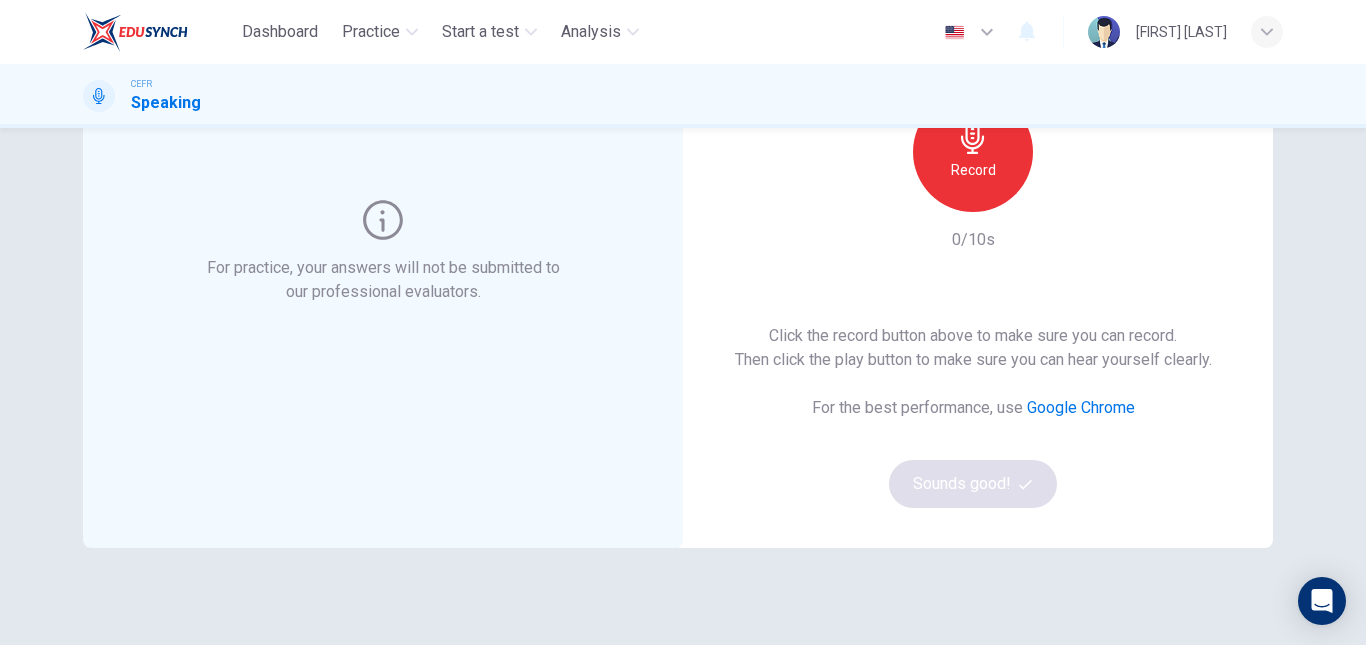click on "Google Chrome" at bounding box center (1081, 407) 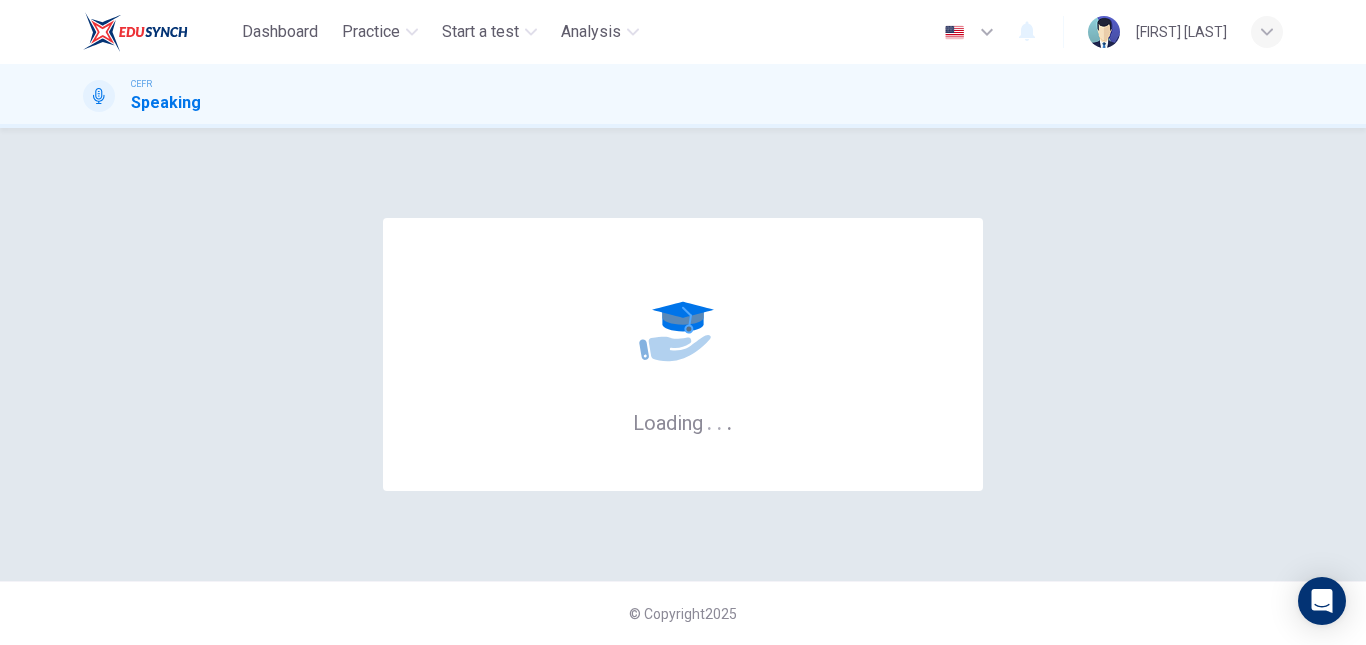 scroll, scrollTop: 0, scrollLeft: 0, axis: both 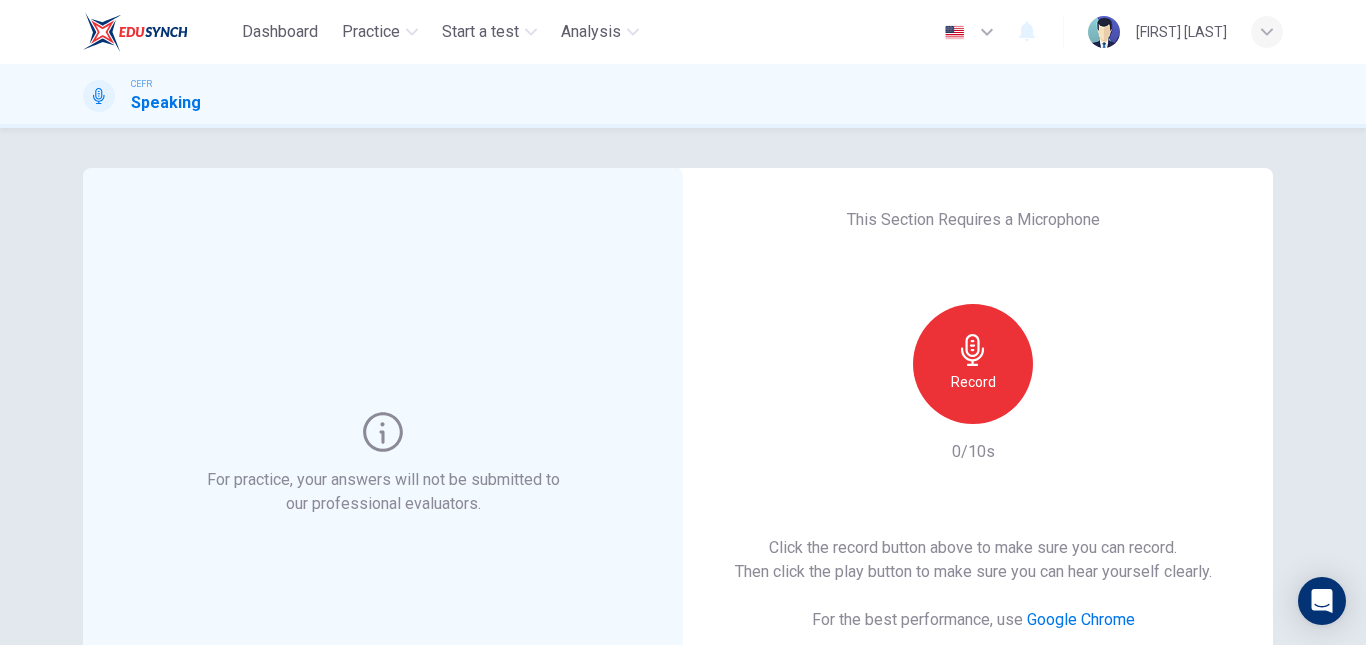 click on "Record" at bounding box center (973, 382) 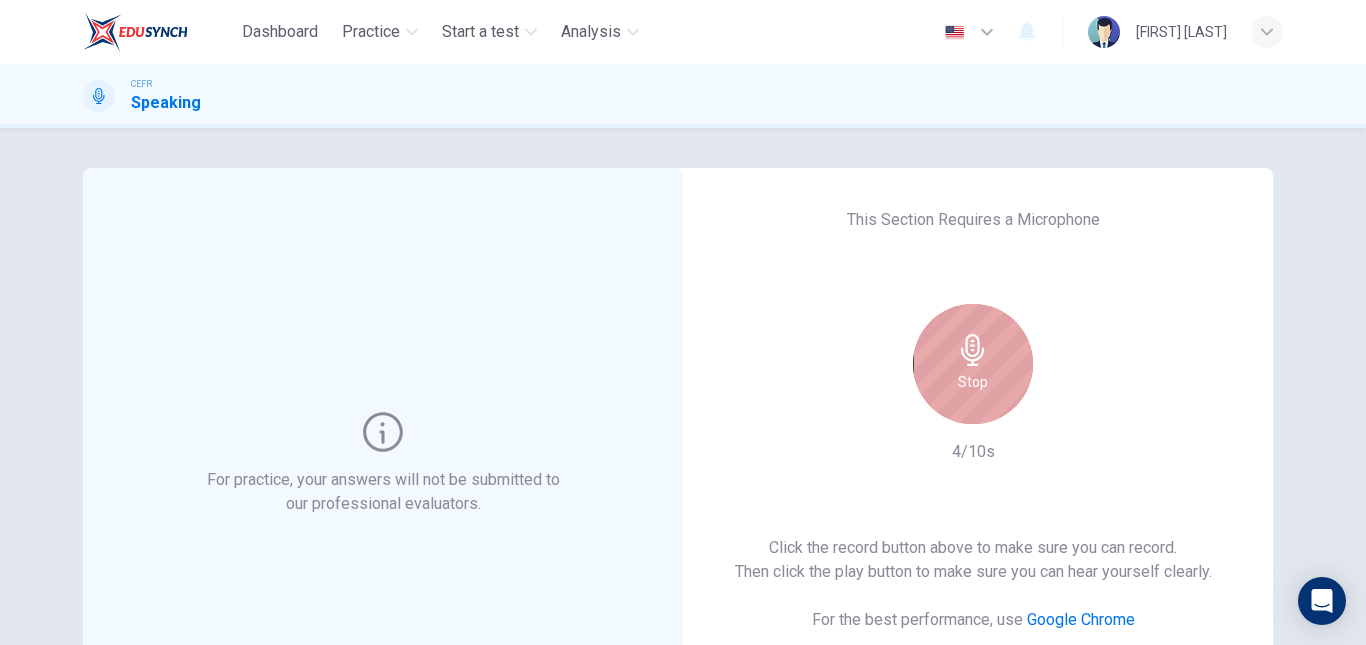 click on "Stop" at bounding box center (973, 364) 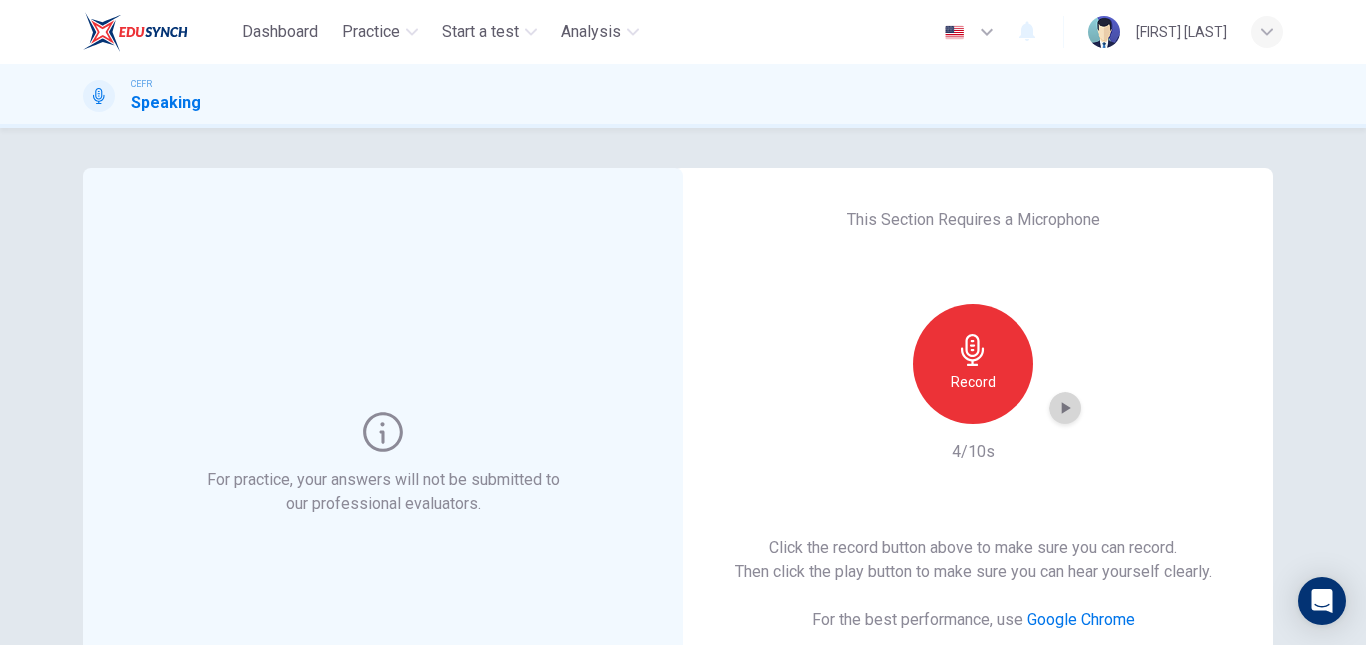 click at bounding box center (1065, 408) 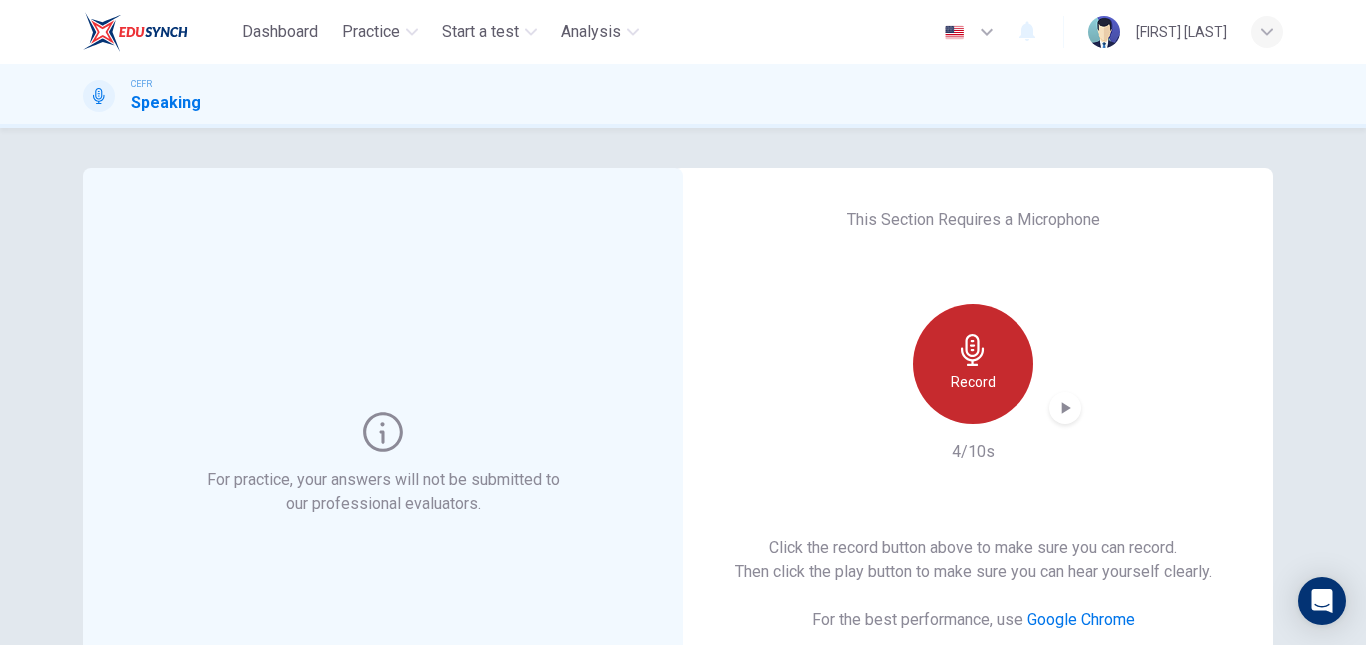 click at bounding box center [973, 350] 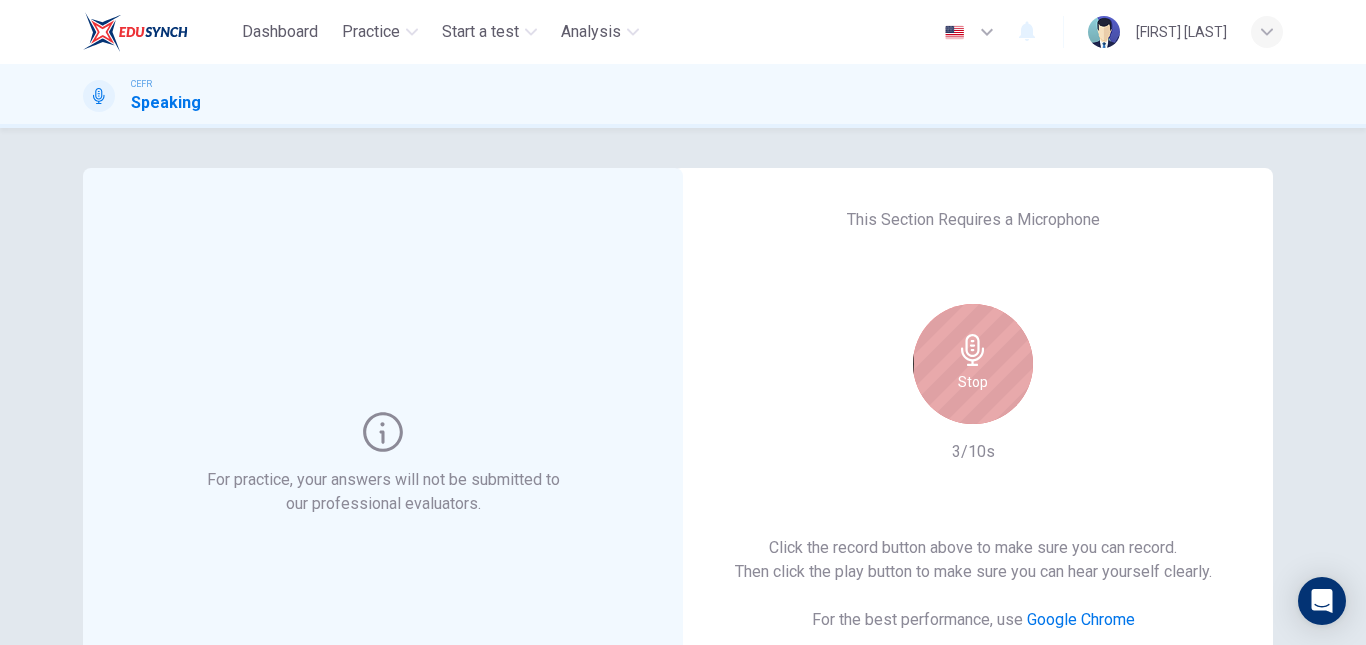 click at bounding box center [973, 350] 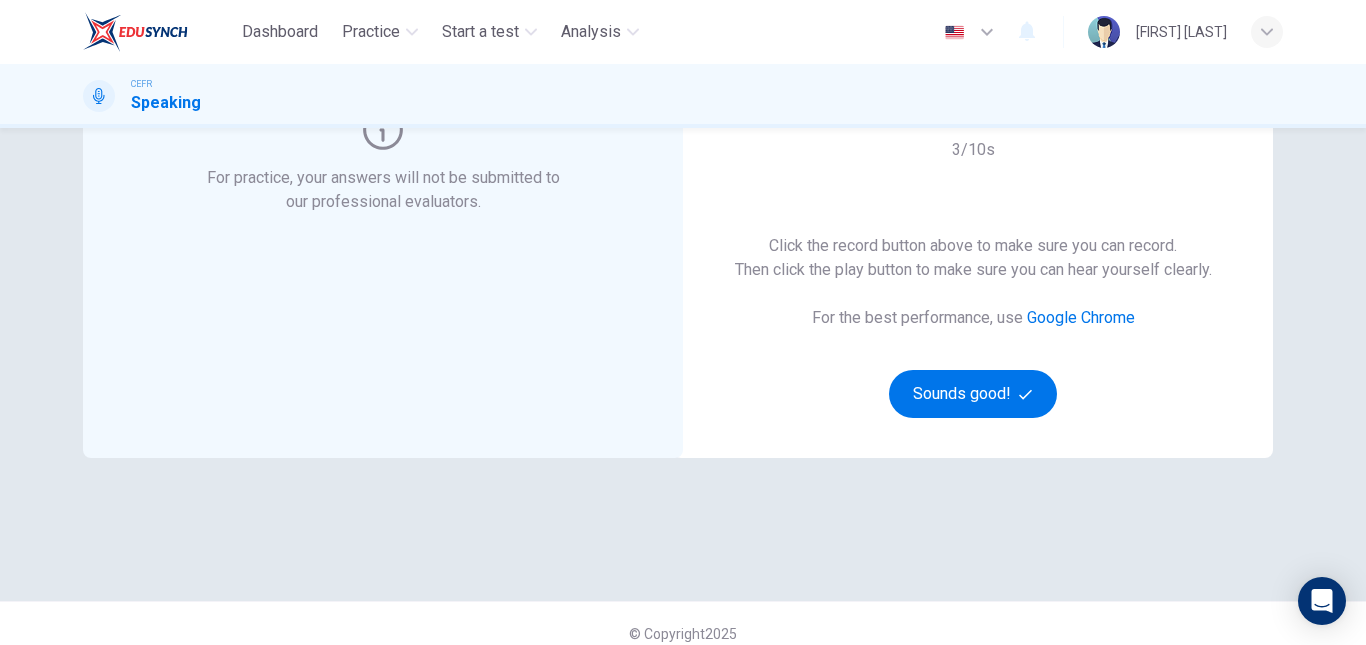 scroll, scrollTop: 302, scrollLeft: 0, axis: vertical 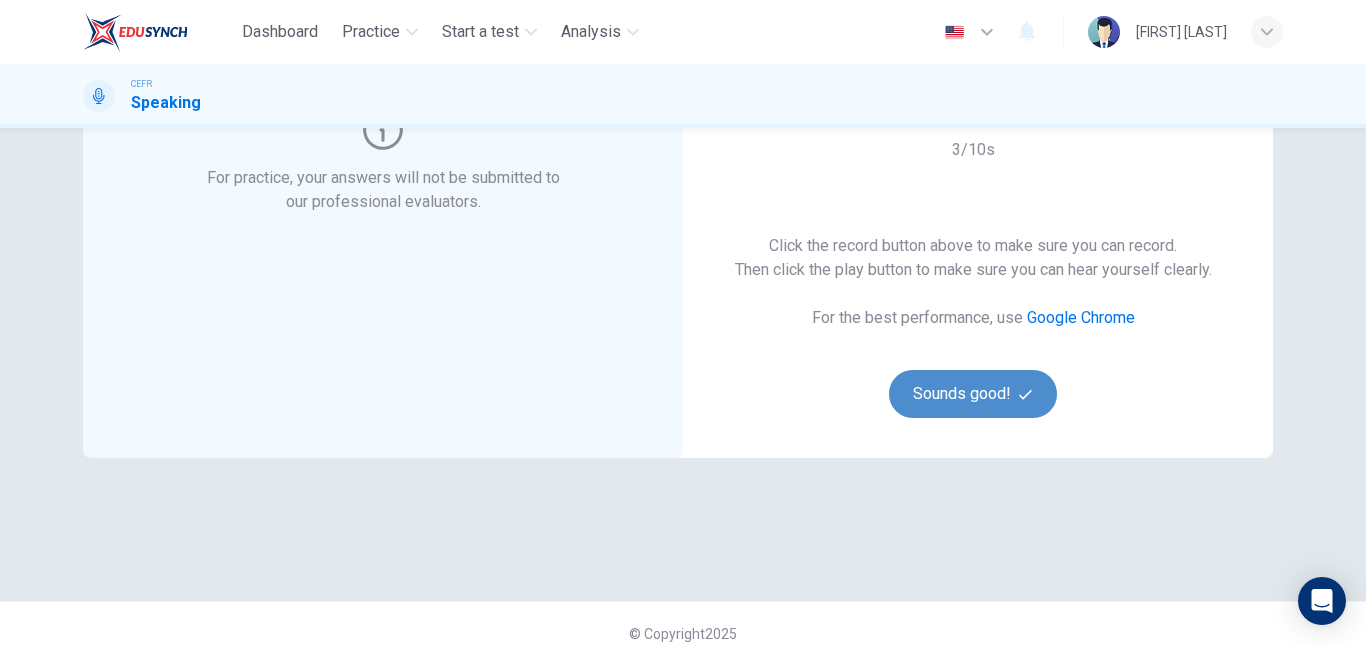 click on "Sounds good!" at bounding box center [973, 394] 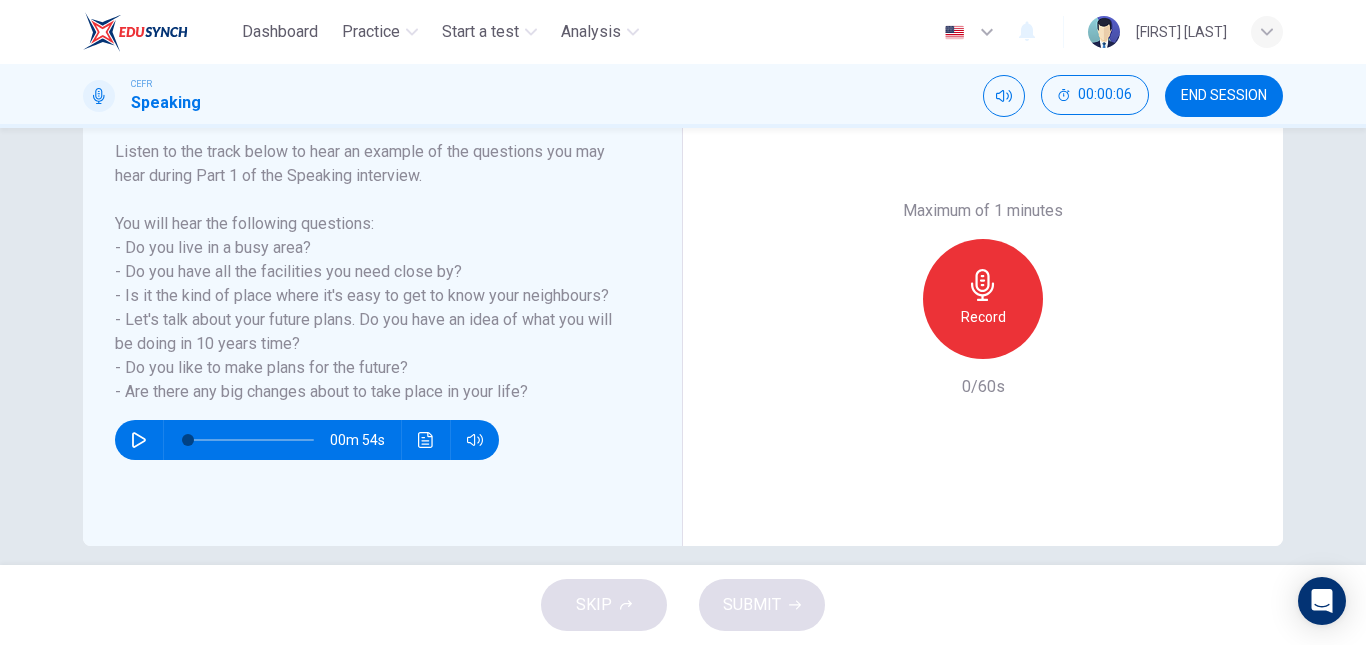 scroll, scrollTop: 317, scrollLeft: 0, axis: vertical 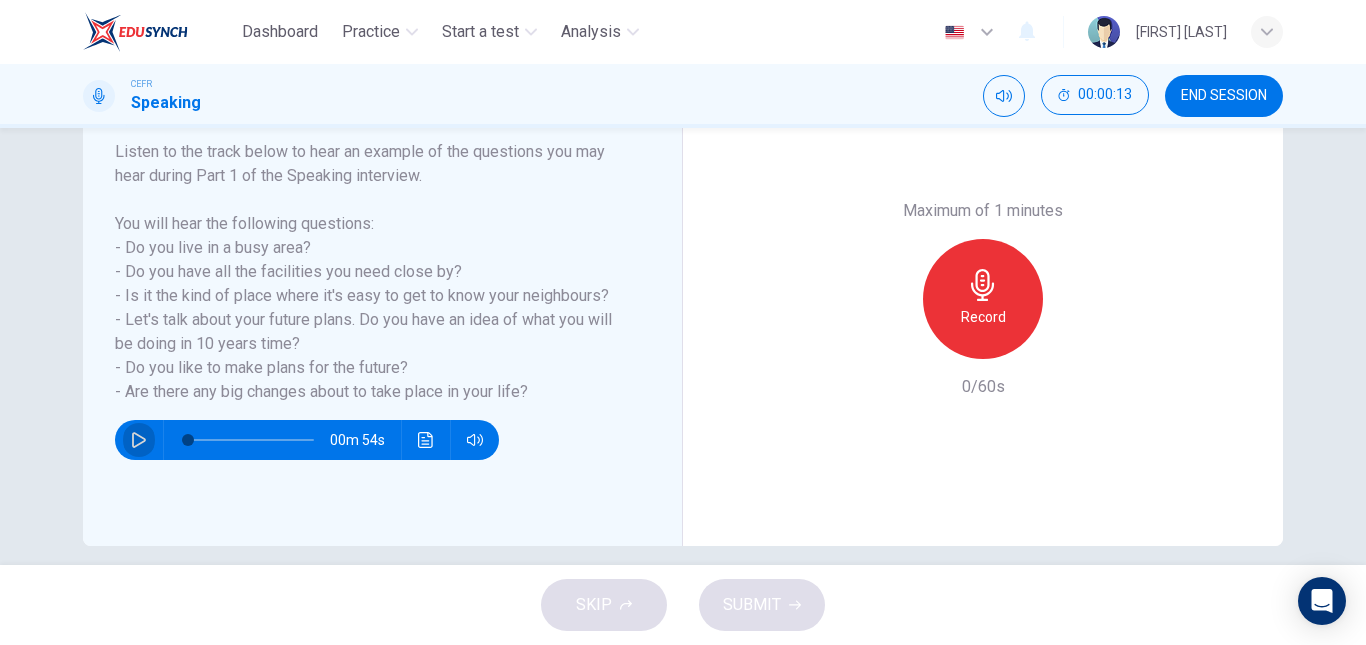 click at bounding box center (139, 440) 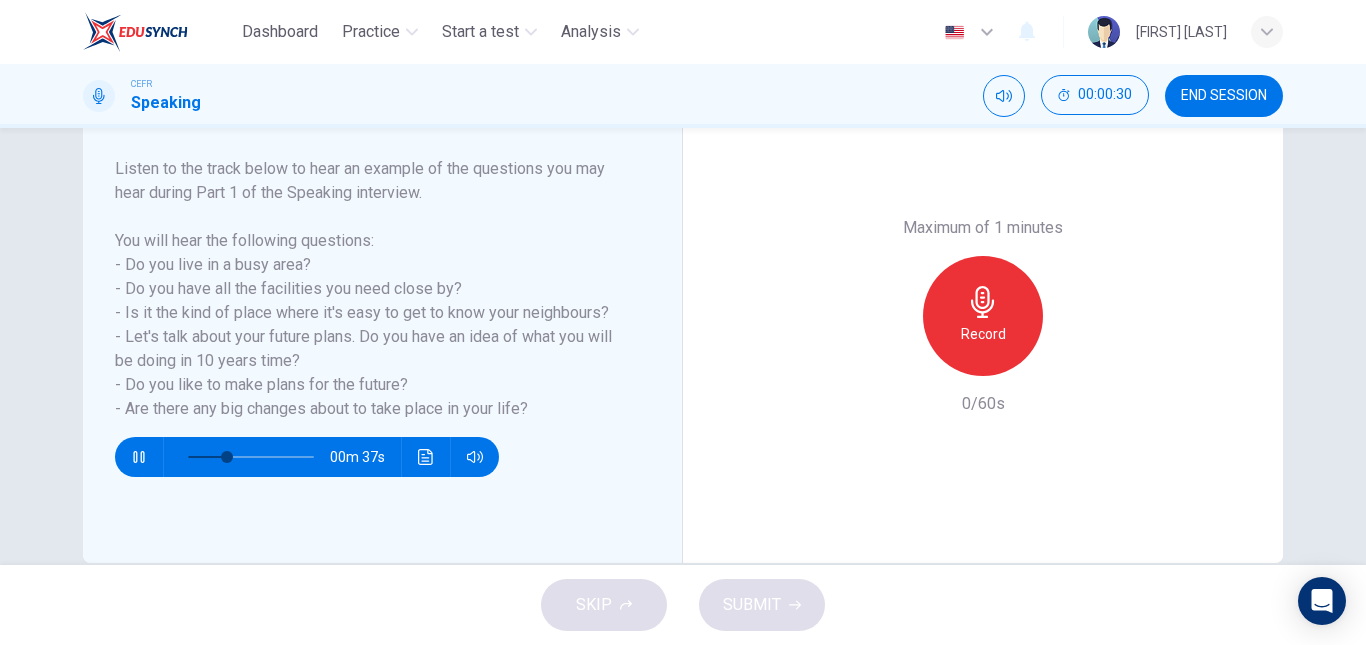 scroll, scrollTop: 301, scrollLeft: 0, axis: vertical 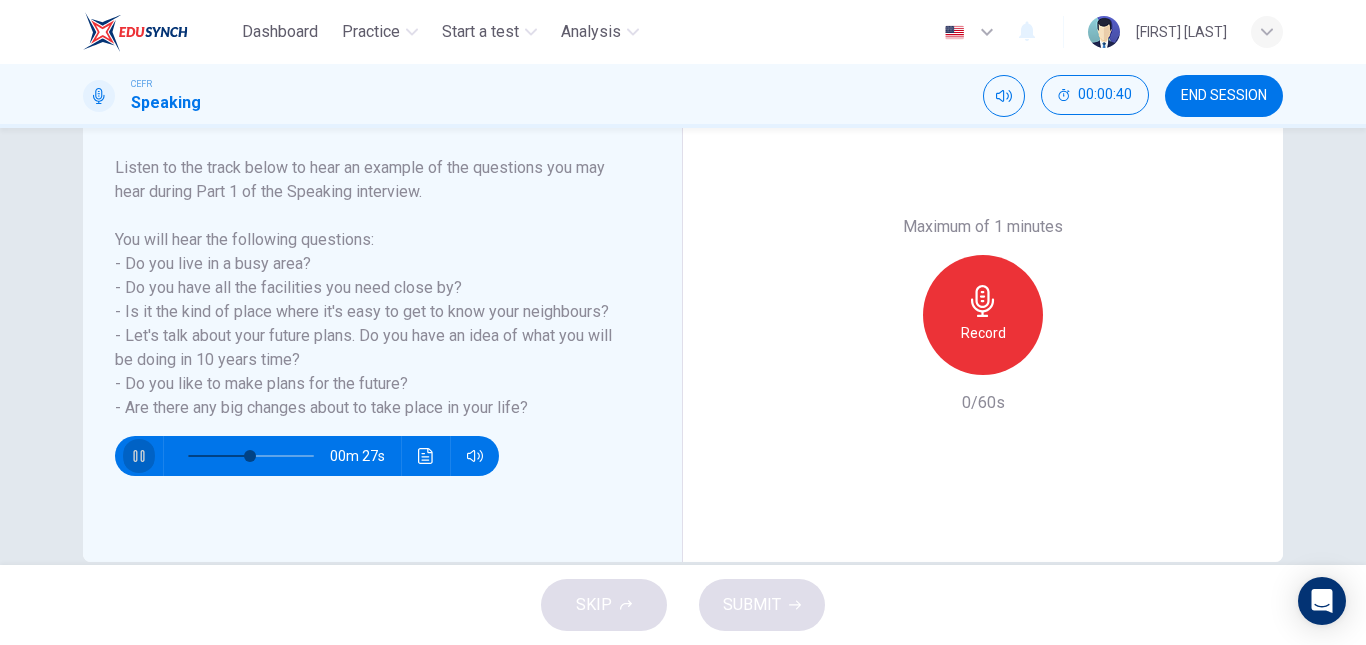 click at bounding box center (139, 456) 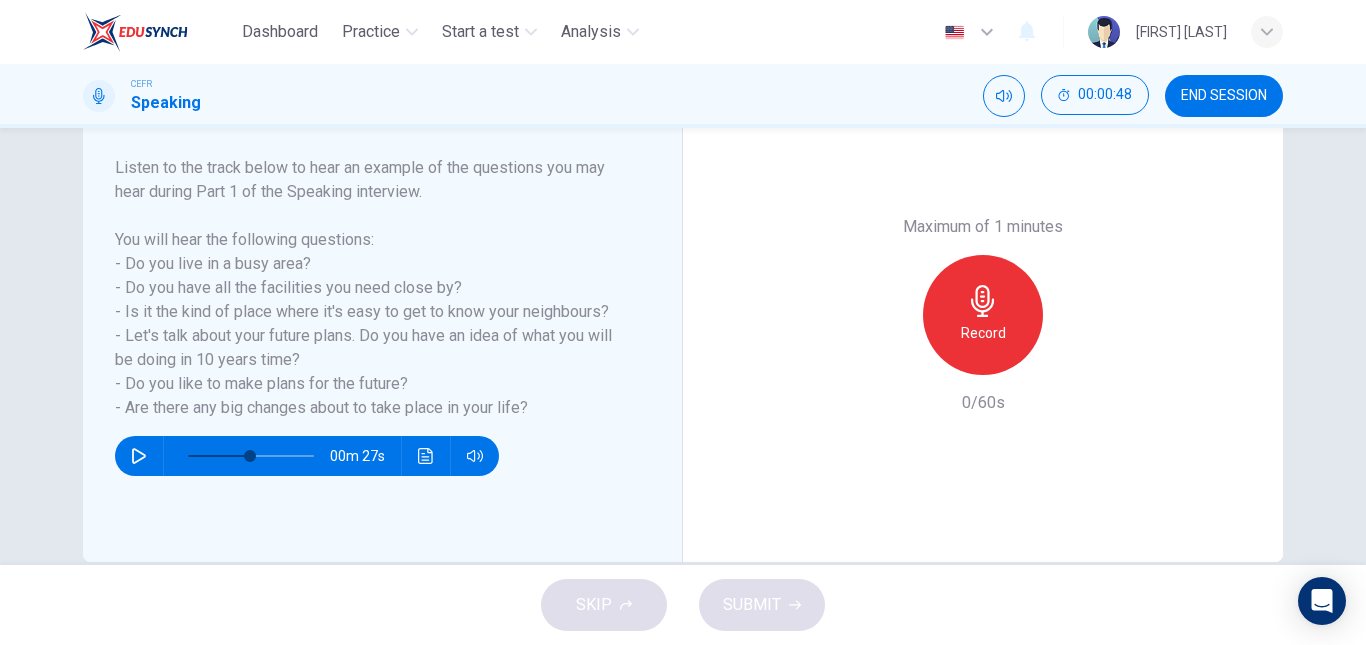 click at bounding box center (983, 301) 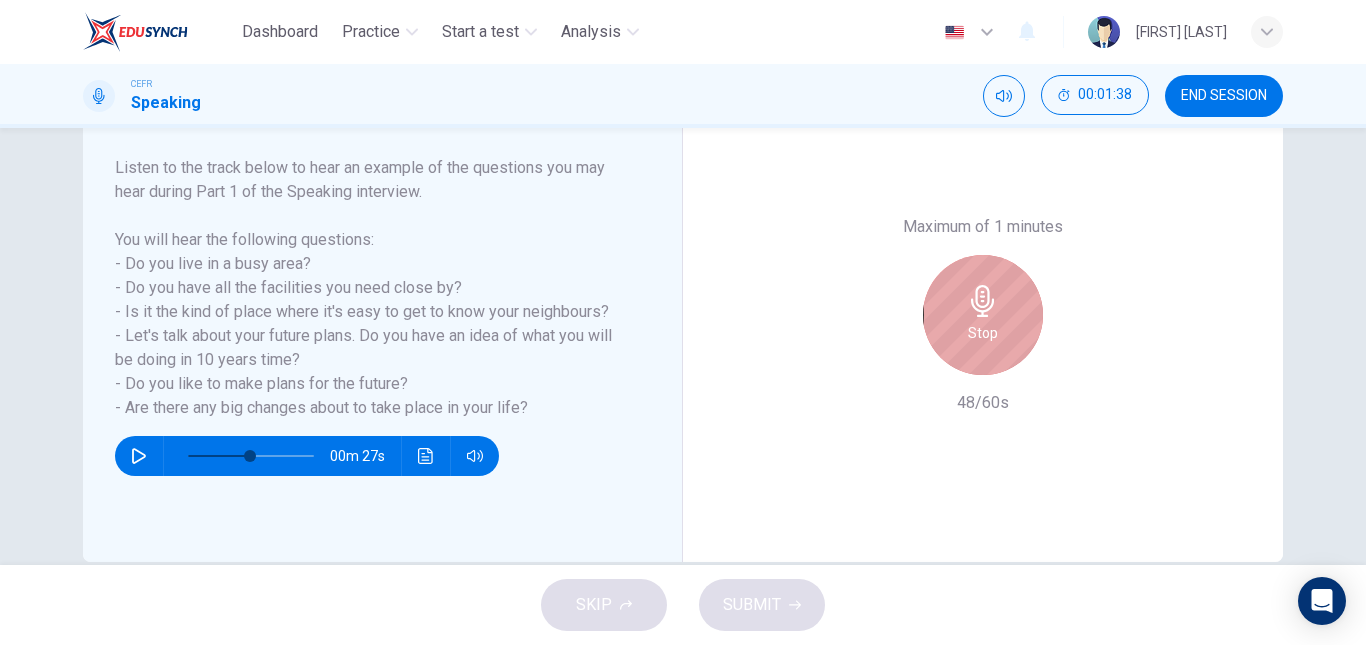 click at bounding box center (983, 301) 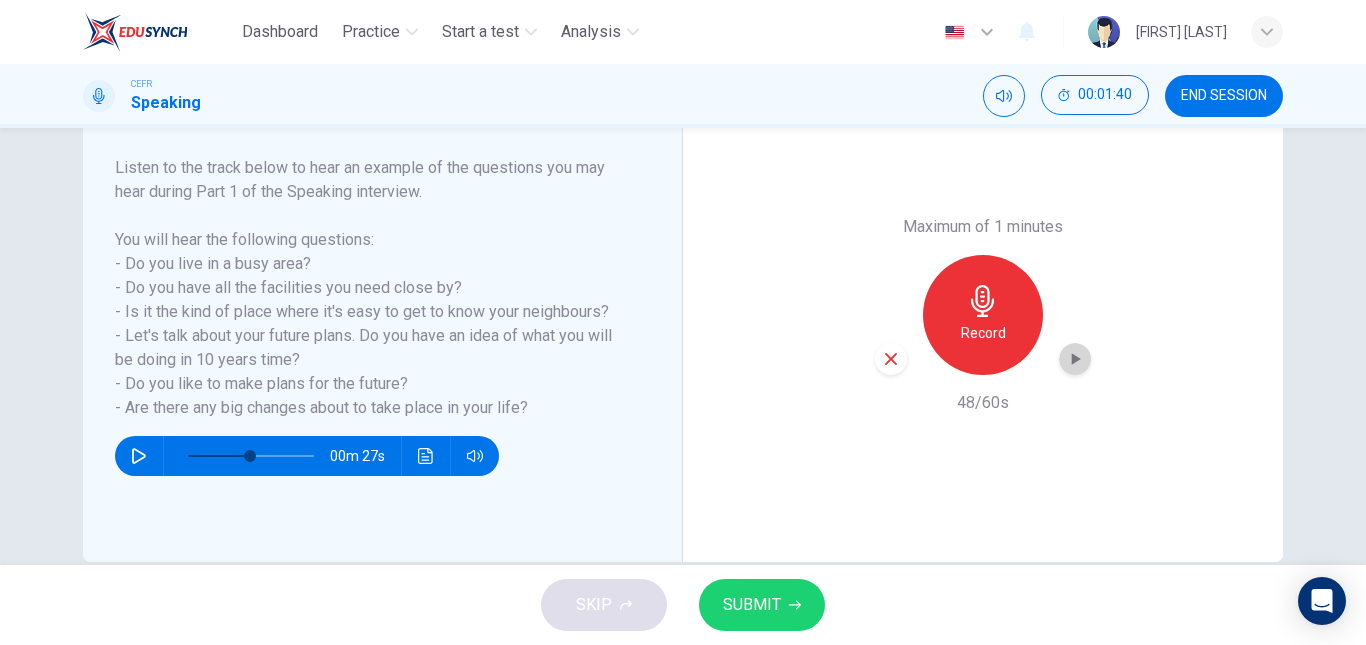 click at bounding box center (1075, 359) 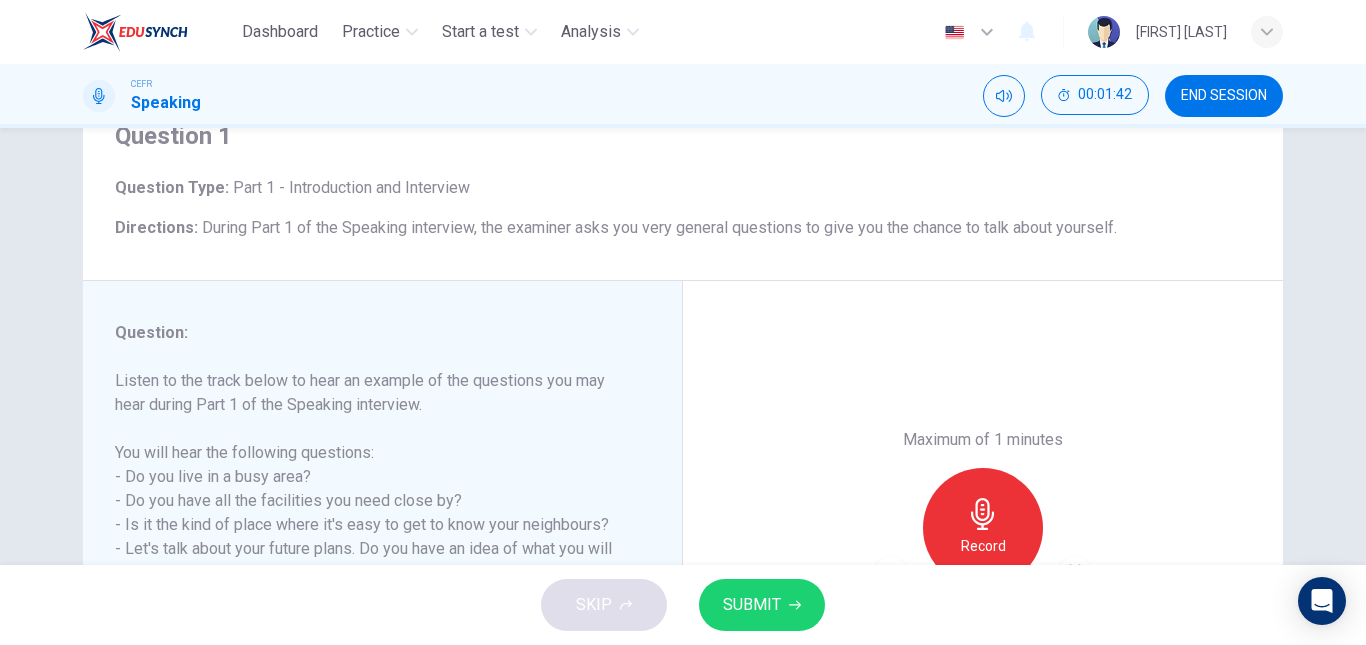 scroll, scrollTop: 338, scrollLeft: 0, axis: vertical 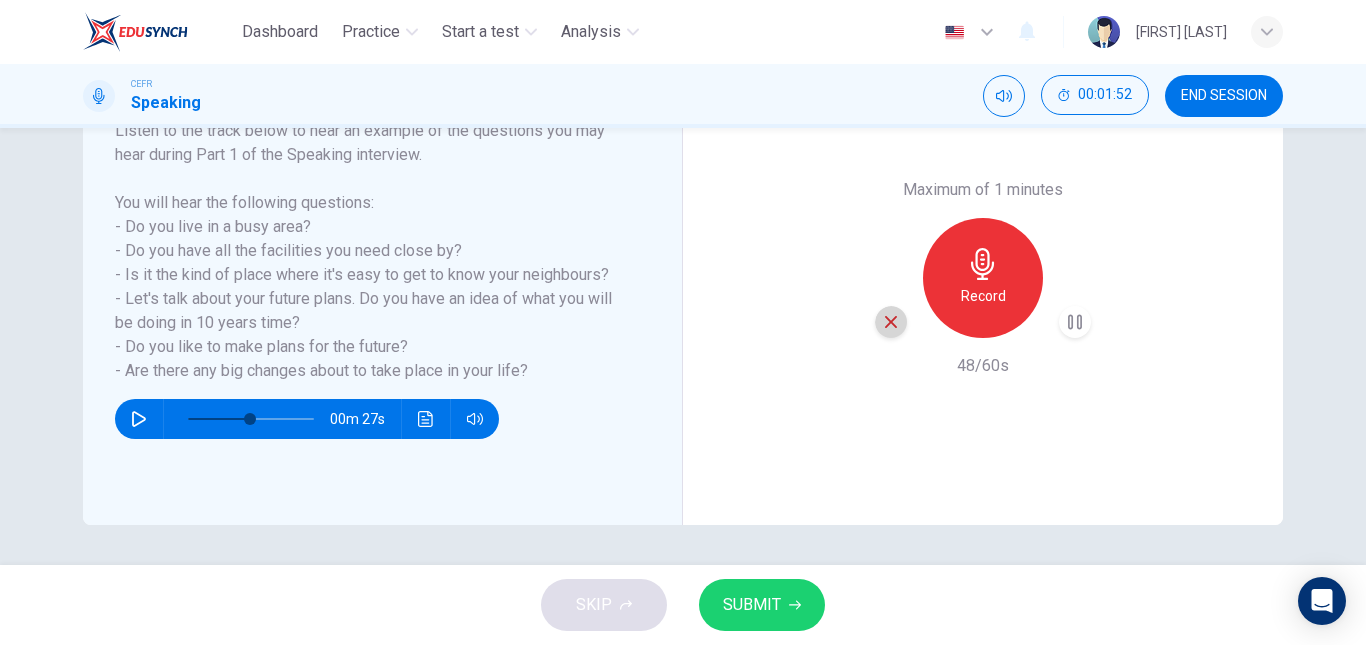 click at bounding box center (891, 322) 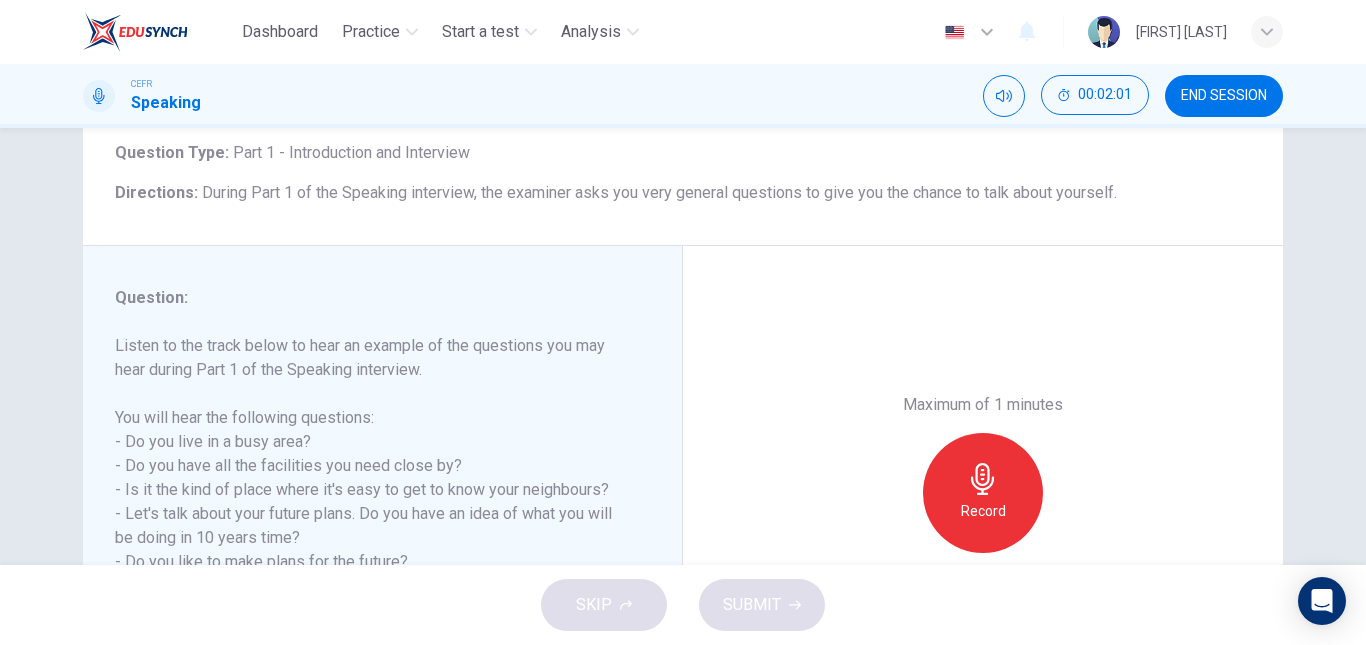 scroll, scrollTop: 338, scrollLeft: 0, axis: vertical 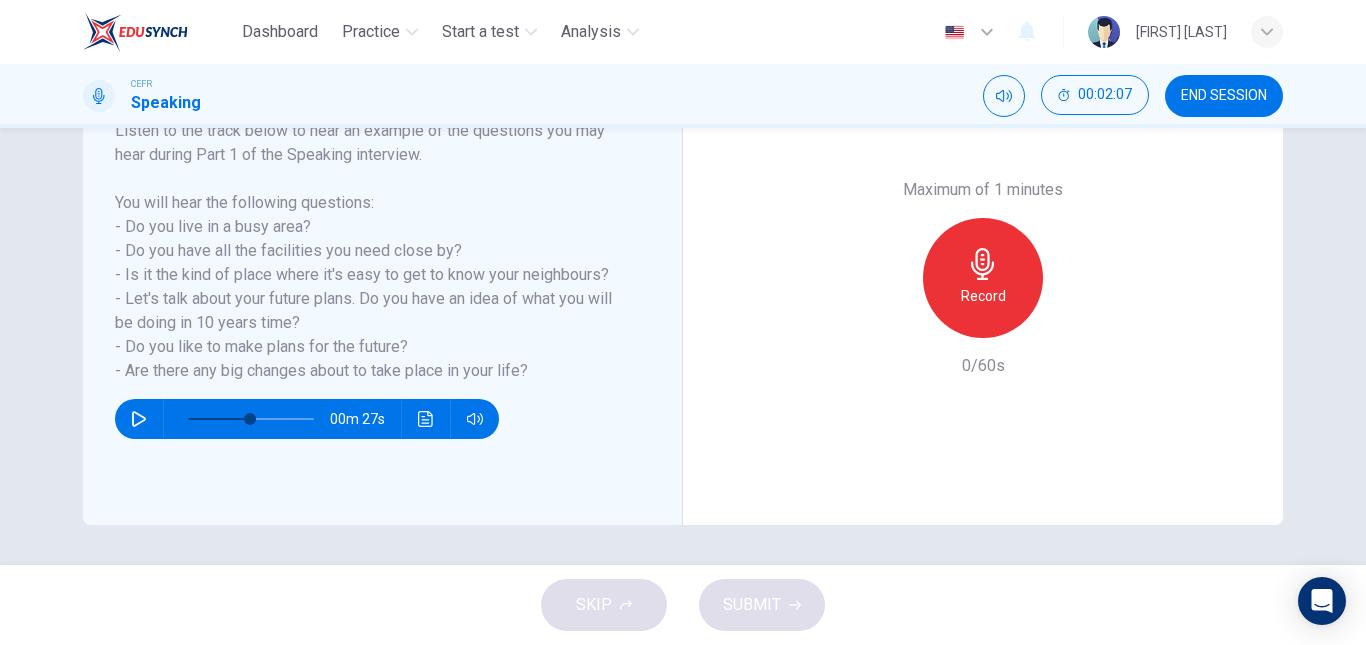 click on "Record" at bounding box center [983, 296] 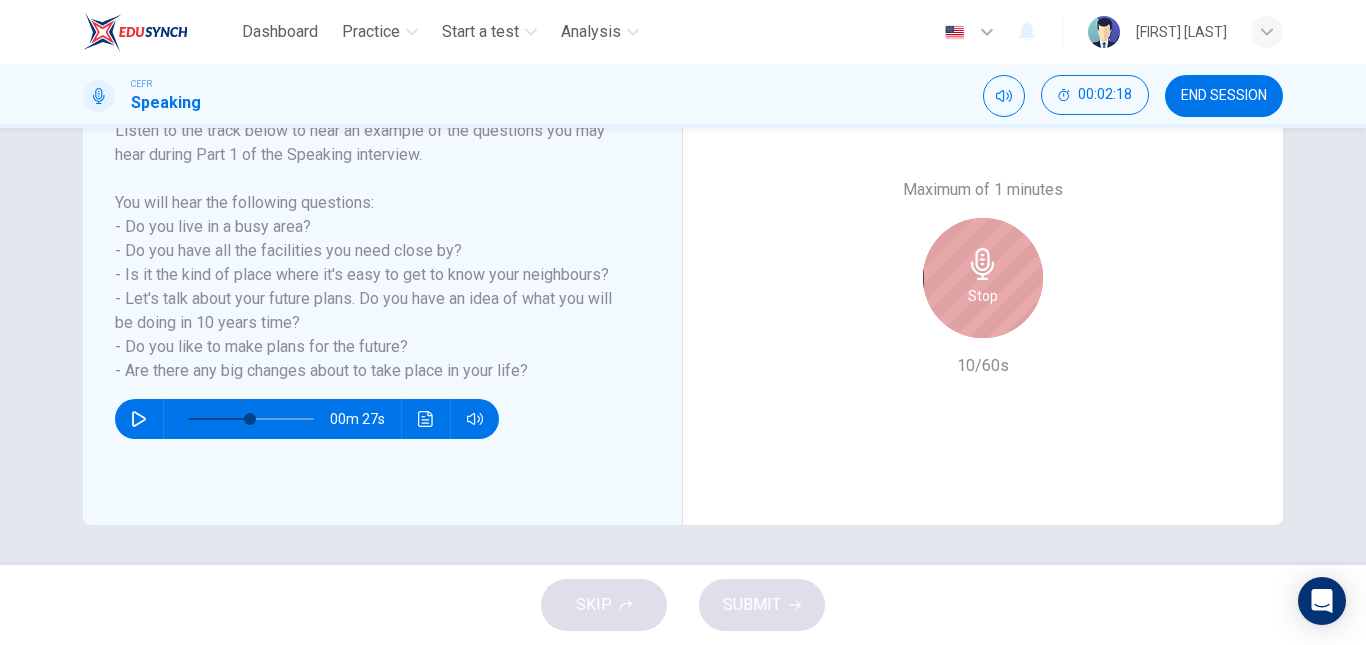click on "Stop" at bounding box center [983, 278] 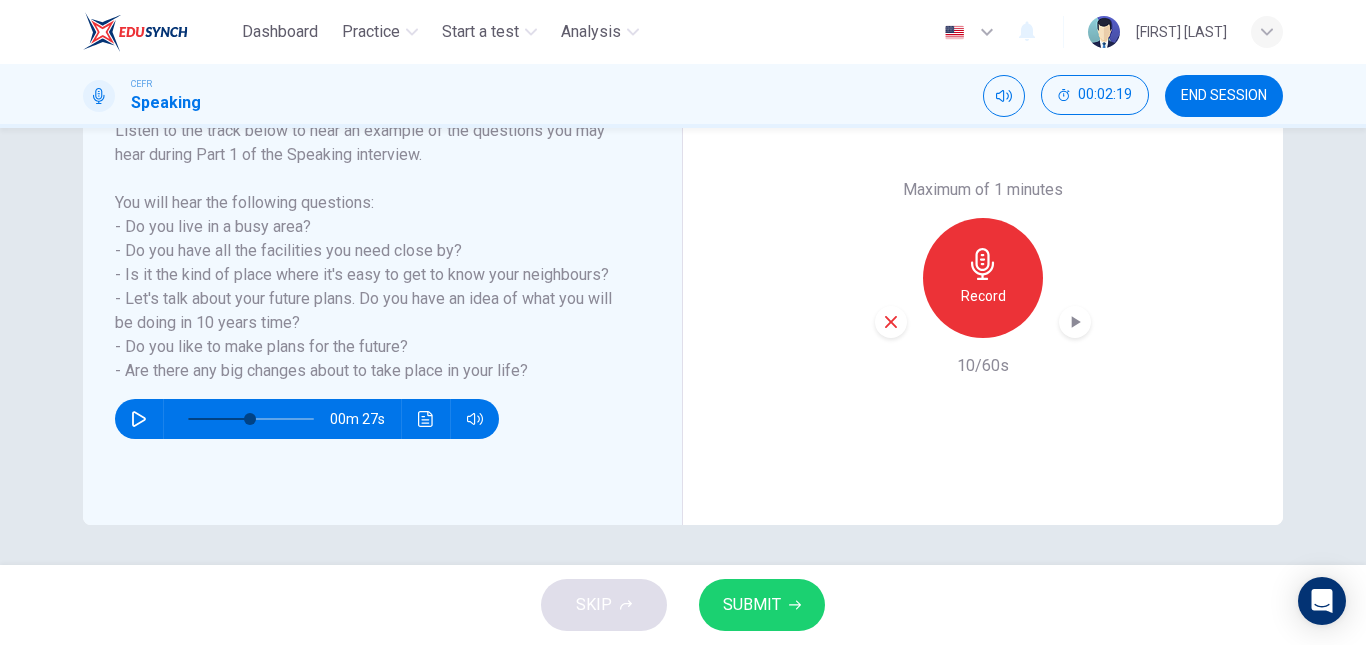 click at bounding box center [891, 322] 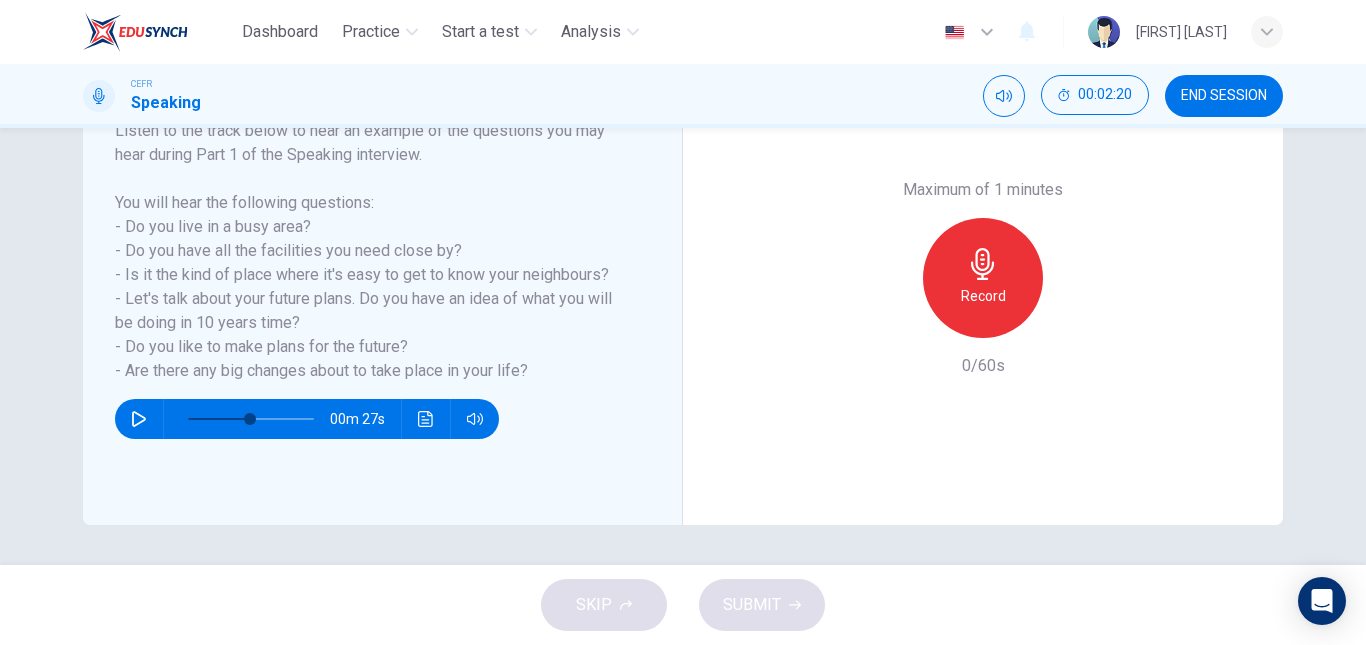 click on "Record" at bounding box center (983, 296) 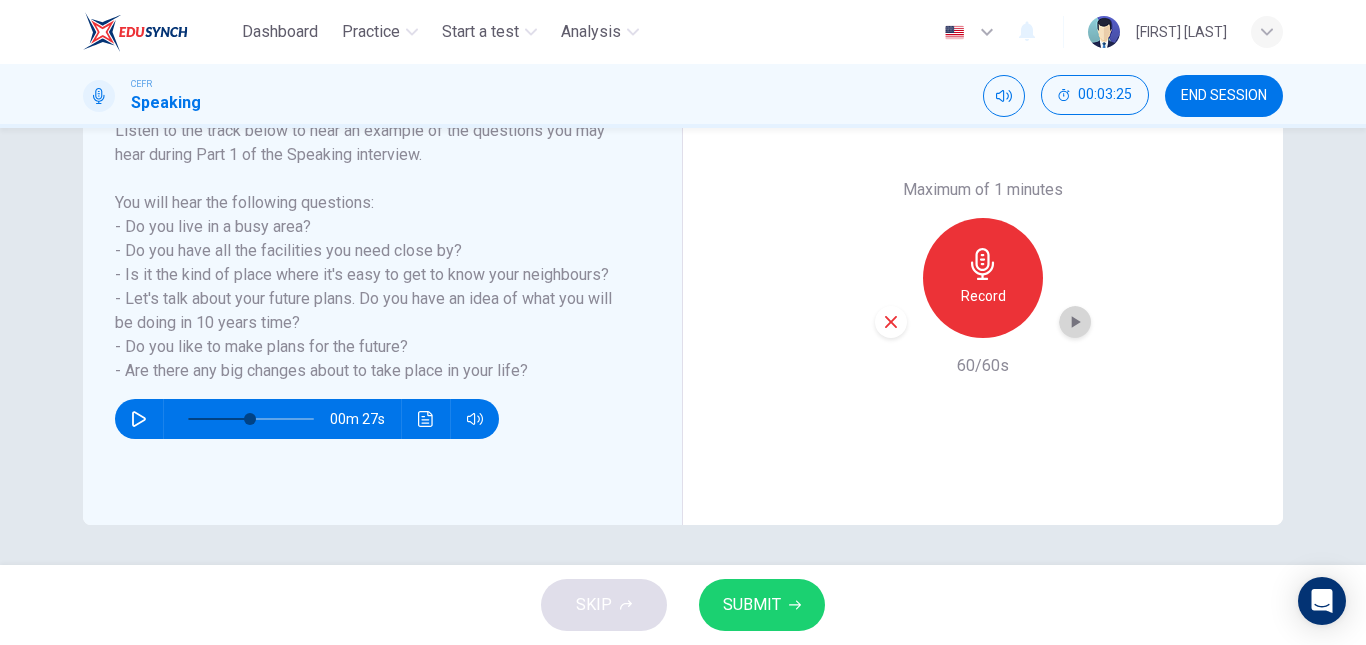 click at bounding box center [1075, 322] 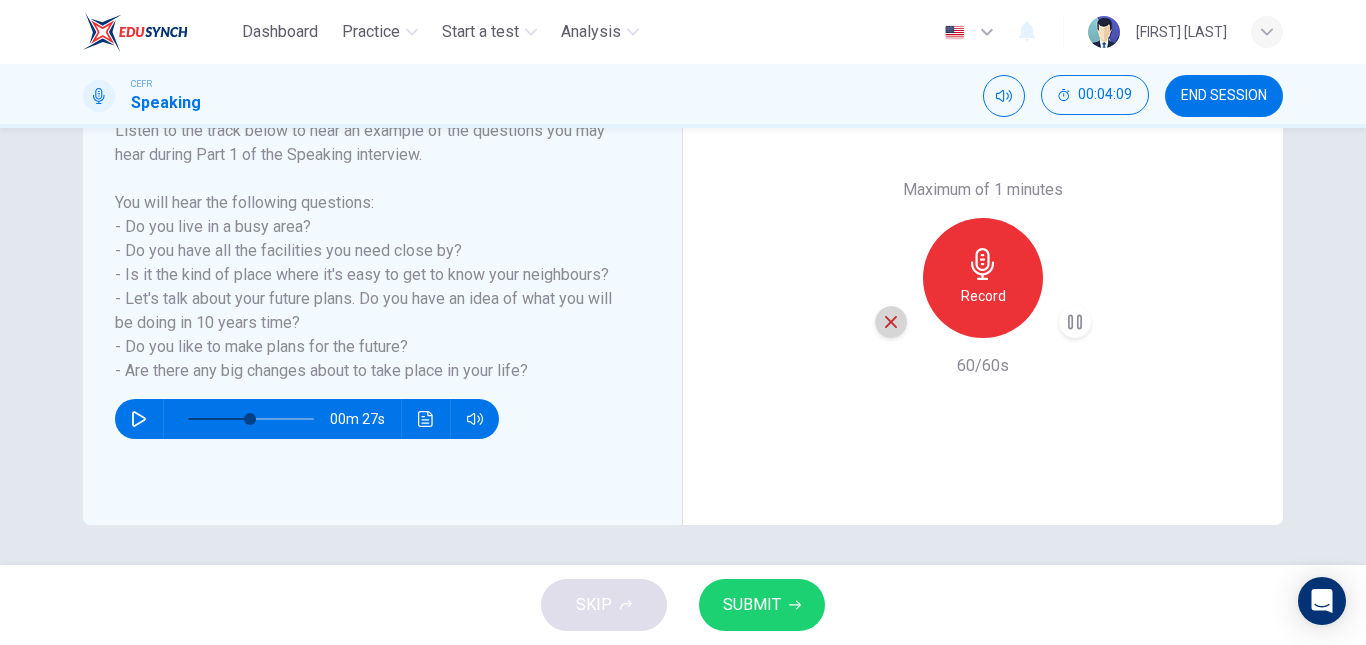 click at bounding box center [891, 322] 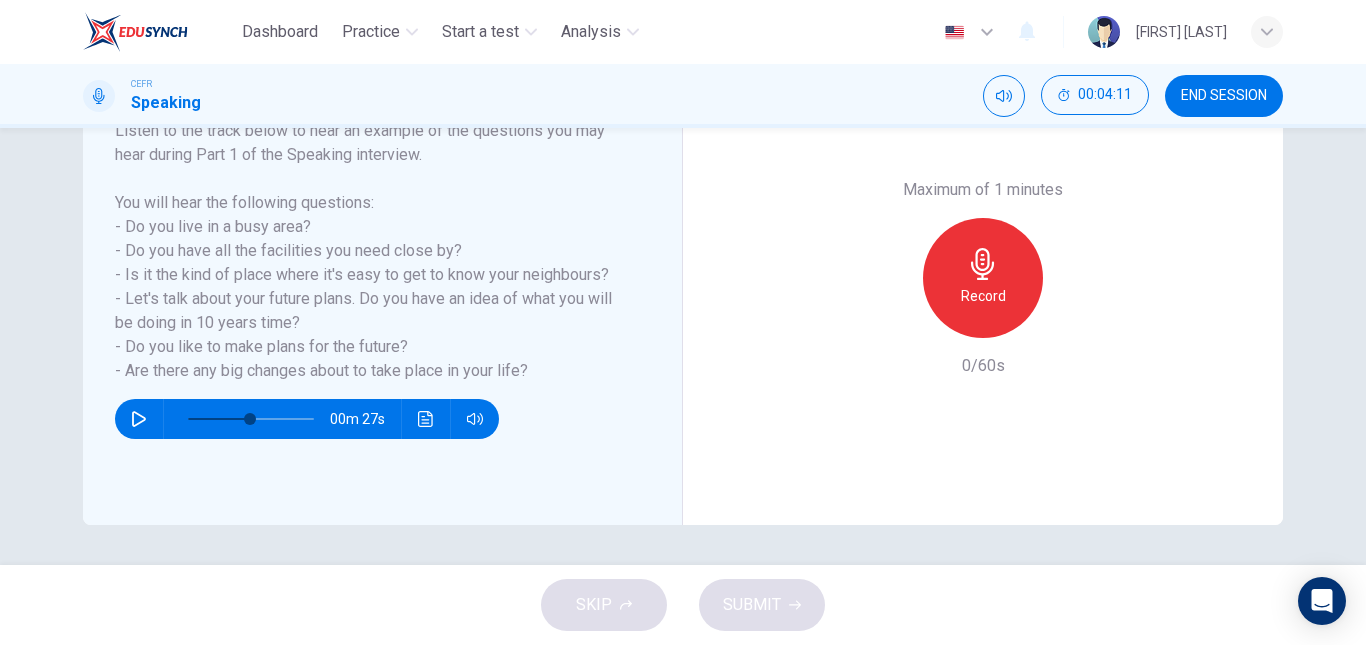 click at bounding box center (982, 264) 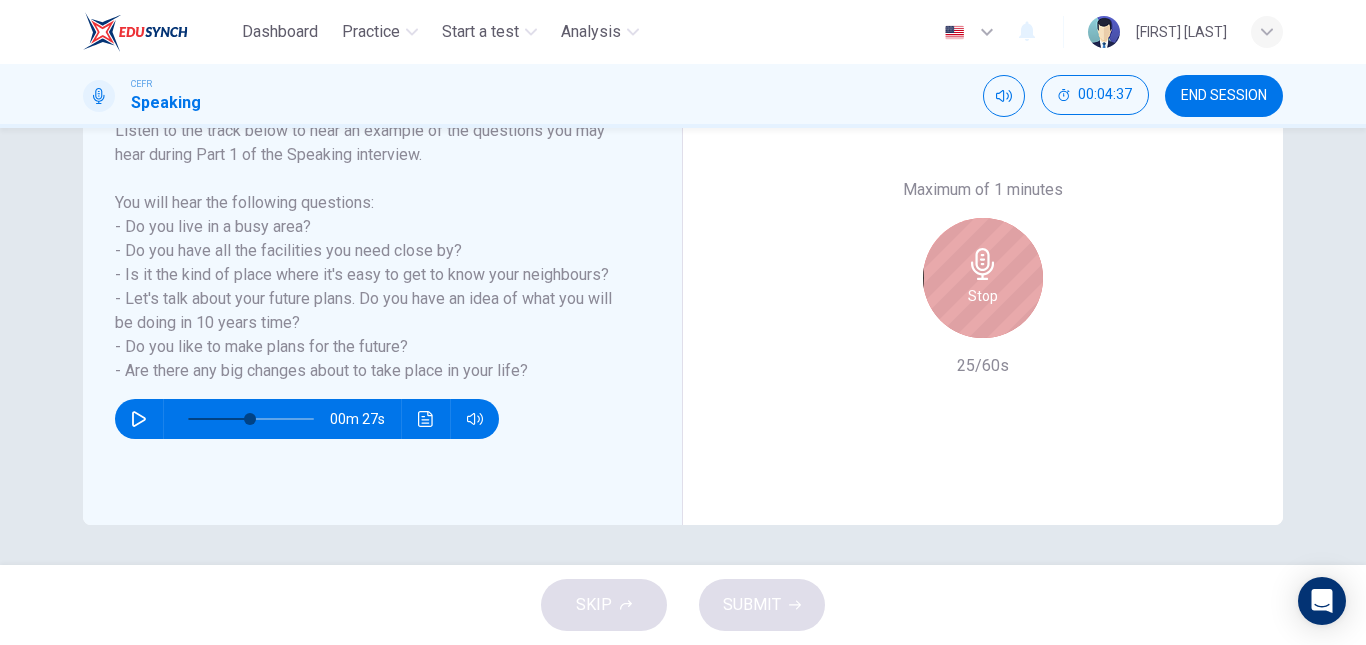 click at bounding box center [982, 264] 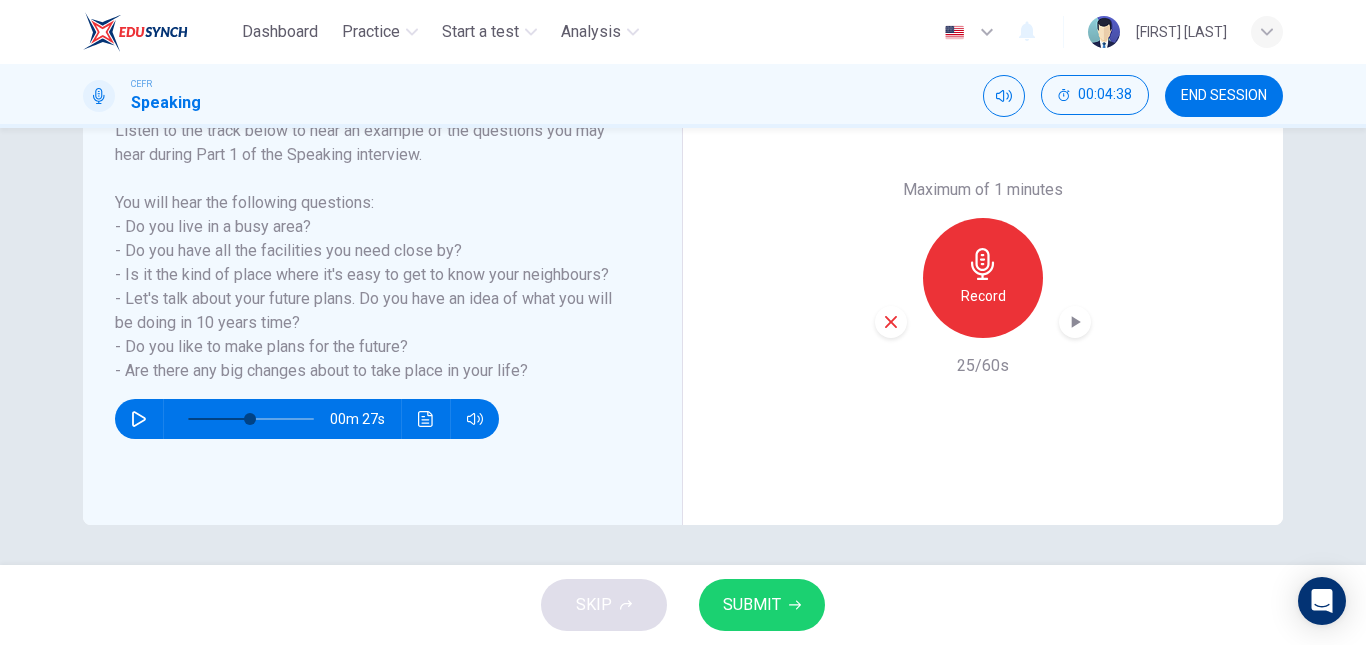click at bounding box center [891, 322] 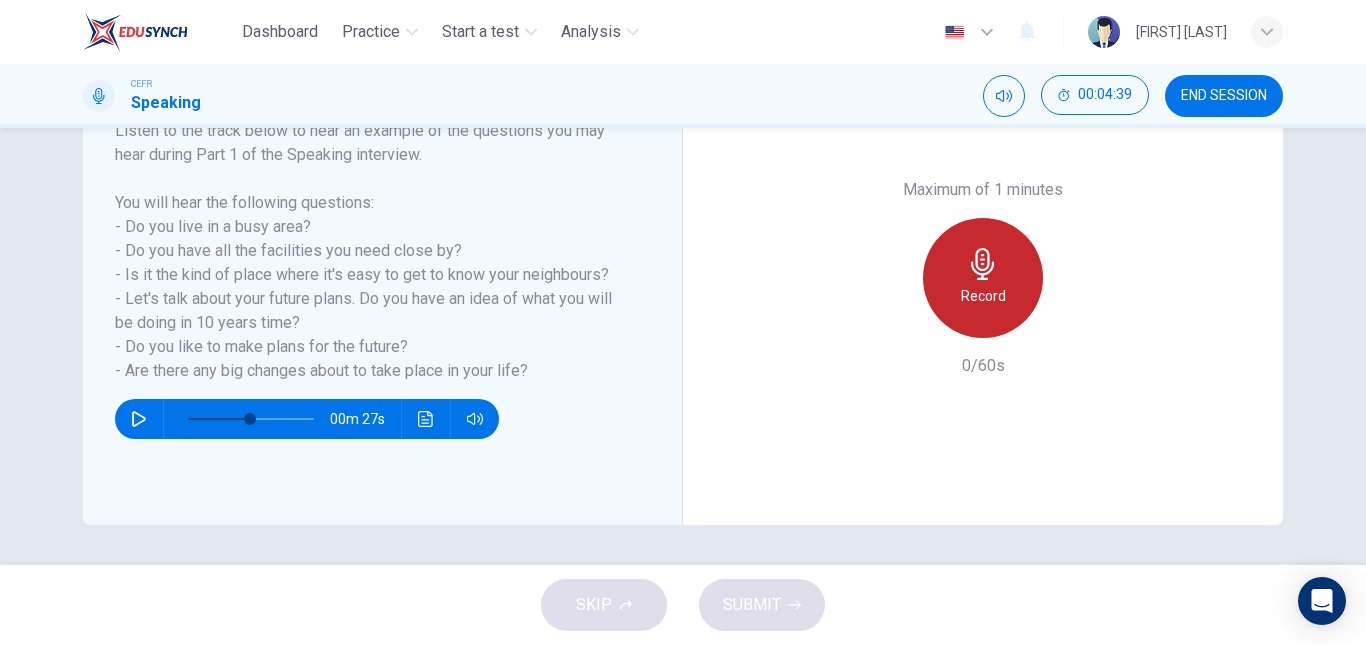 click on "Record" at bounding box center (983, 278) 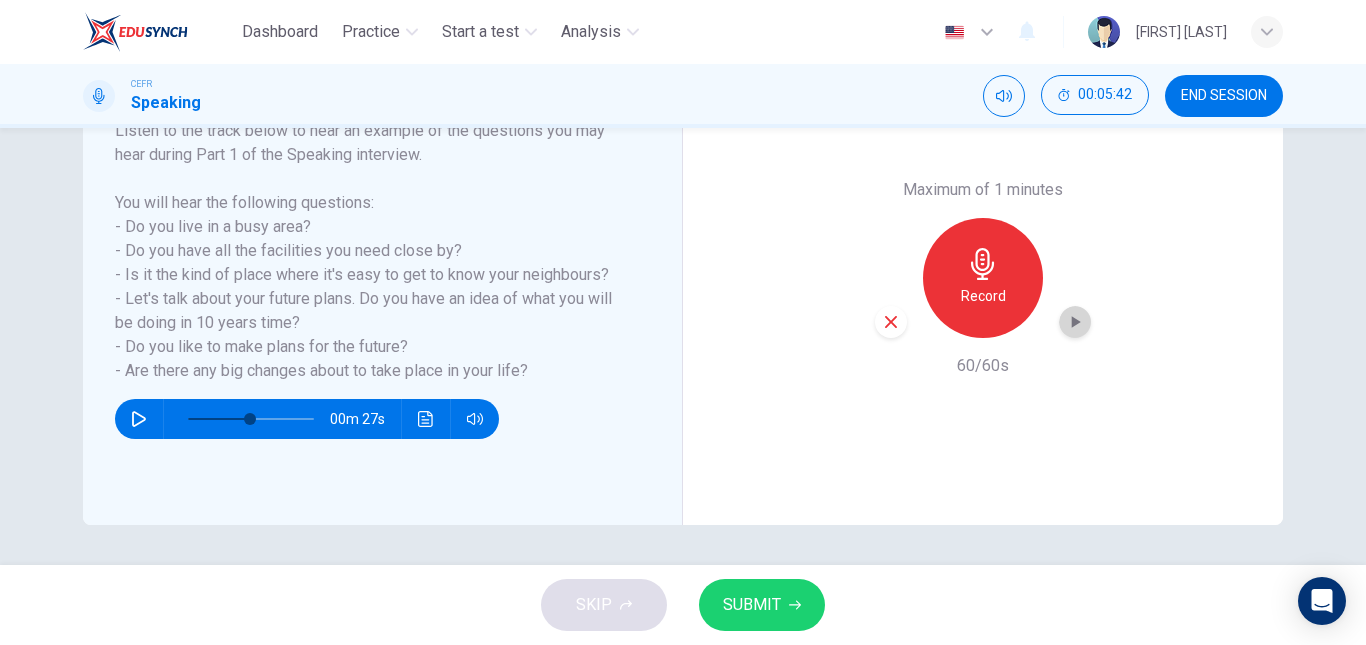 click at bounding box center (1075, 322) 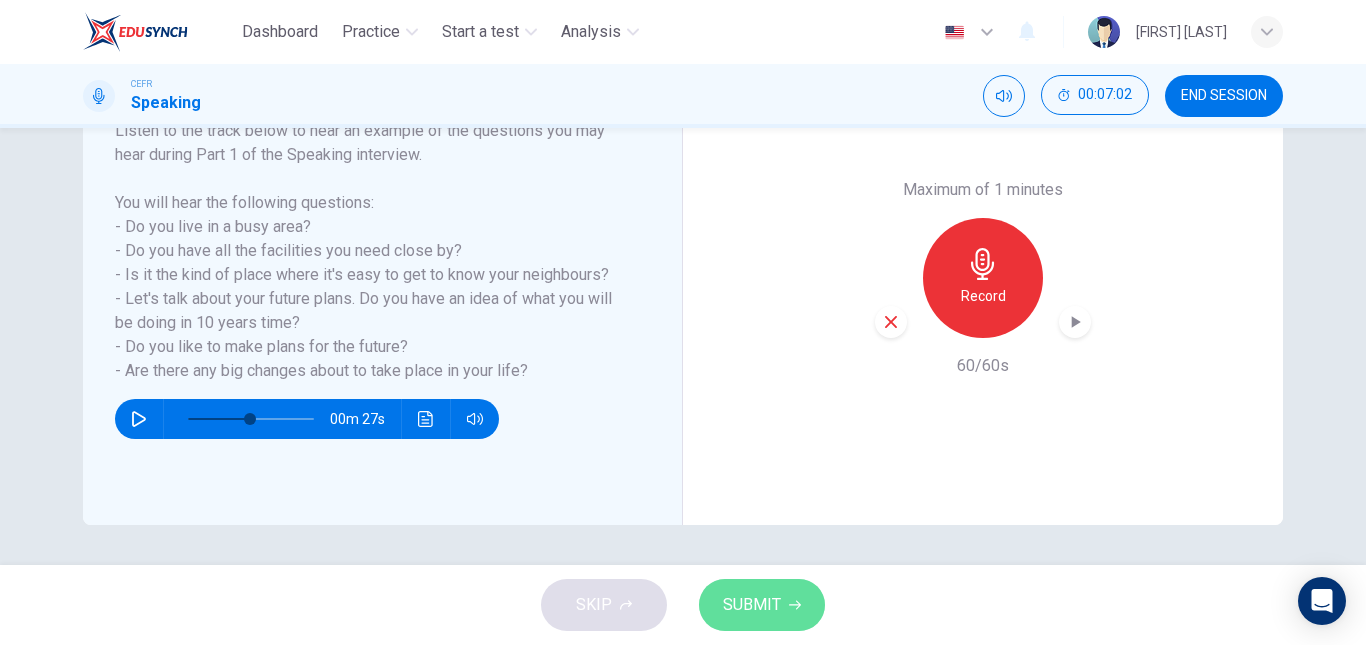 click on "SUBMIT" at bounding box center [752, 605] 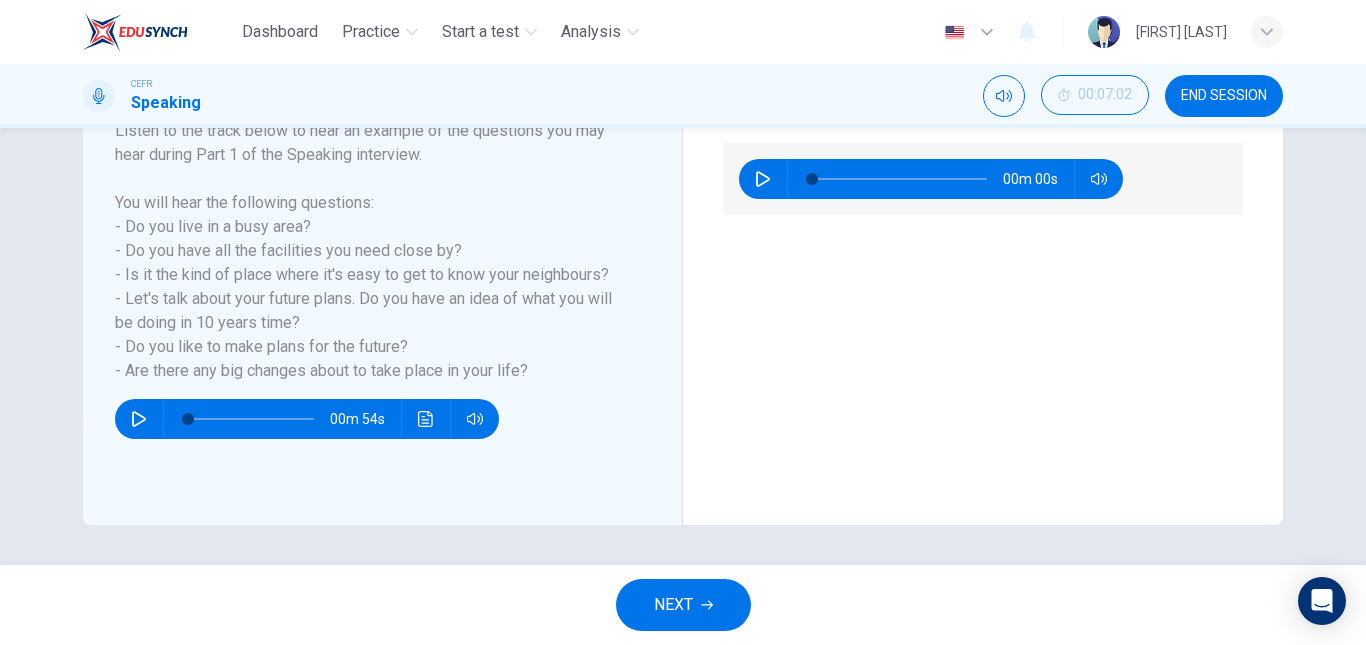 scroll, scrollTop: 165, scrollLeft: 0, axis: vertical 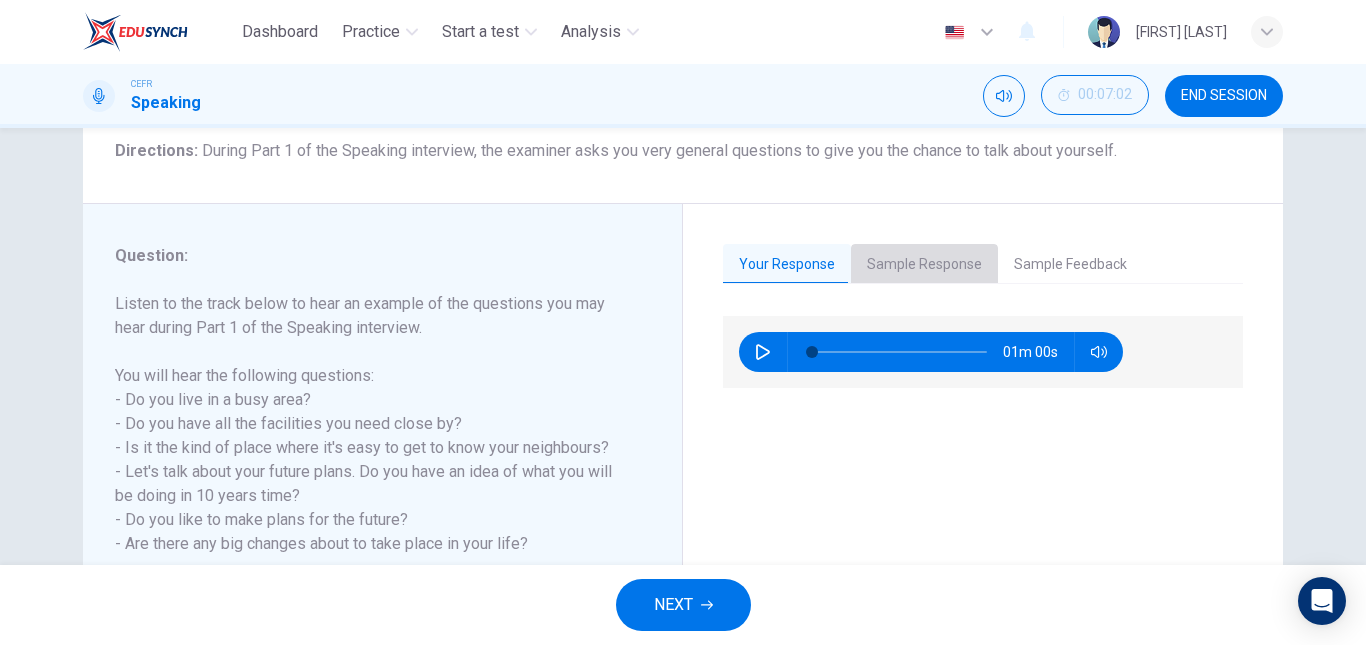 click on "Sample Response" at bounding box center (924, 265) 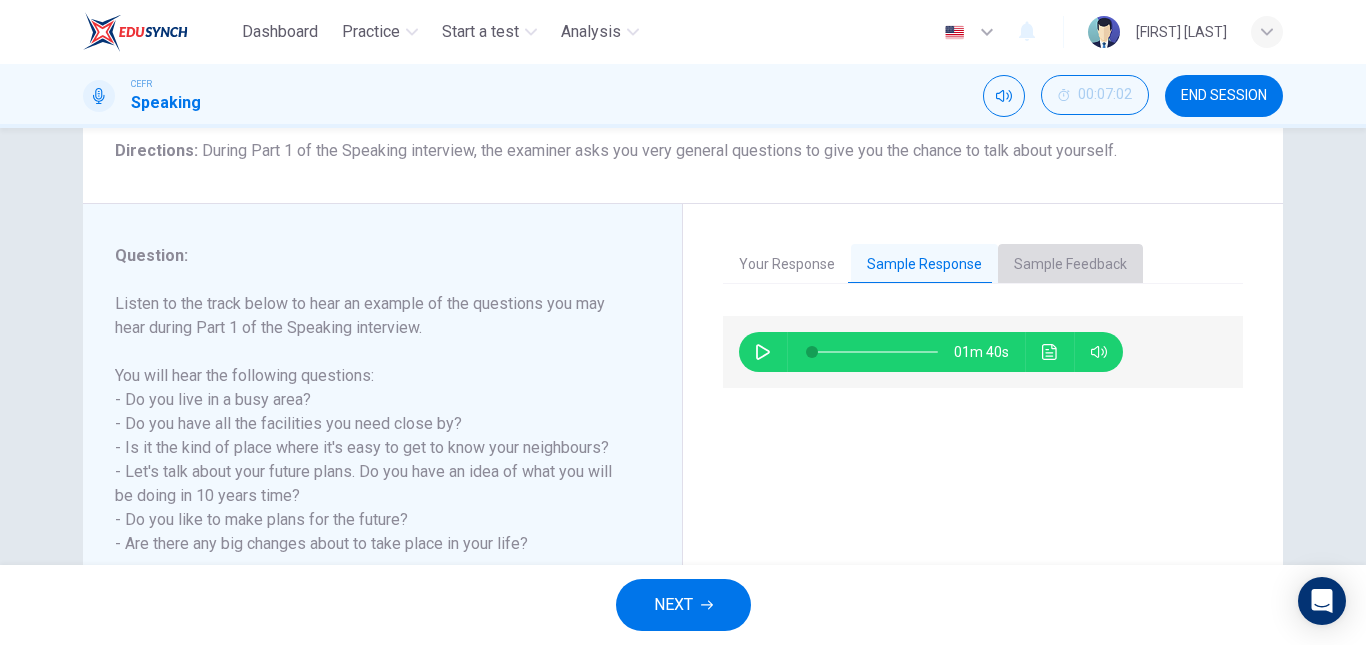 click on "Sample Feedback" at bounding box center [1070, 265] 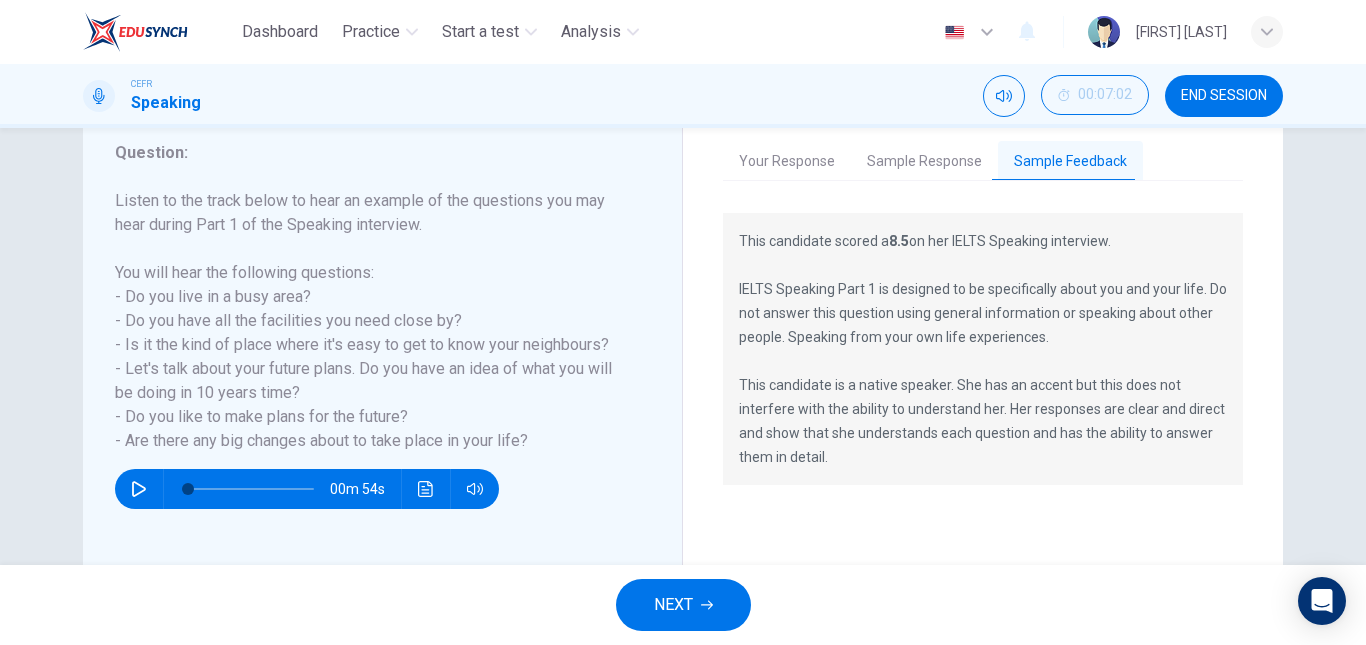 scroll, scrollTop: 269, scrollLeft: 0, axis: vertical 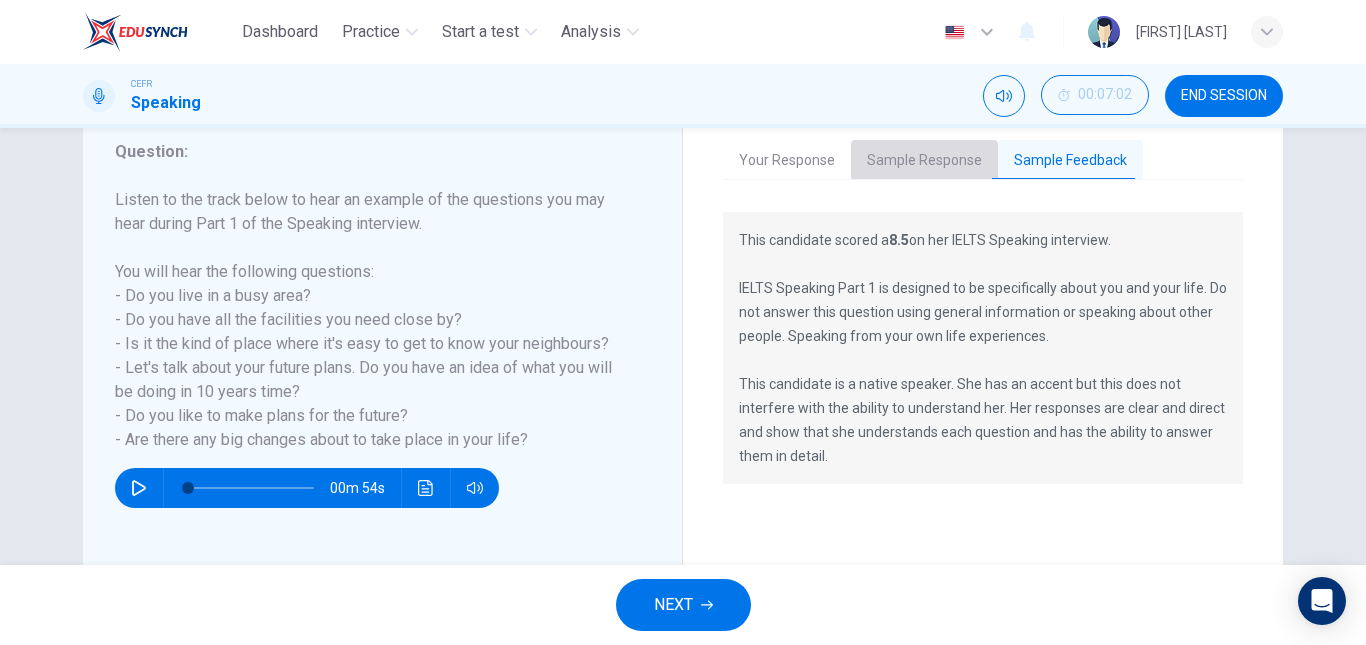 click on "Sample Response" at bounding box center [924, 161] 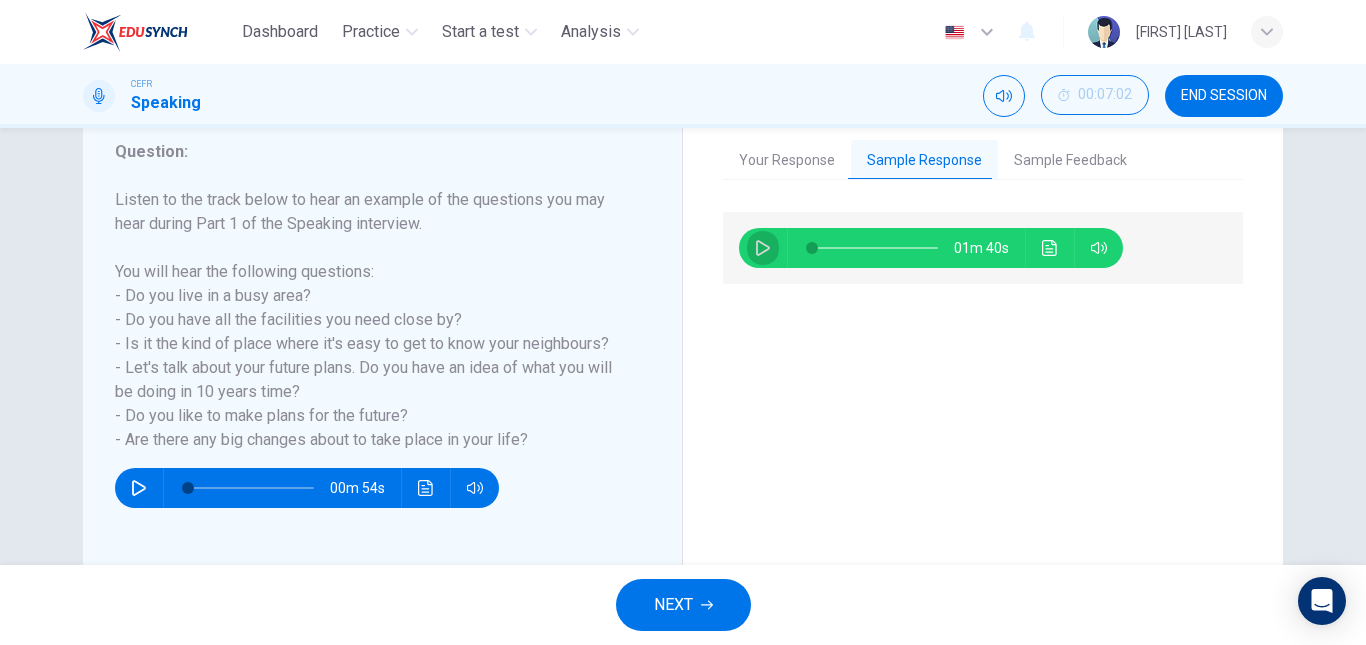 click at bounding box center (763, 248) 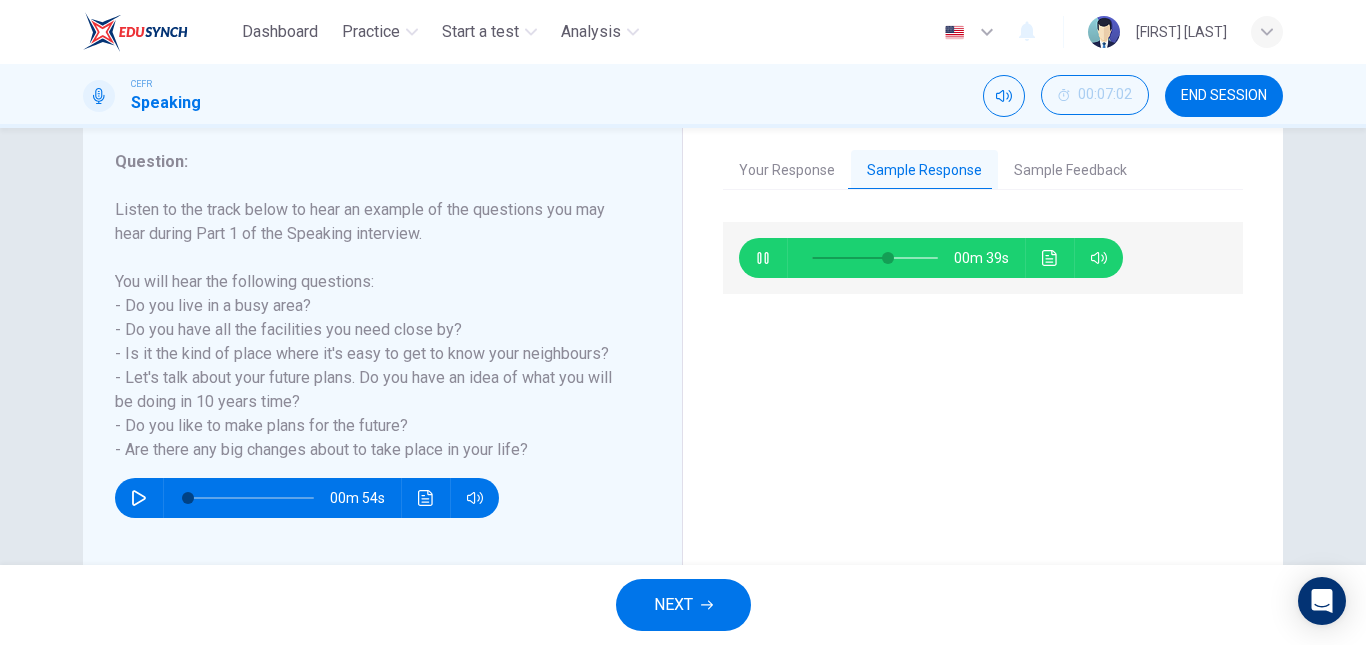 scroll, scrollTop: 258, scrollLeft: 0, axis: vertical 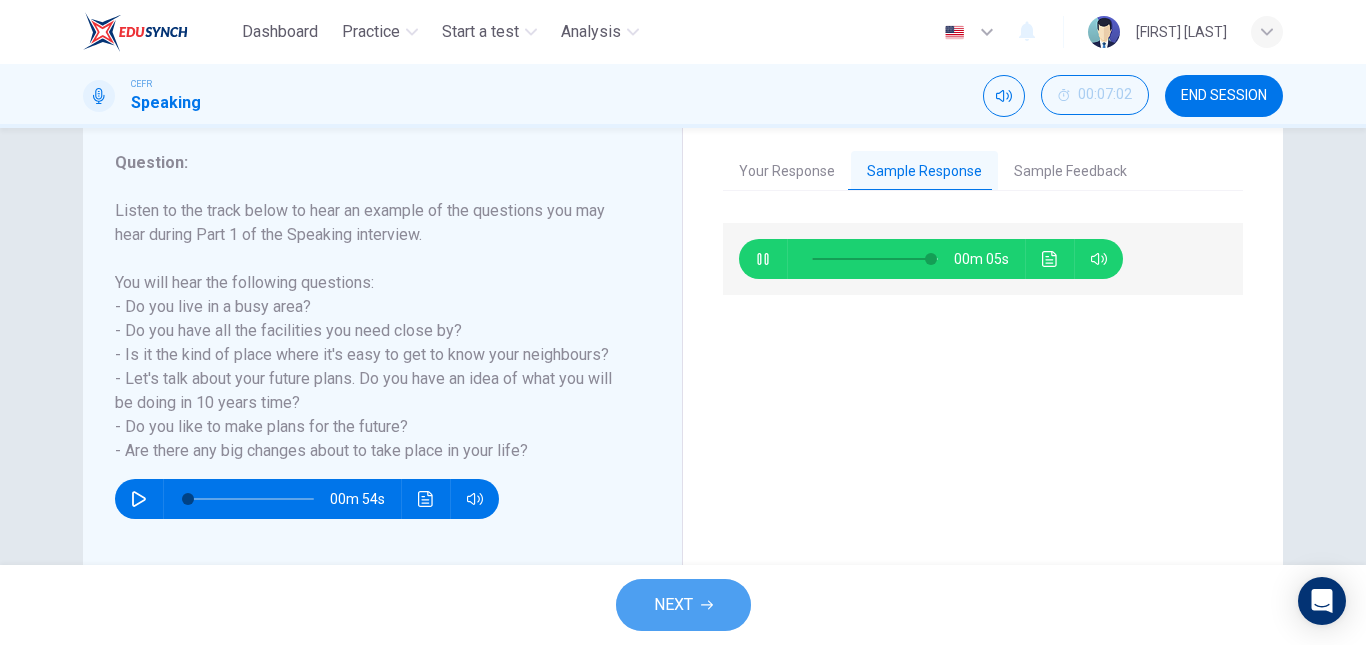 click on "NEXT" at bounding box center [683, 605] 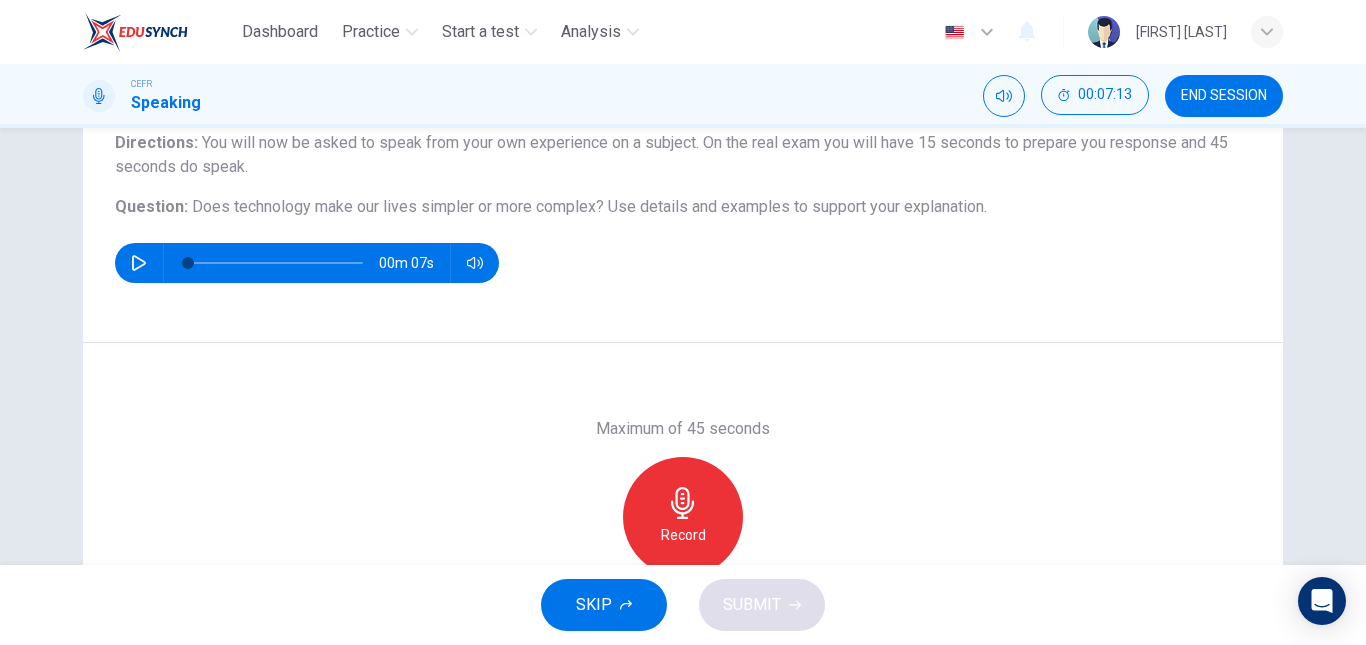 scroll, scrollTop: 173, scrollLeft: 0, axis: vertical 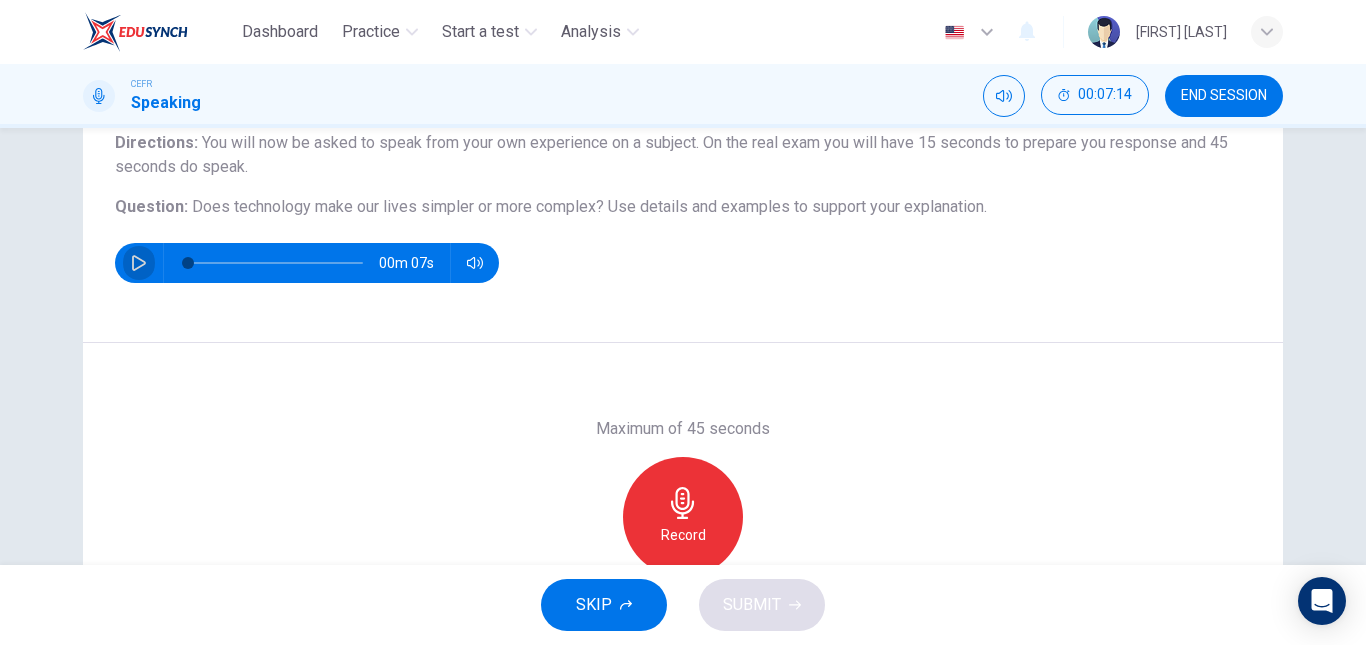 click at bounding box center (139, 263) 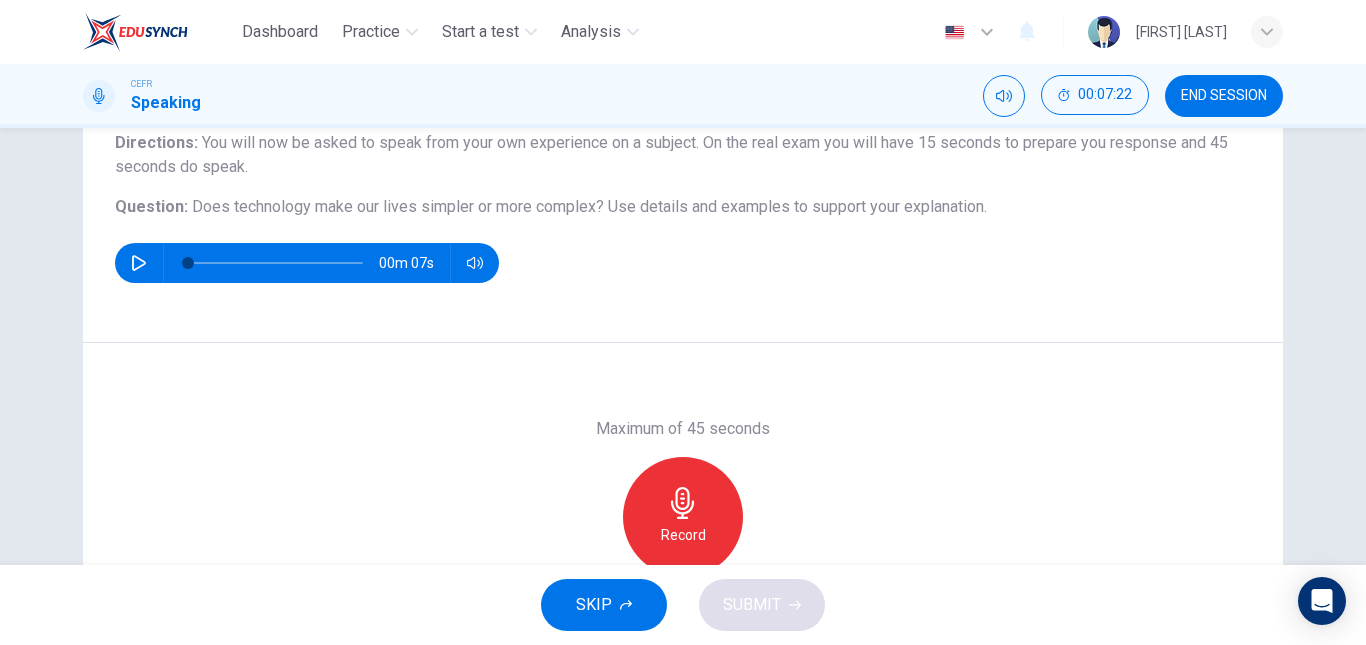 click at bounding box center [682, 503] 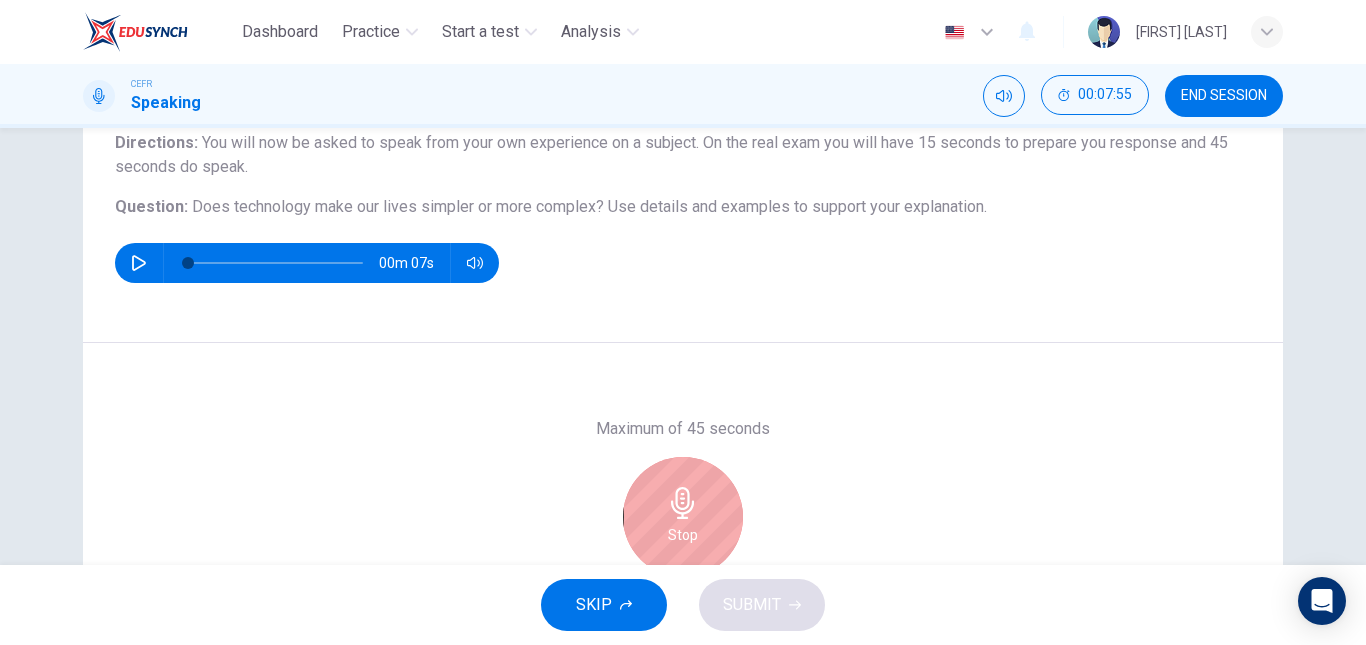 click on "Stop" at bounding box center [683, 517] 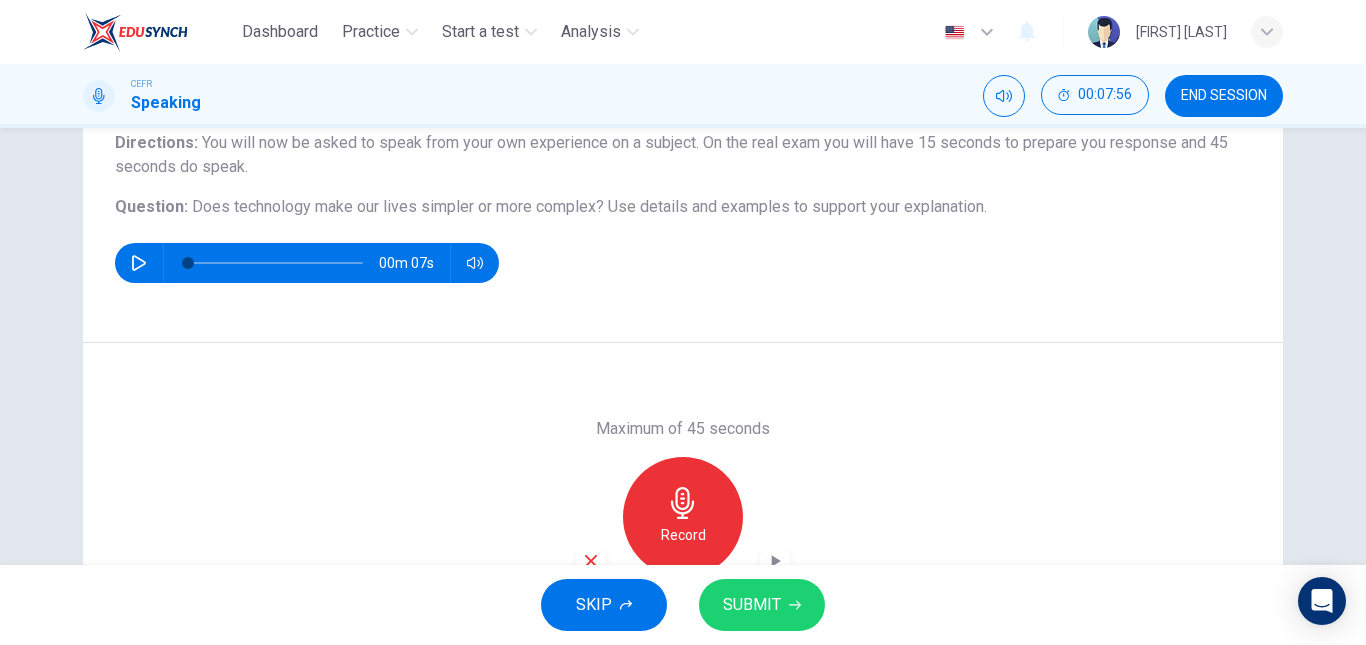 click at bounding box center [591, 561] 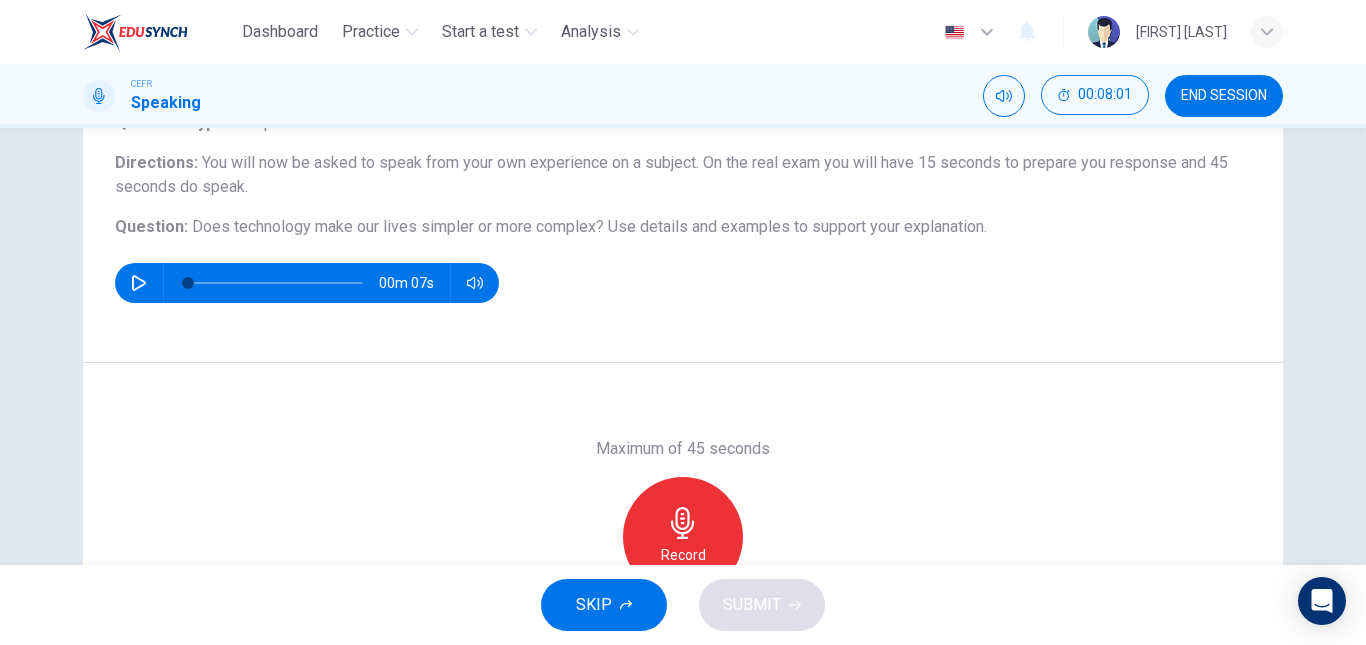 scroll, scrollTop: 153, scrollLeft: 0, axis: vertical 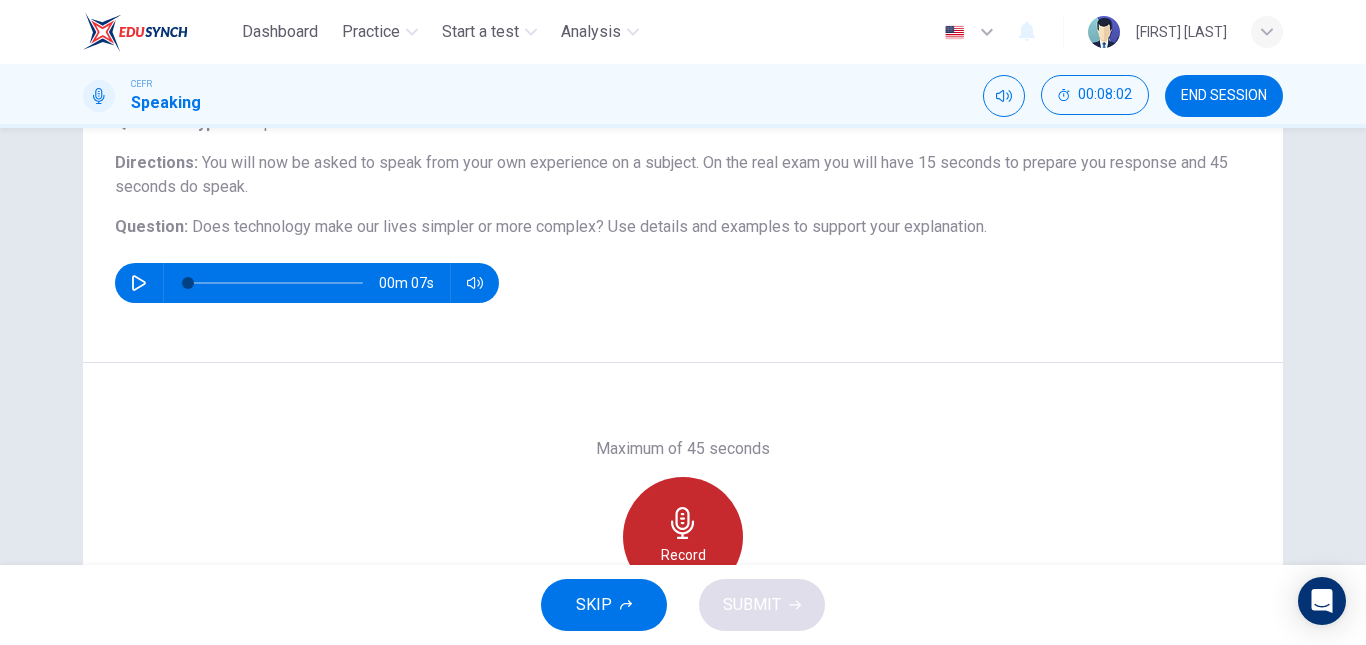 click on "Record" at bounding box center (683, 537) 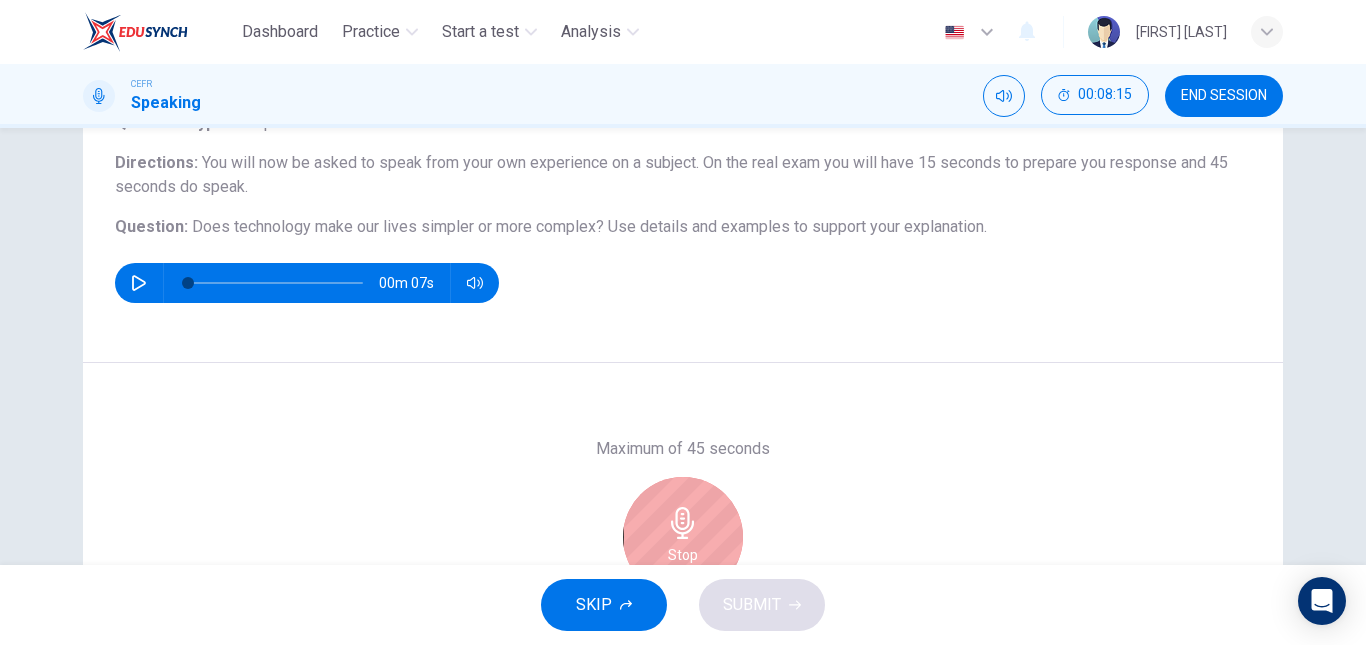 scroll, scrollTop: 338, scrollLeft: 0, axis: vertical 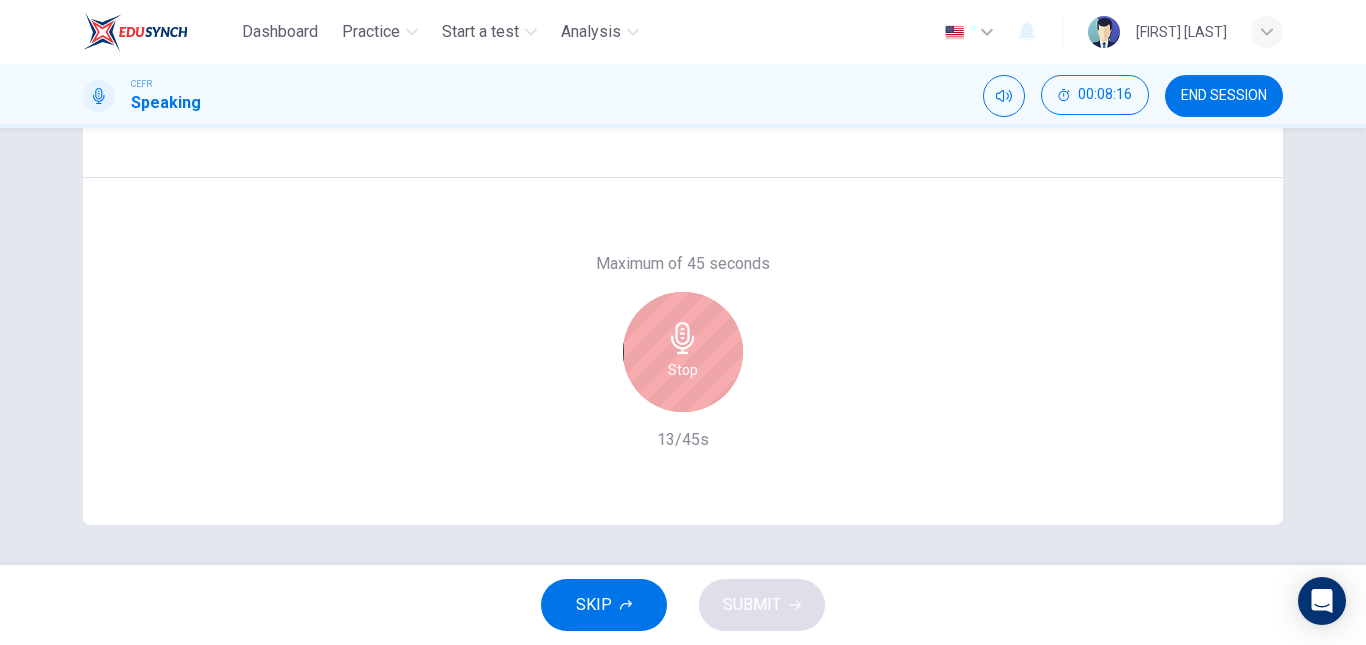 click at bounding box center [682, 338] 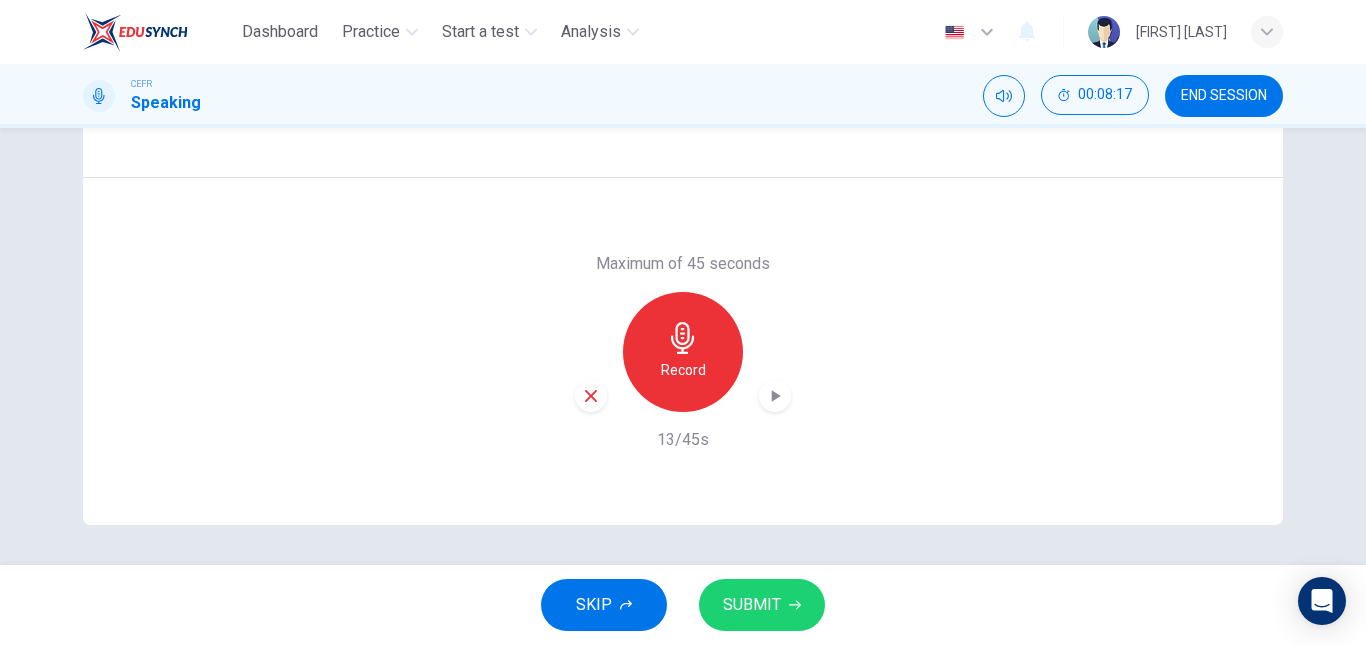 click at bounding box center (591, 396) 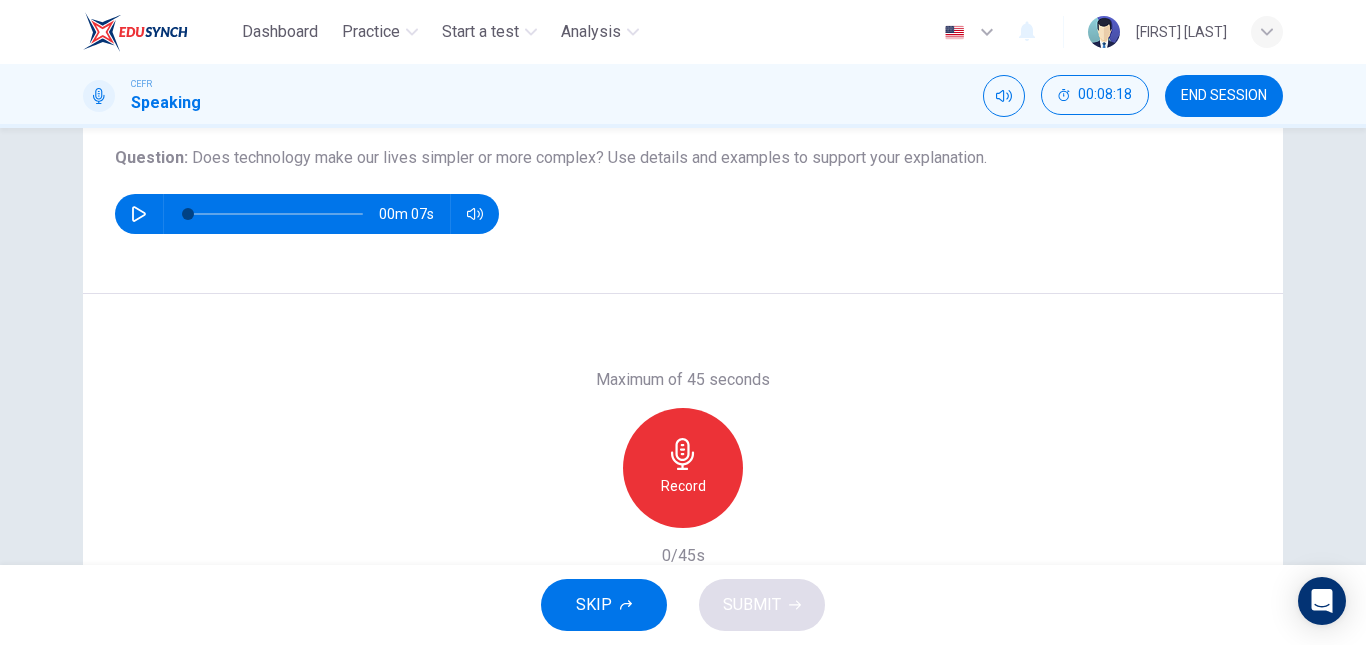 scroll, scrollTop: 222, scrollLeft: 0, axis: vertical 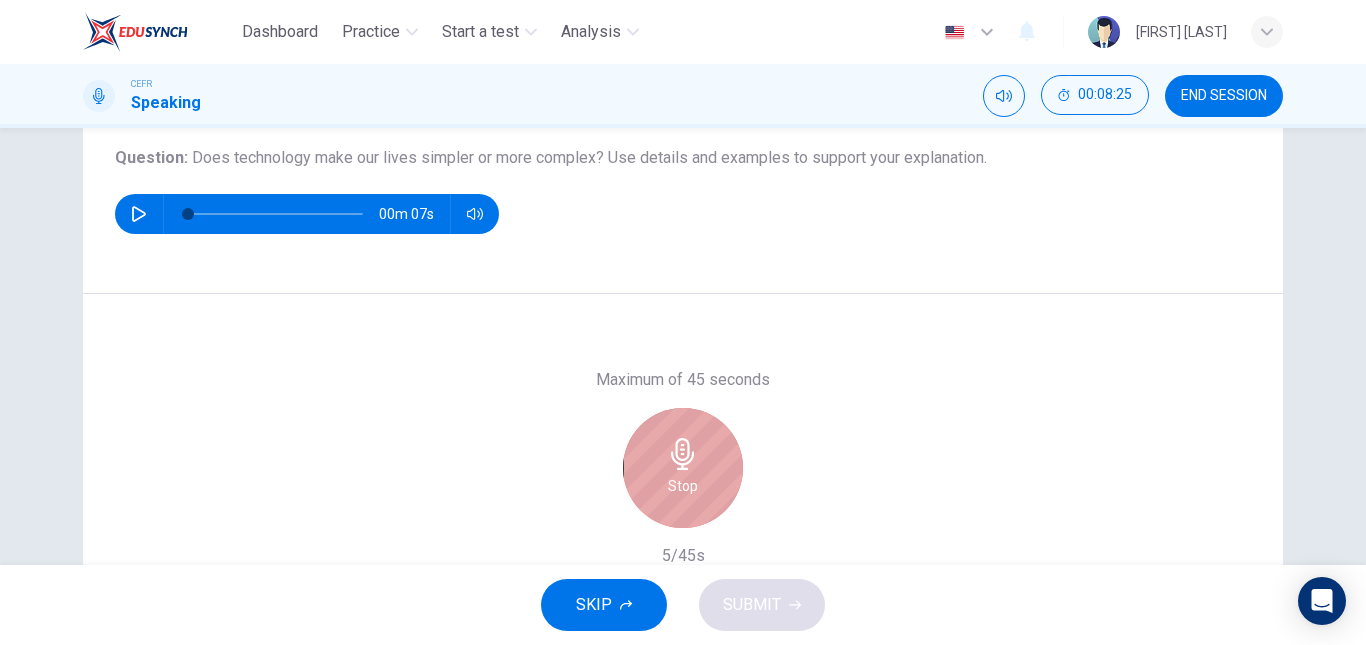 click at bounding box center (683, 454) 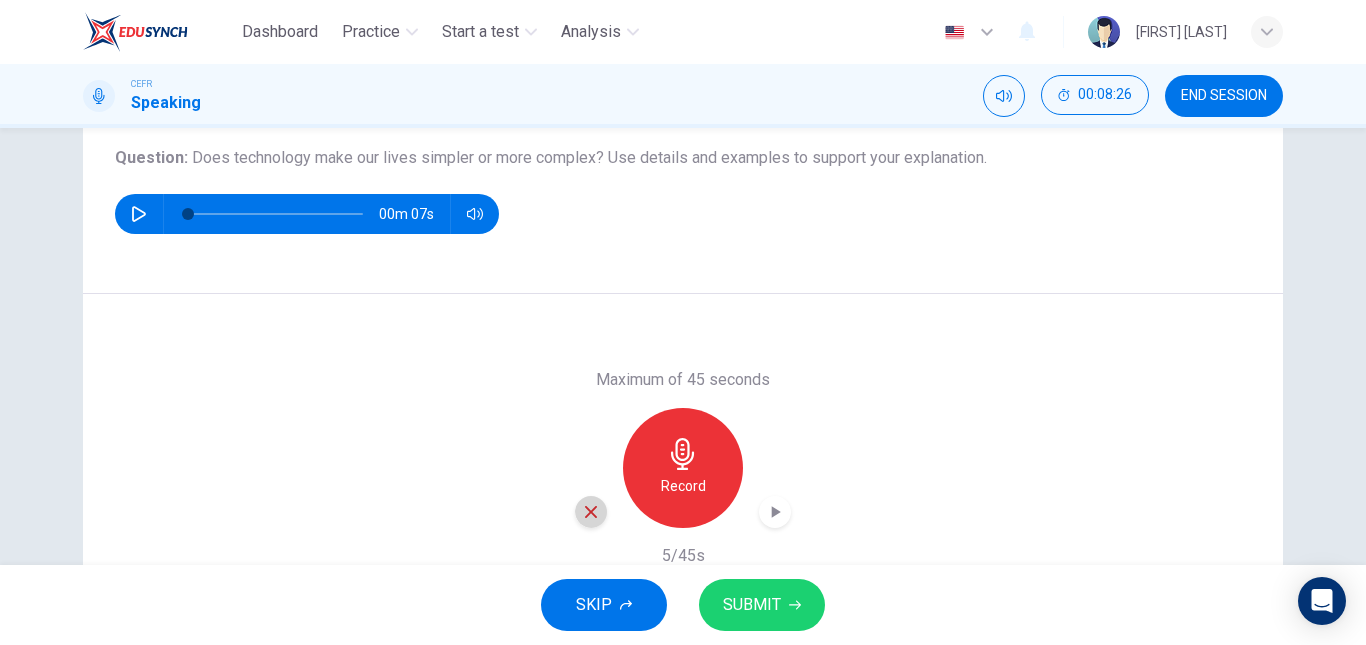 click at bounding box center (591, 512) 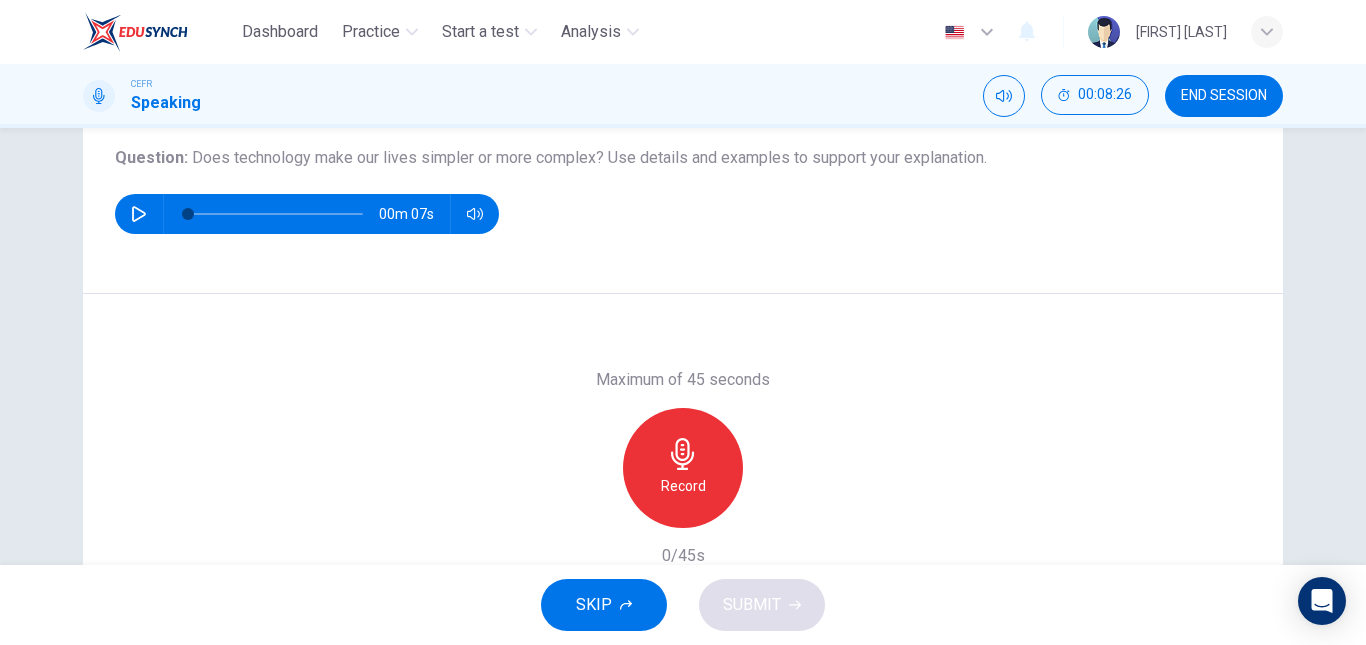 click at bounding box center [683, 454] 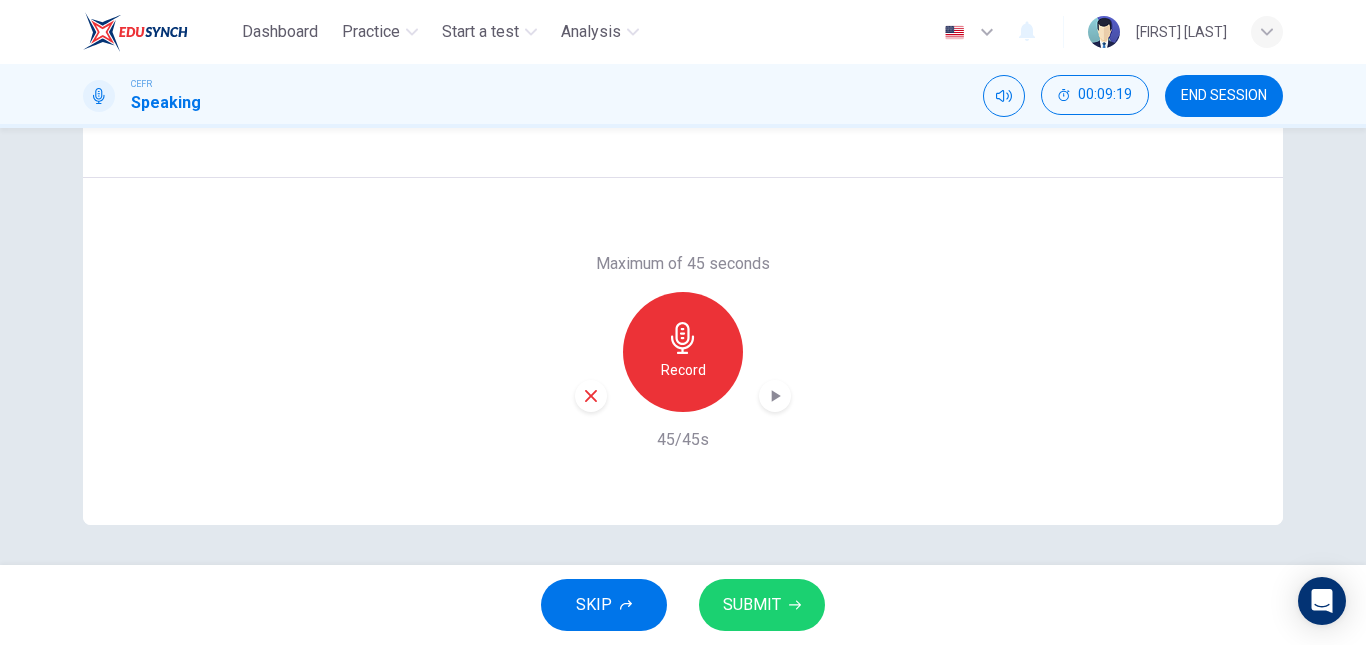 scroll, scrollTop: 338, scrollLeft: 0, axis: vertical 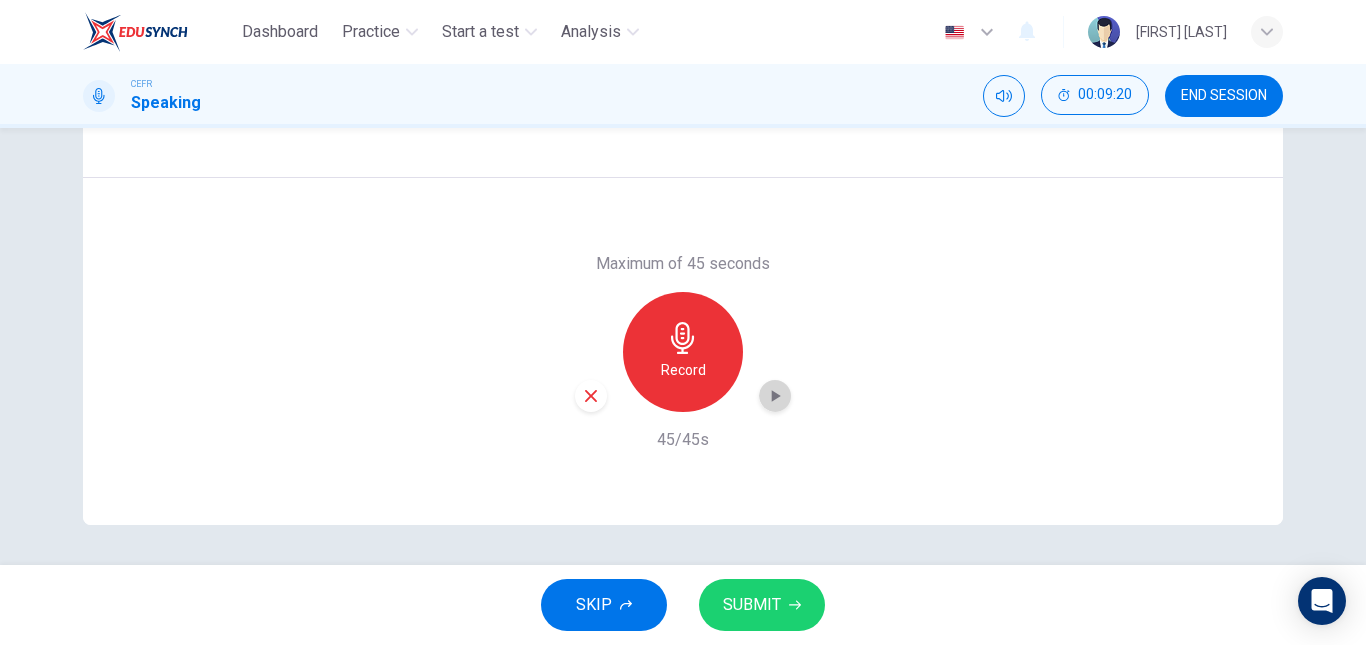 click at bounding box center (775, 396) 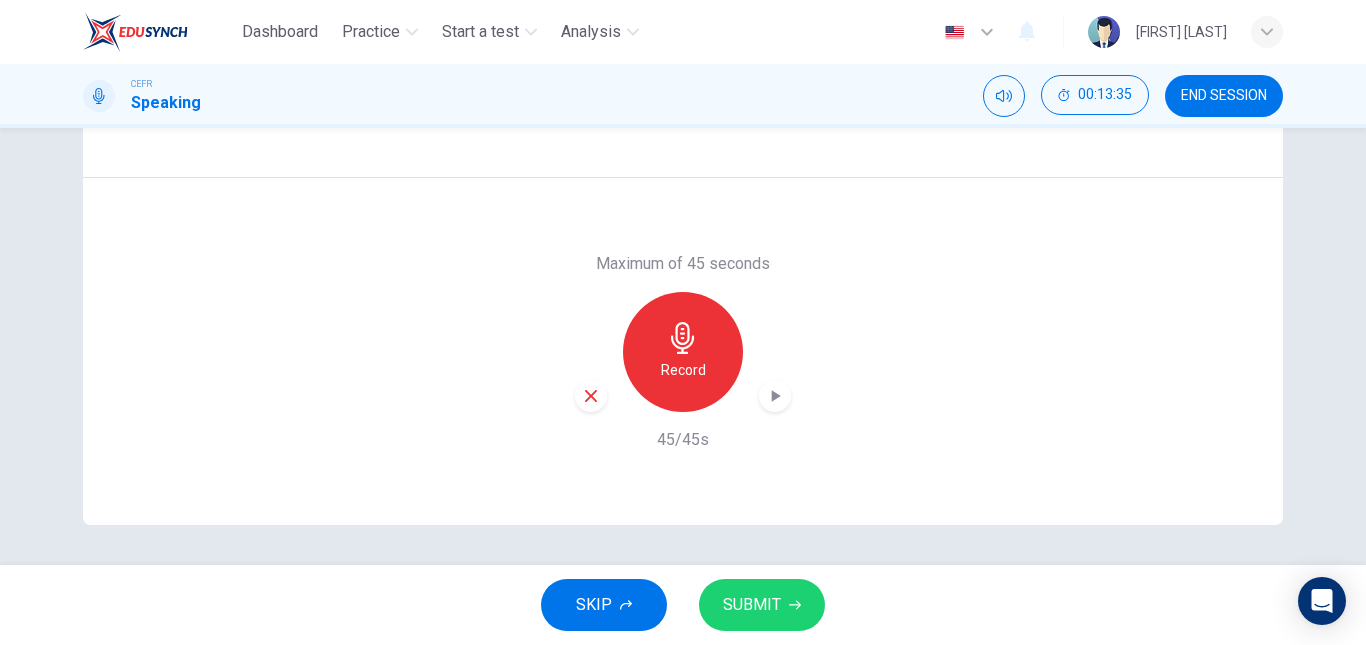 click at bounding box center [775, 396] 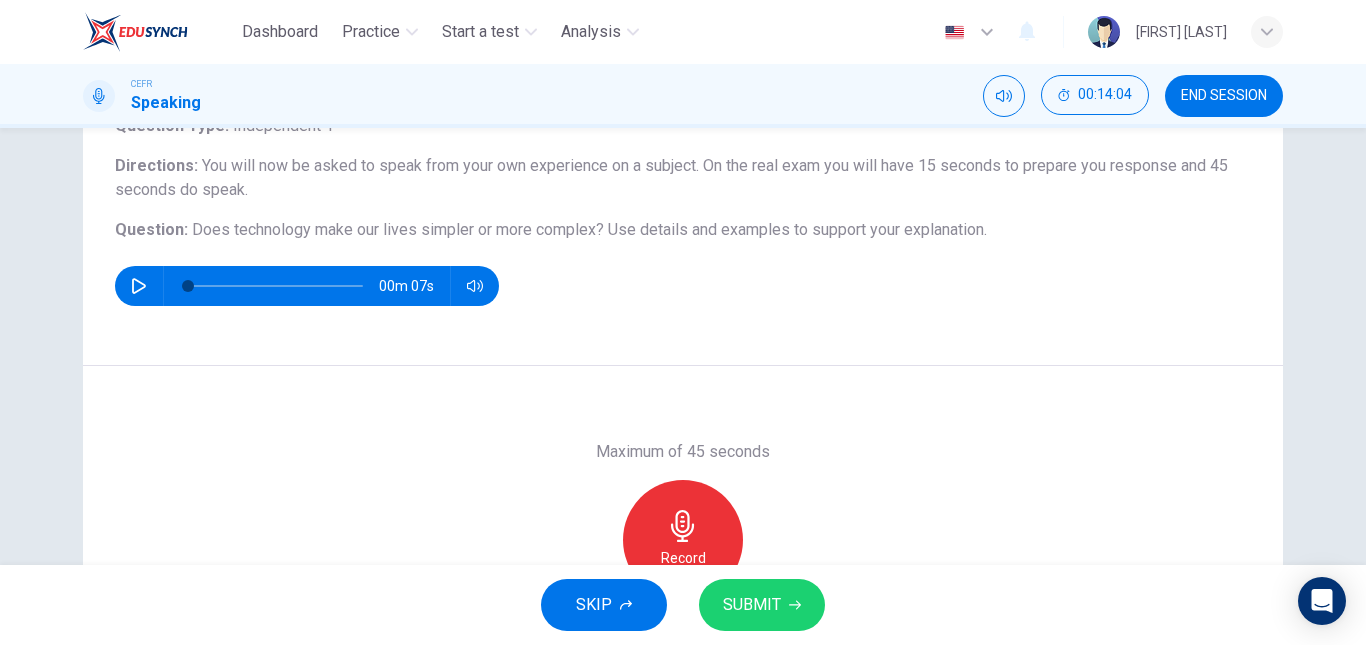 scroll, scrollTop: 338, scrollLeft: 0, axis: vertical 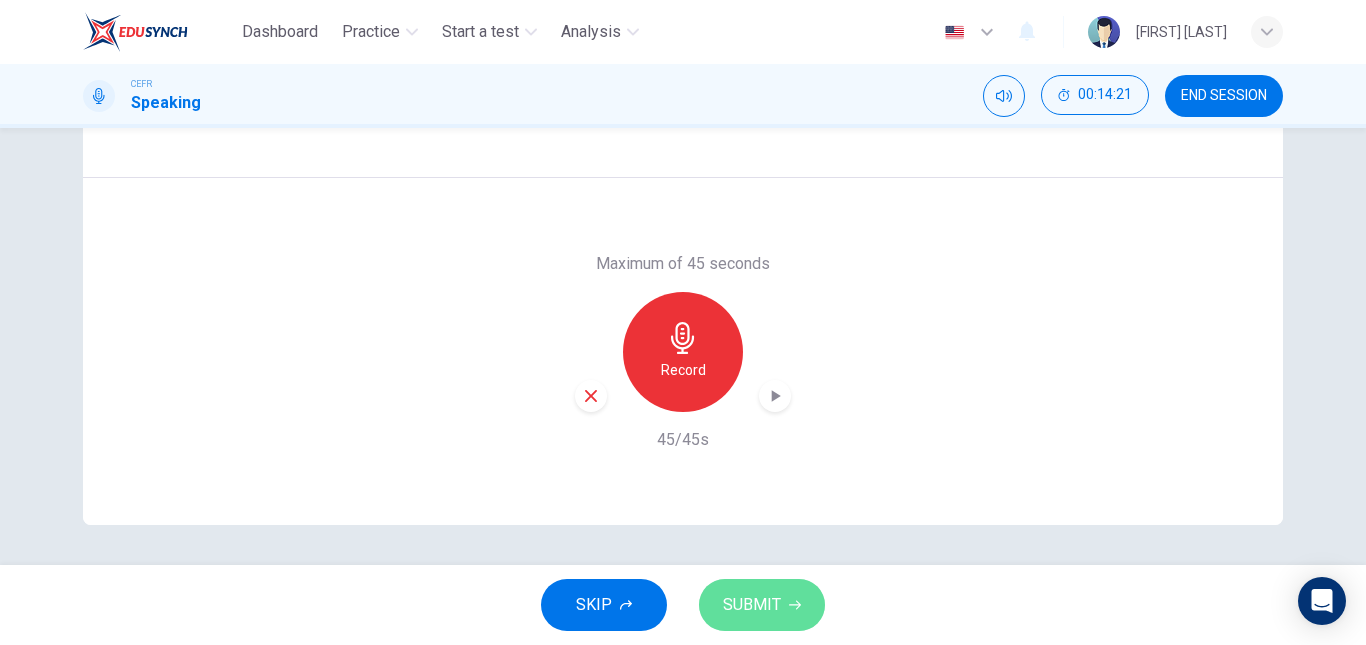click on "SUBMIT" at bounding box center [762, 605] 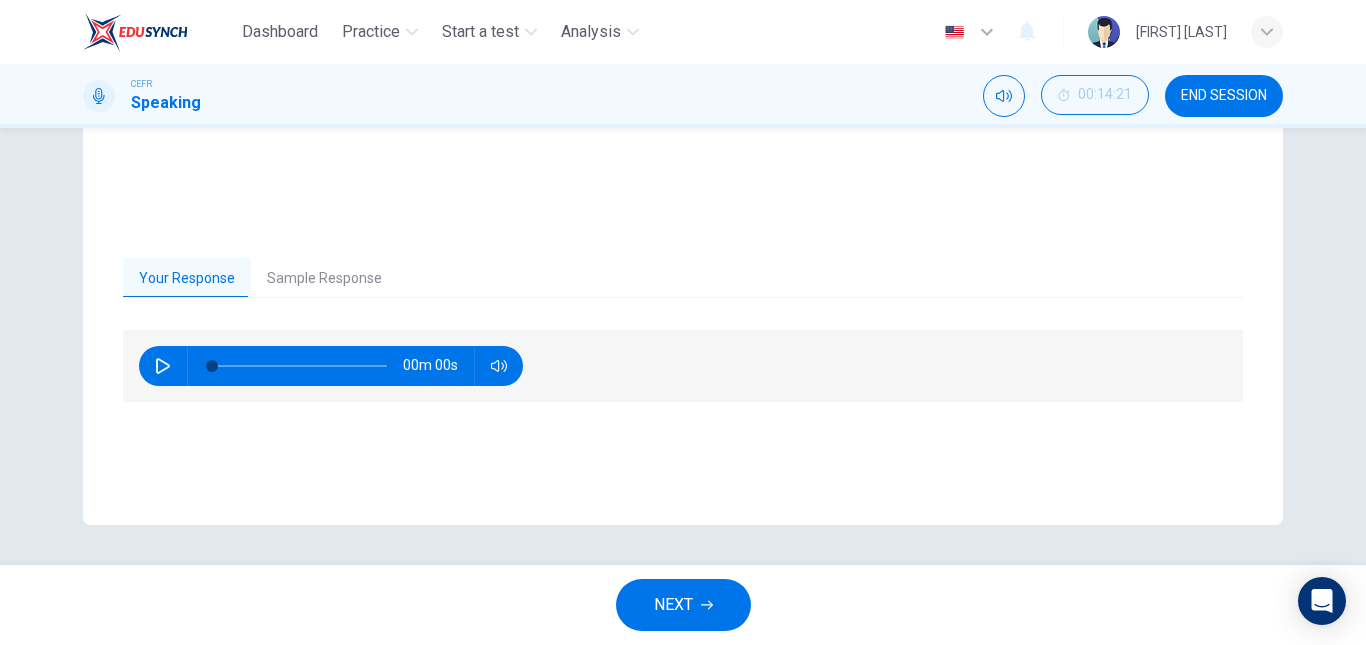 click on "Sample Response" at bounding box center [324, 279] 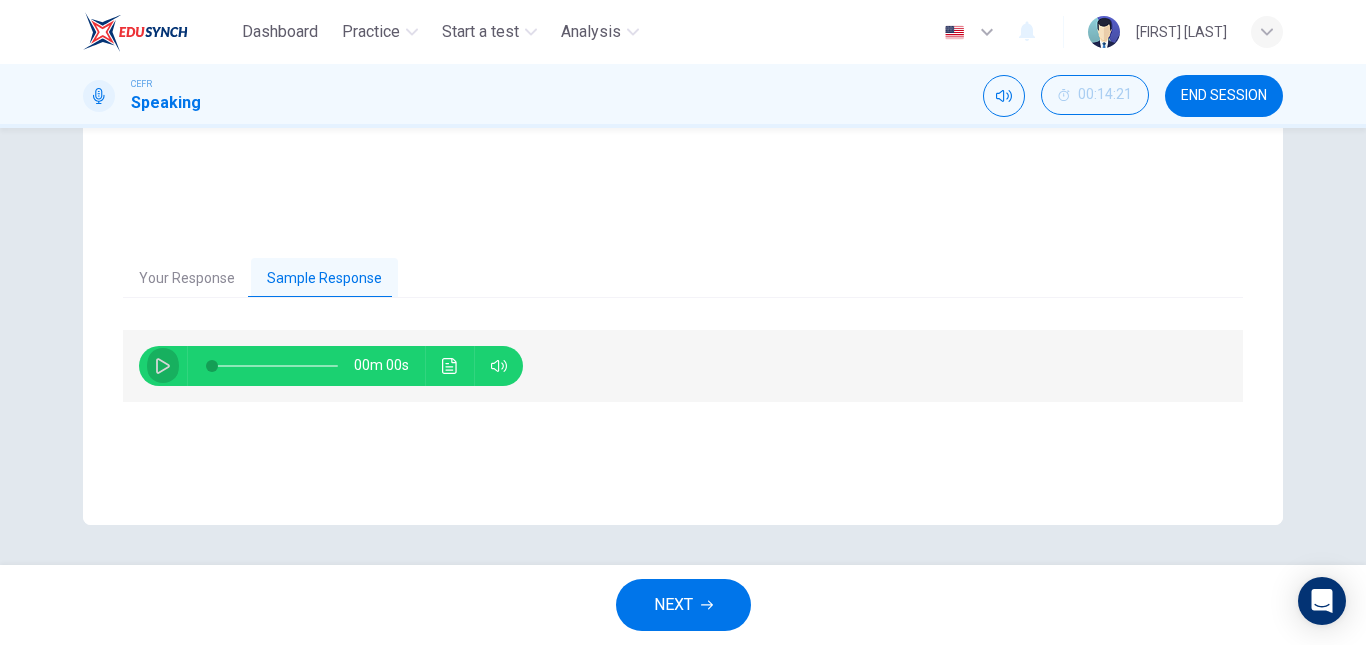 click at bounding box center [163, 366] 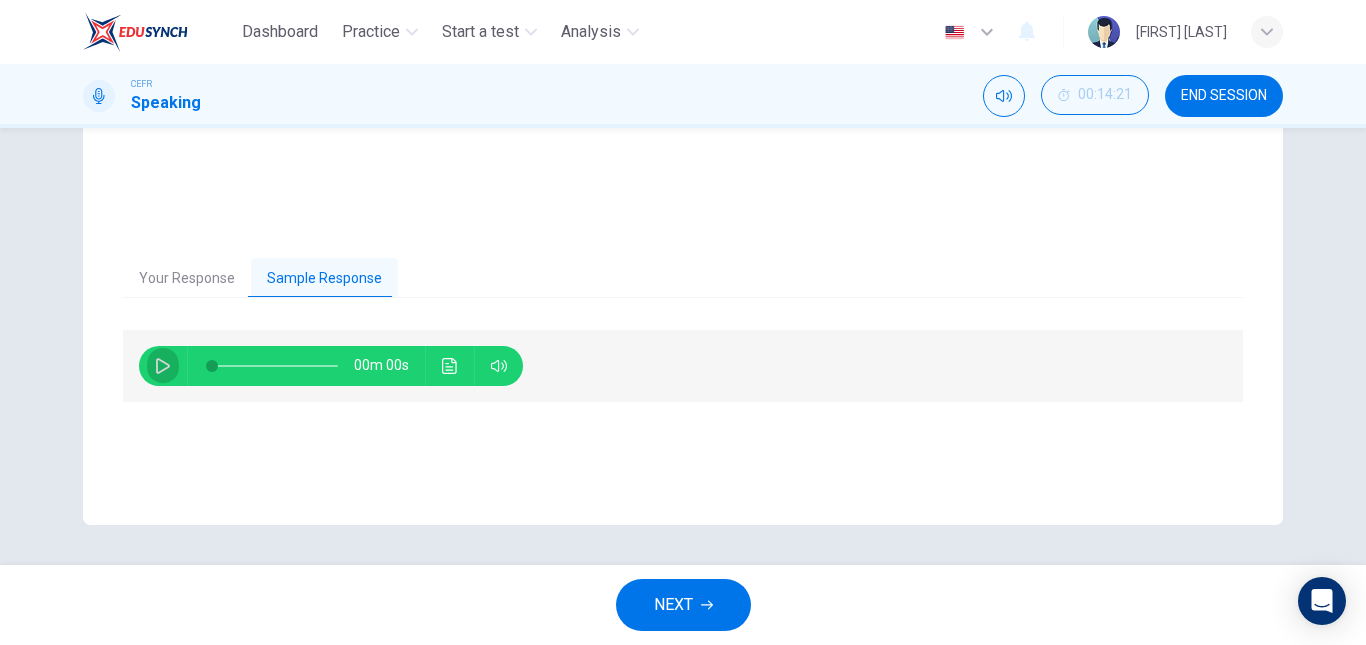 click at bounding box center [163, 366] 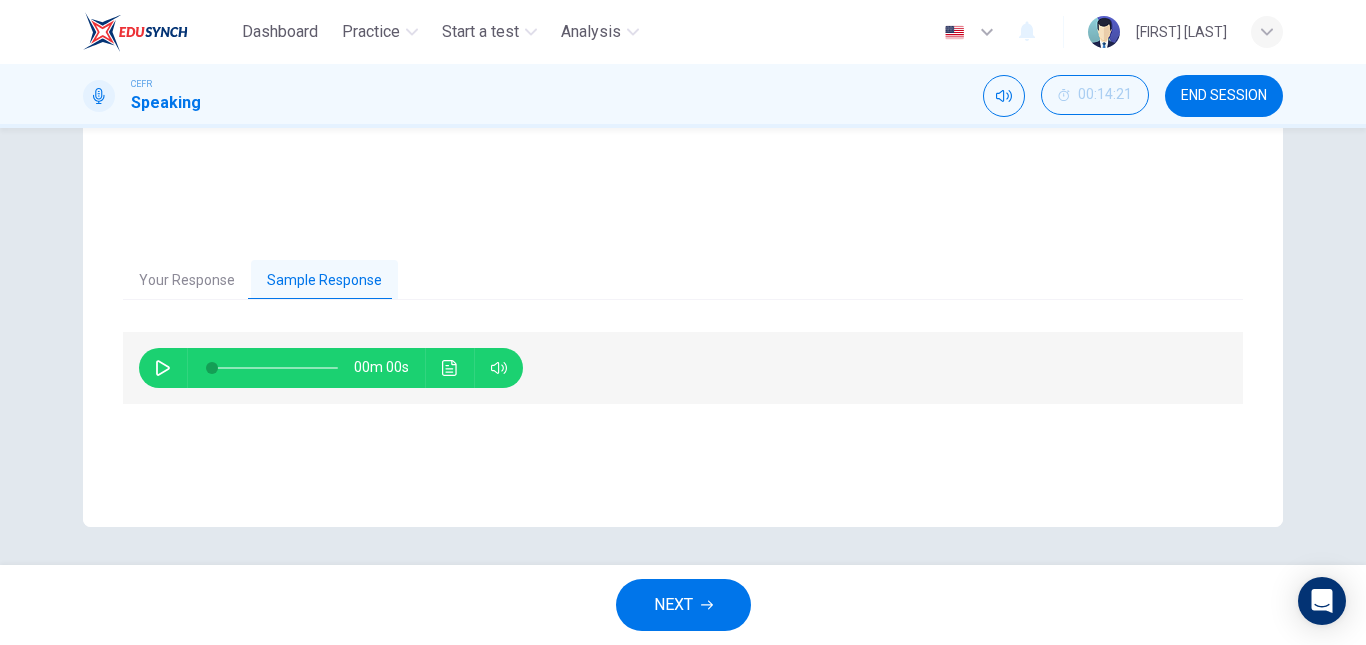 scroll, scrollTop: 338, scrollLeft: 0, axis: vertical 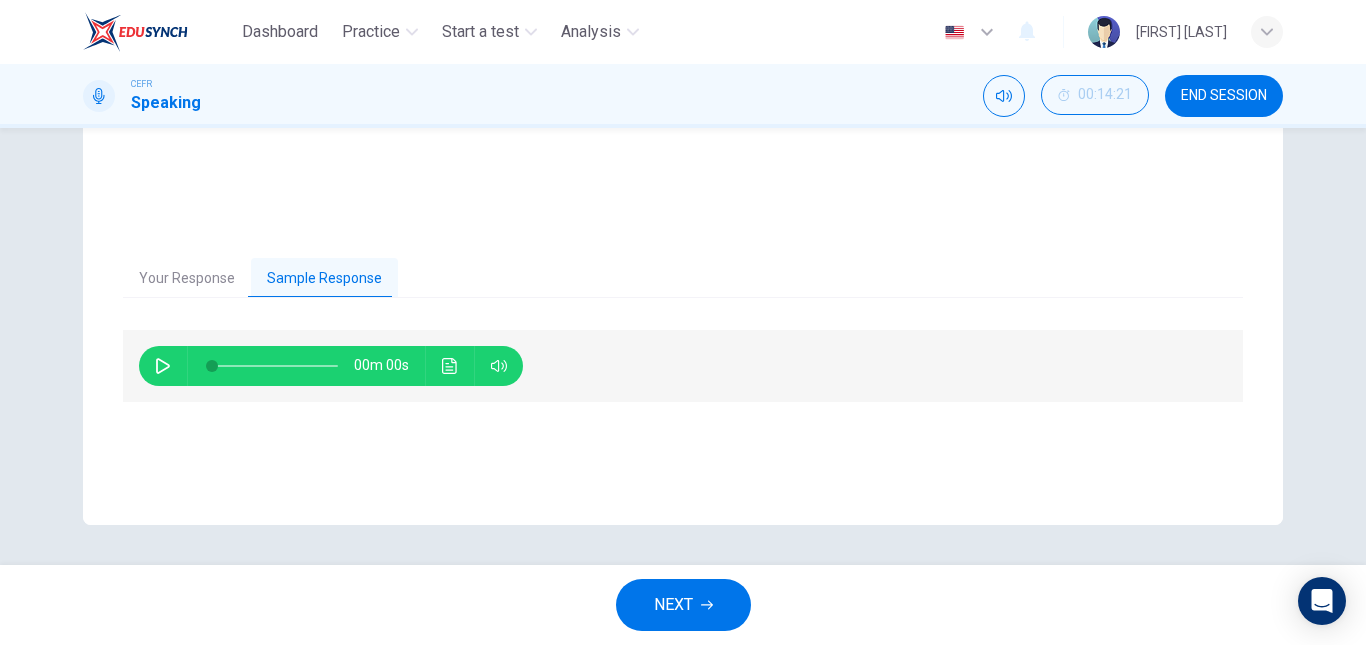 click on "00m 00s" at bounding box center (389, 366) 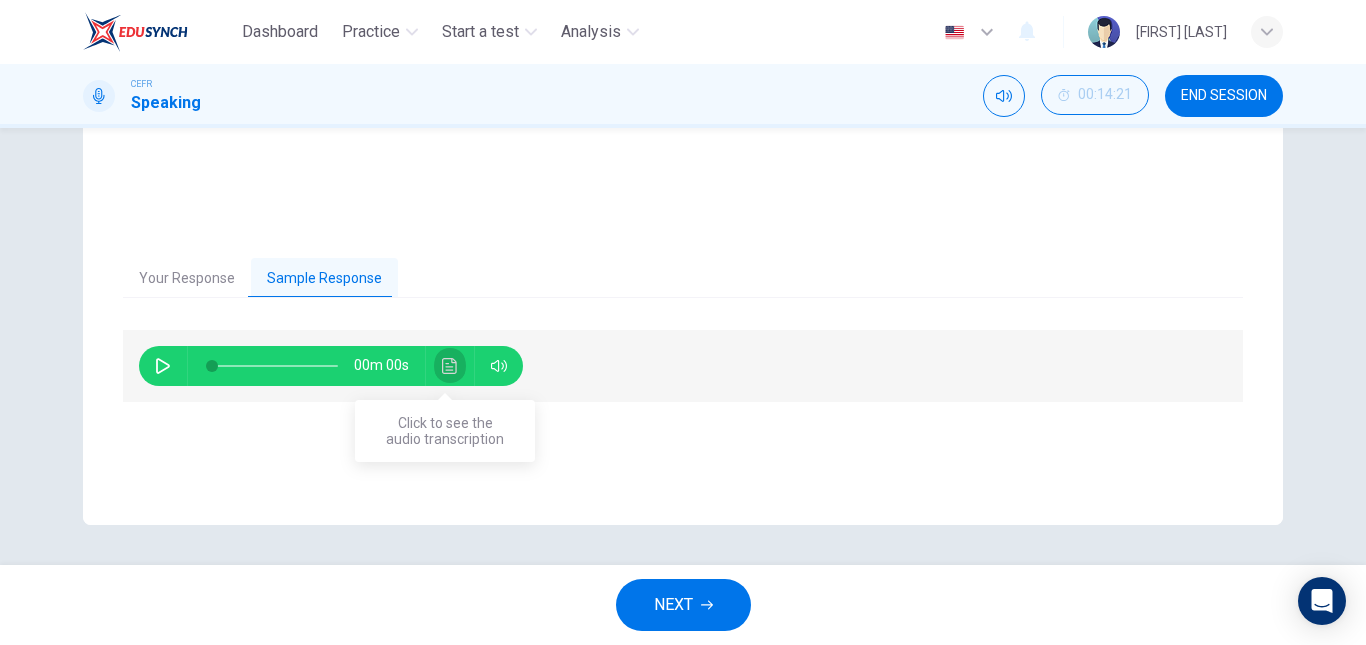 click at bounding box center [450, 366] 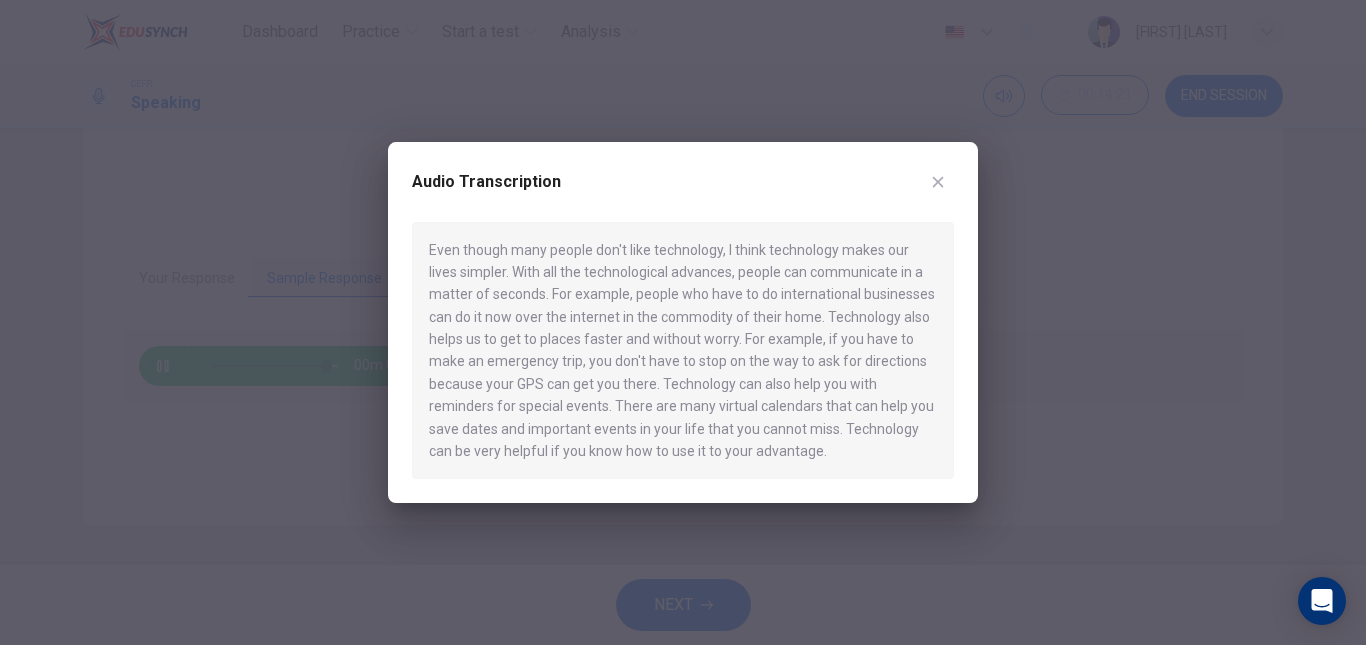 click at bounding box center [938, 182] 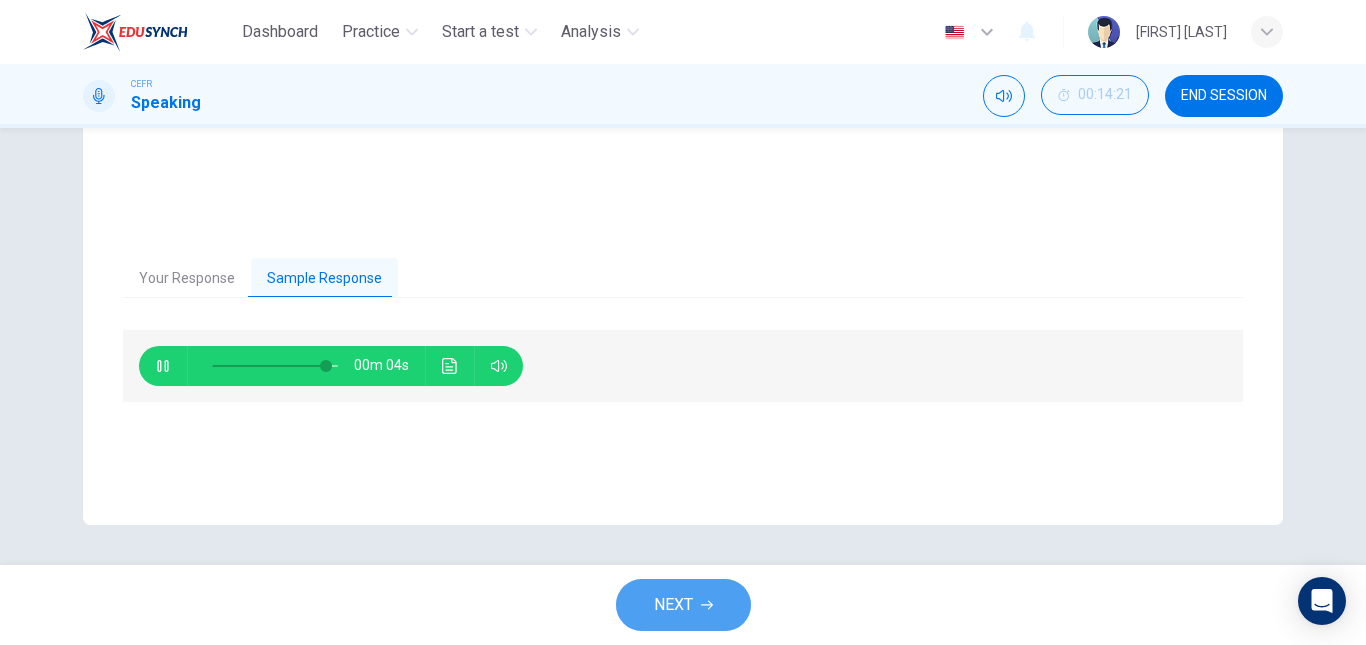 click on "NEXT" at bounding box center (683, 605) 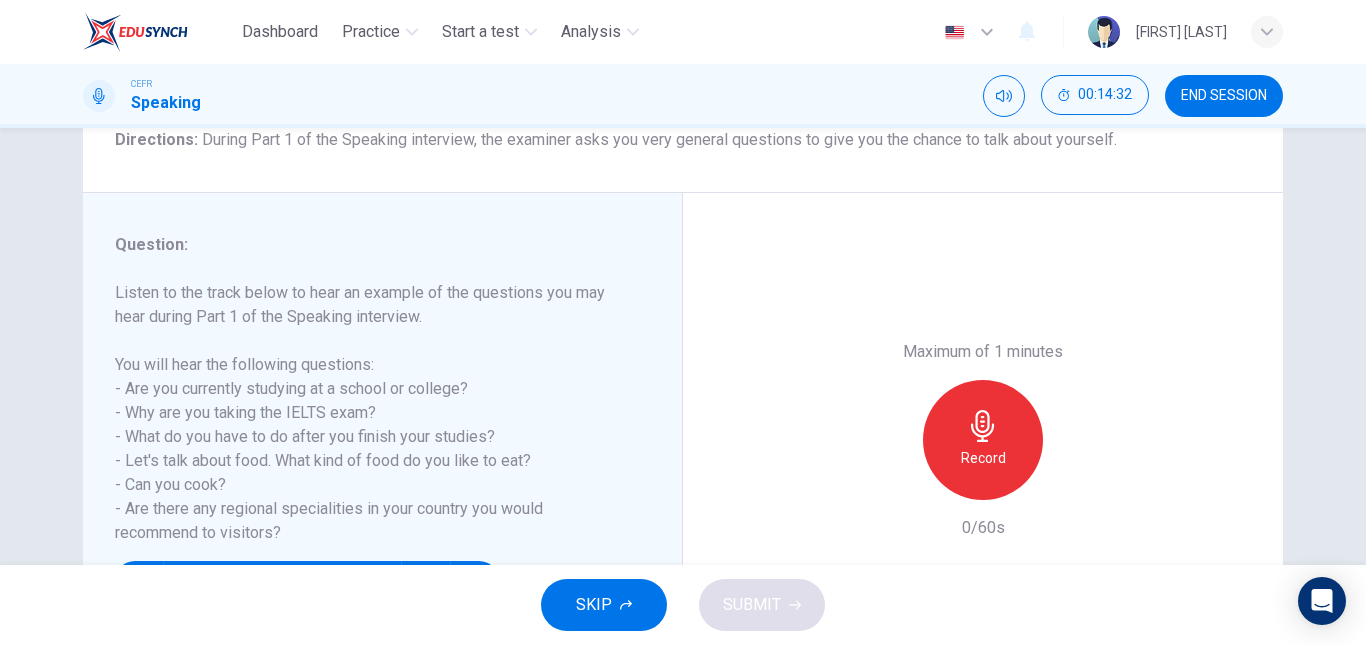 scroll, scrollTop: 250, scrollLeft: 0, axis: vertical 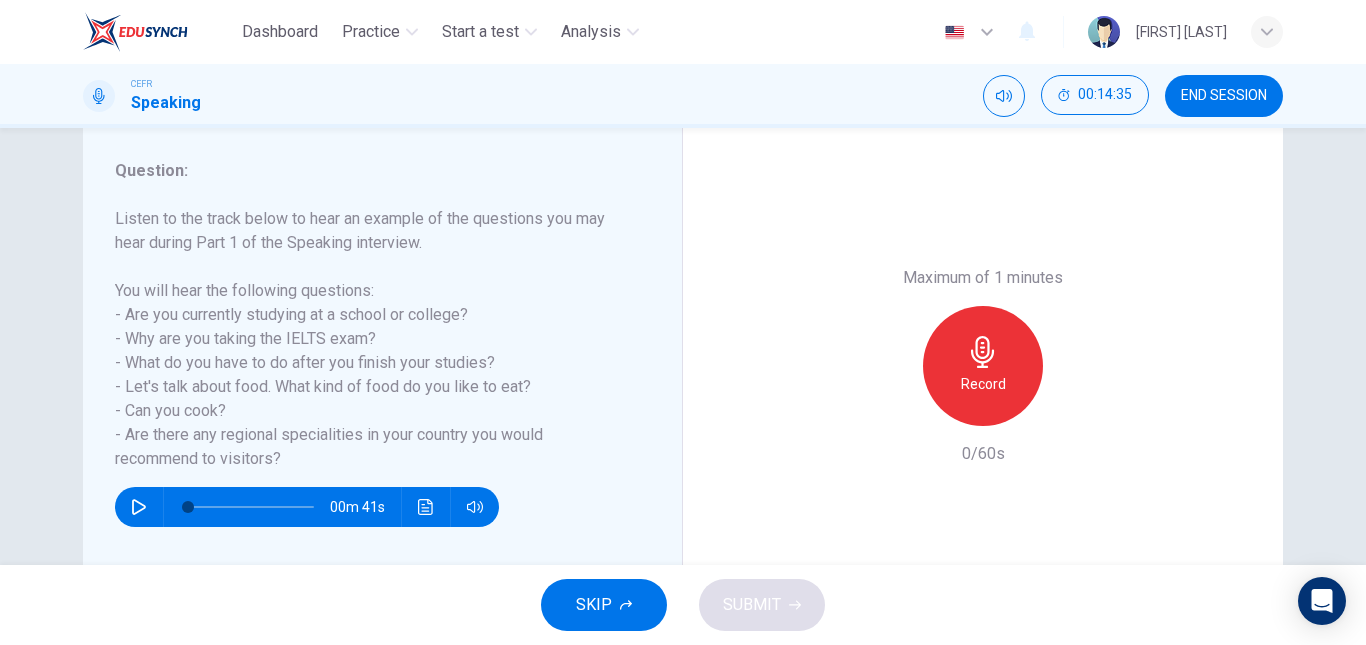 click at bounding box center (139, 507) 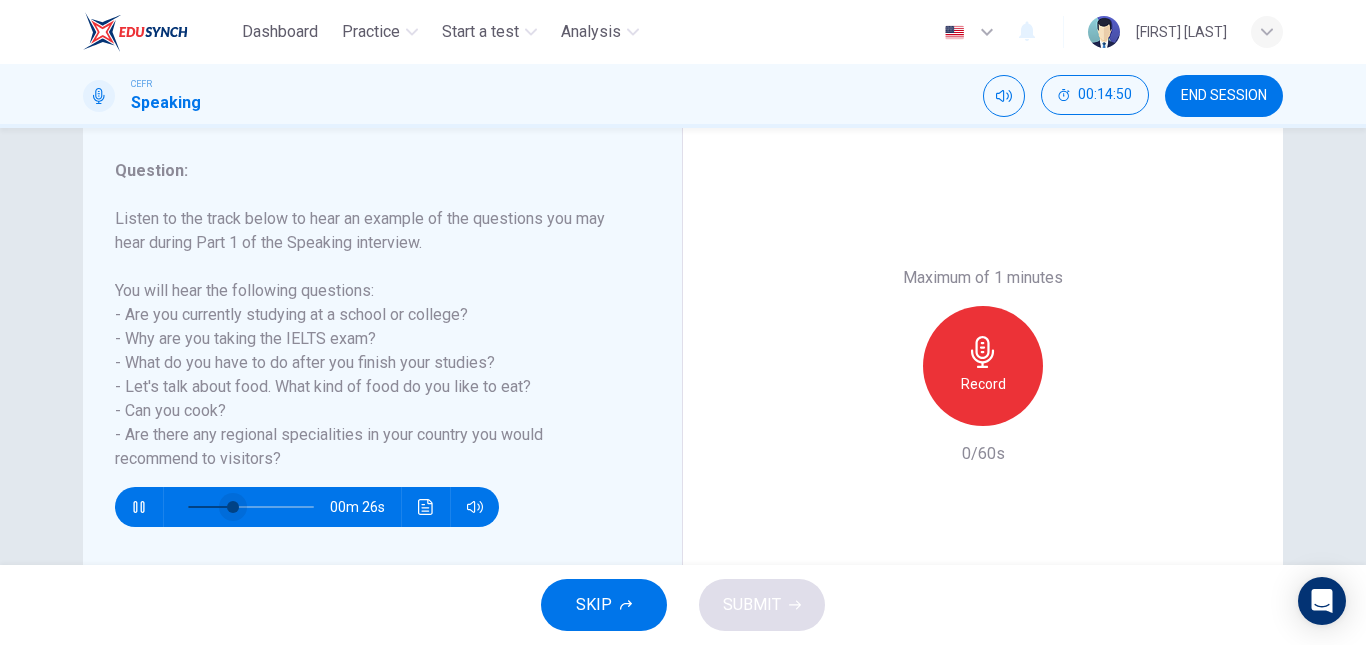 click at bounding box center (233, 507) 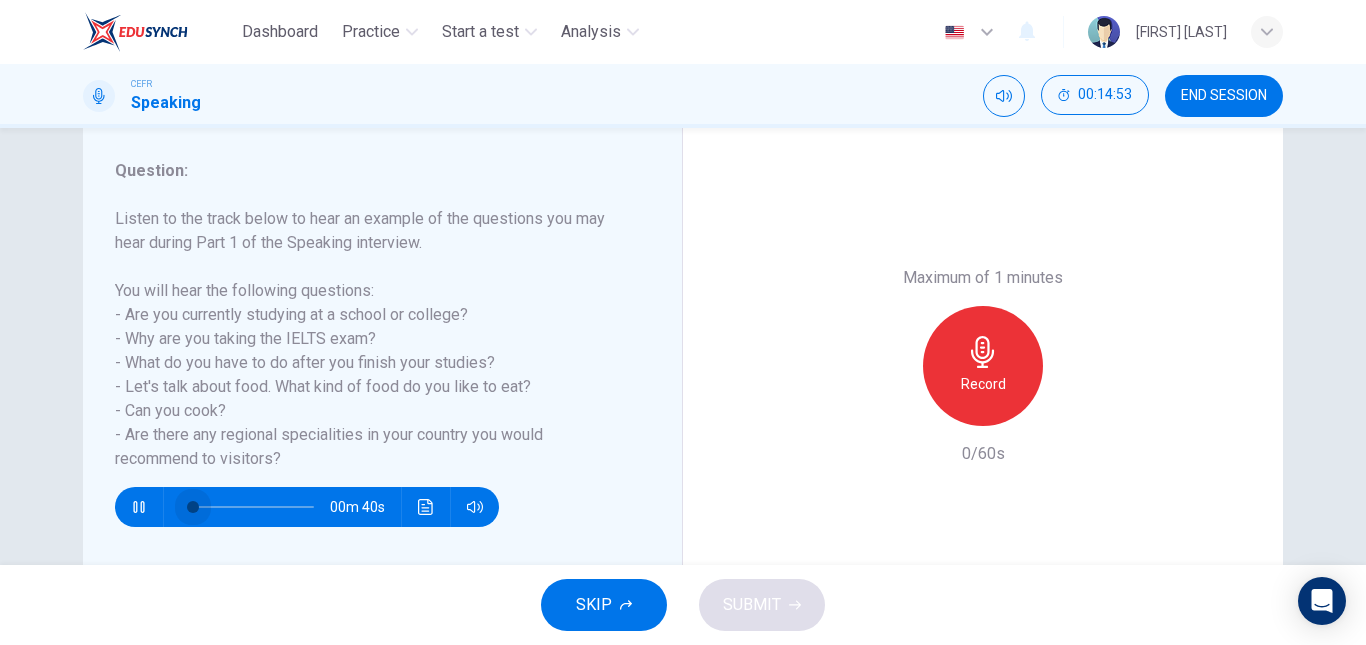 click at bounding box center [251, 507] 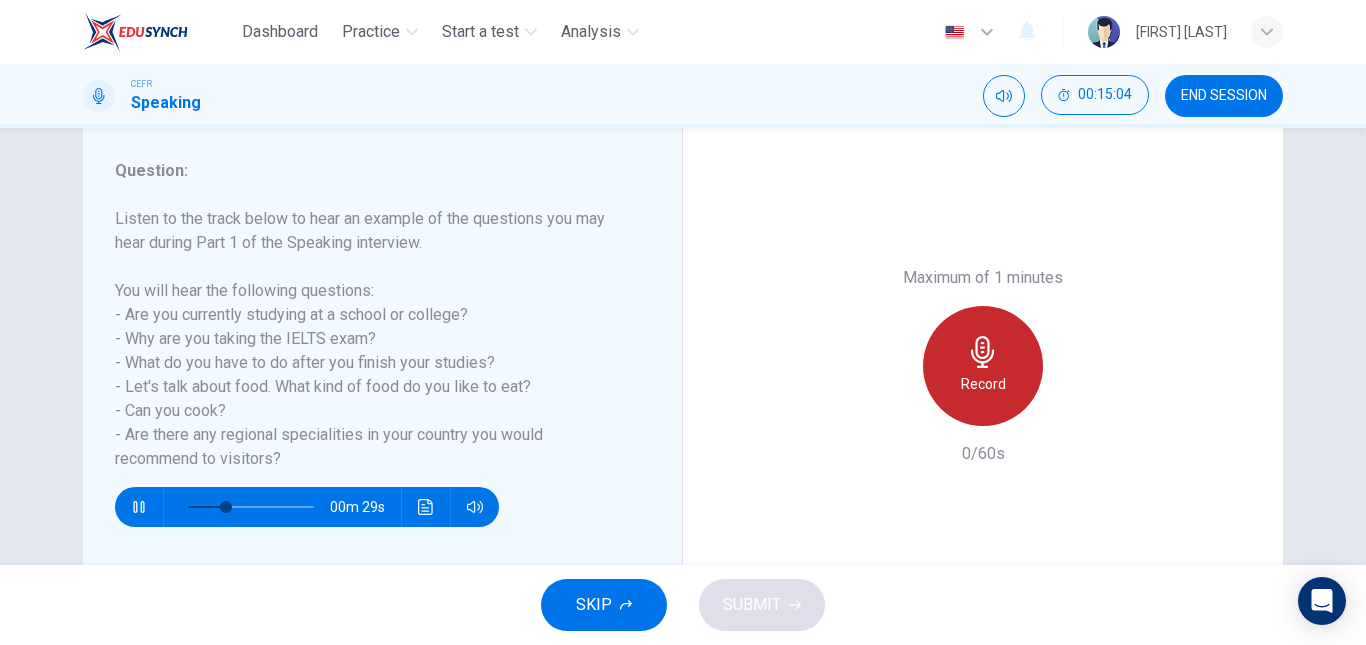 click on "Record" at bounding box center [983, 384] 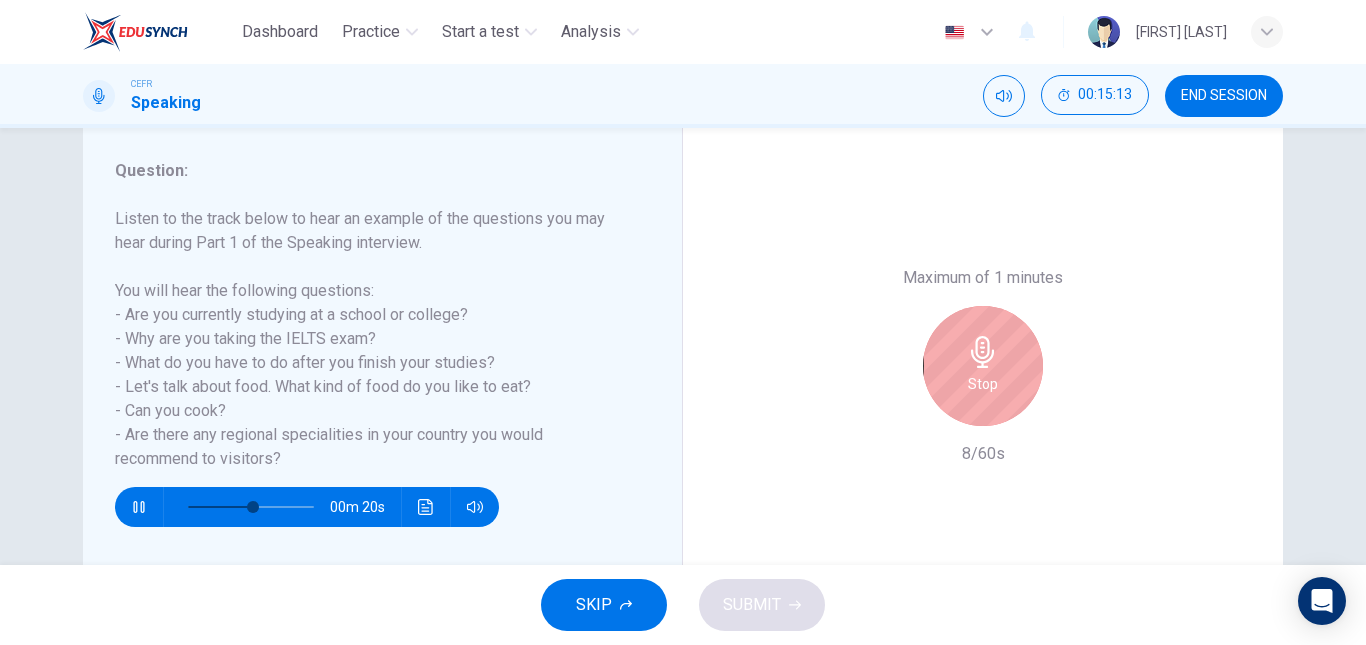 click on "Stop" at bounding box center (983, 366) 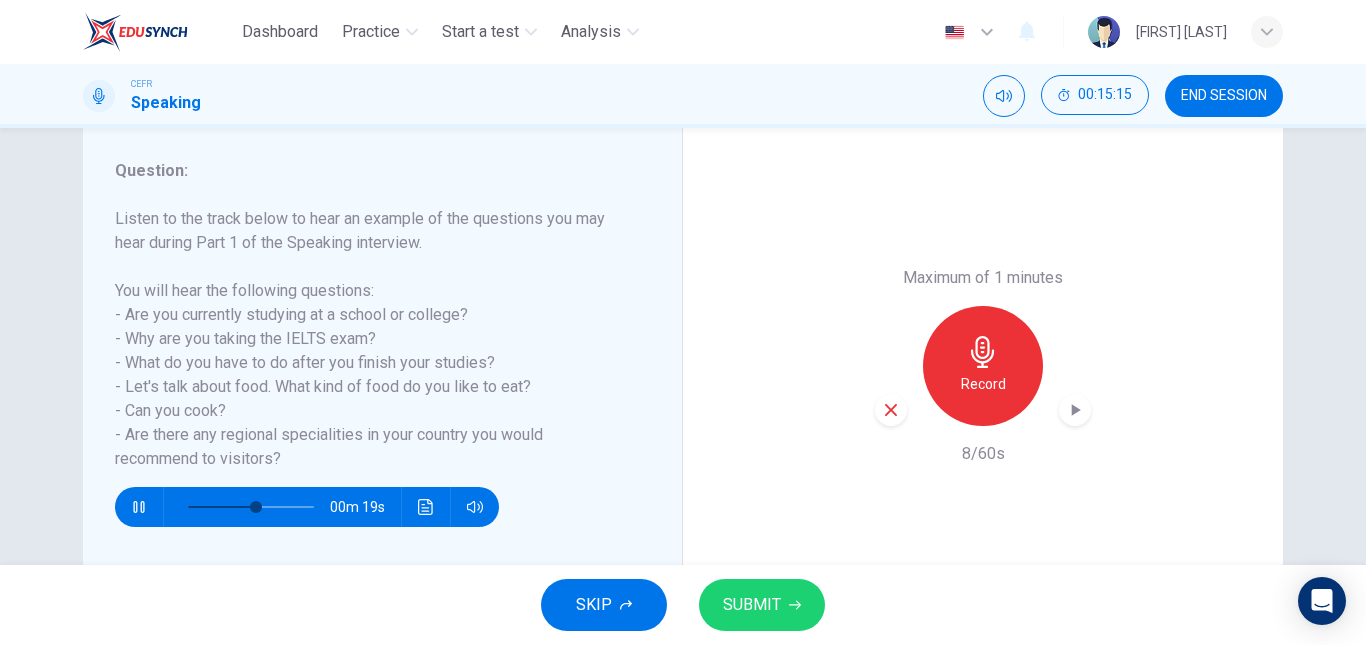 click at bounding box center [138, 507] 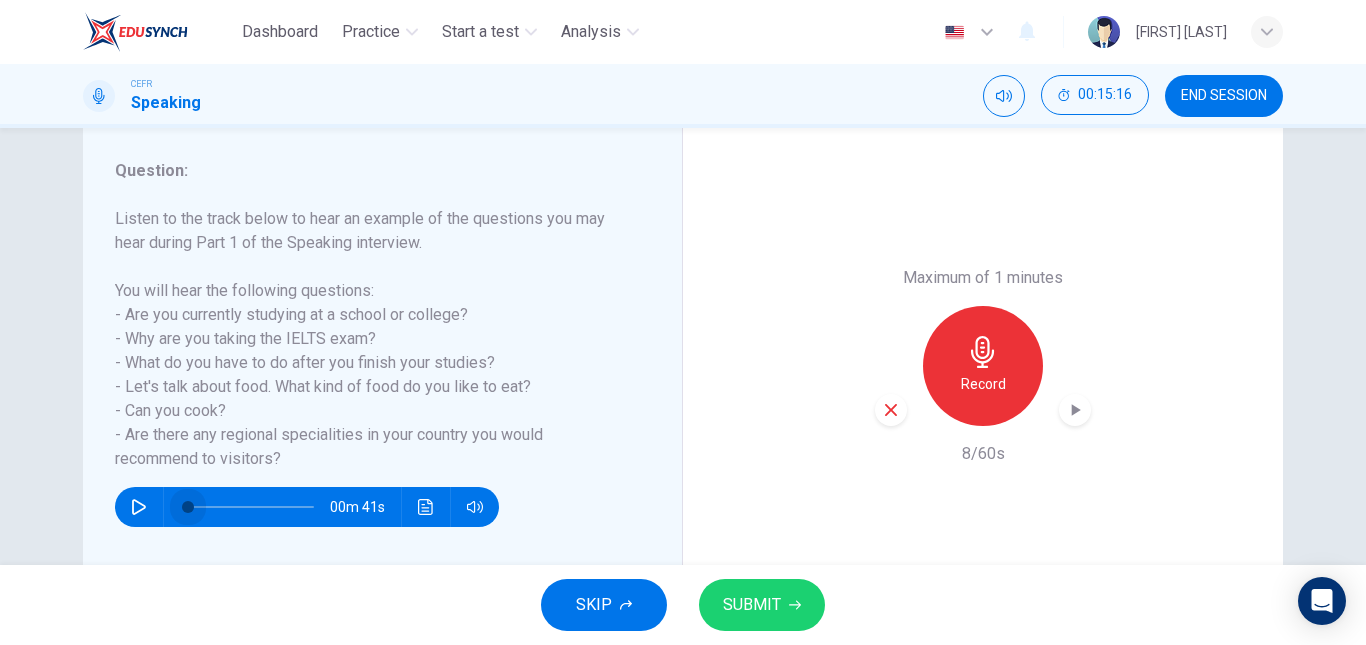 drag, startPoint x: 256, startPoint y: 508, endPoint x: 119, endPoint y: 522, distance: 137.71347 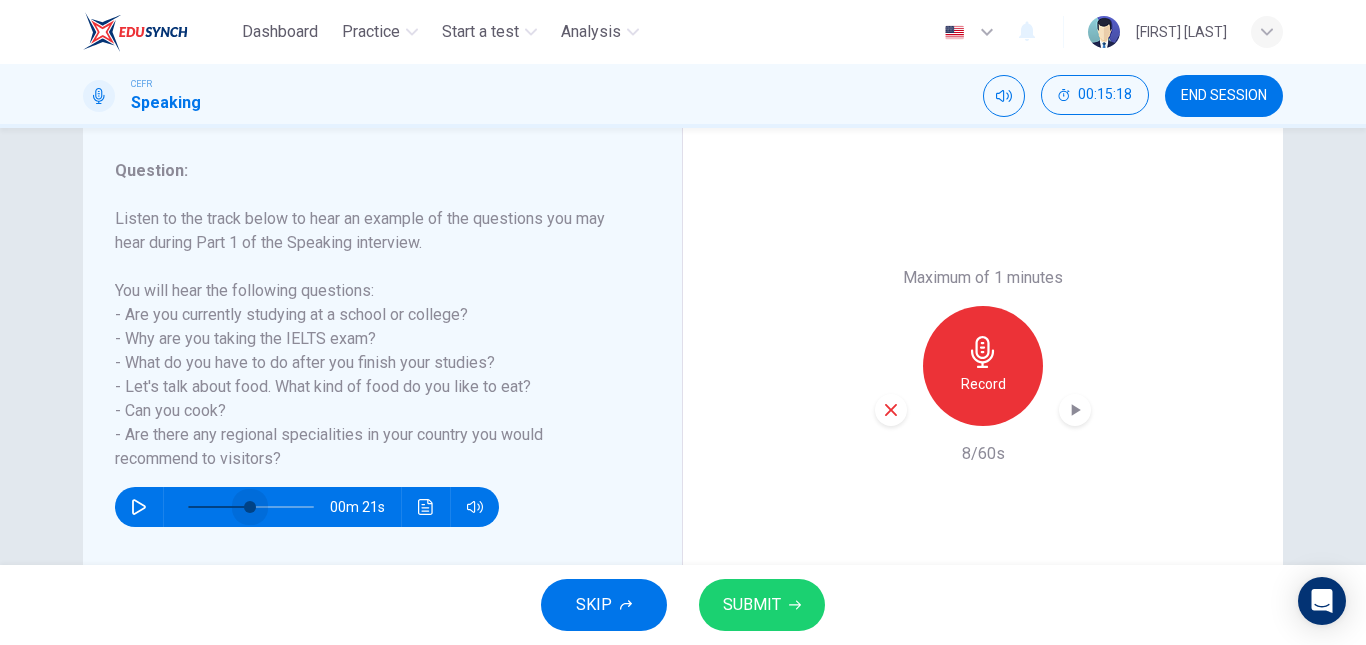 click at bounding box center [251, 507] 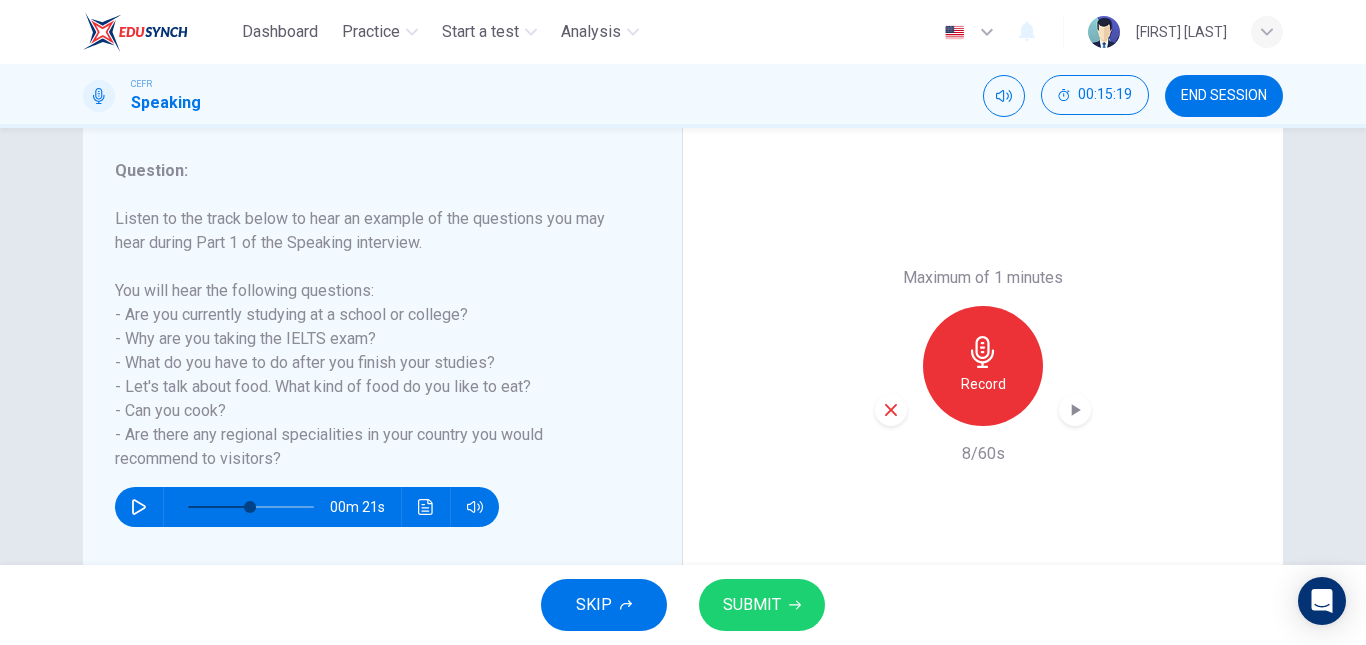 click at bounding box center (139, 507) 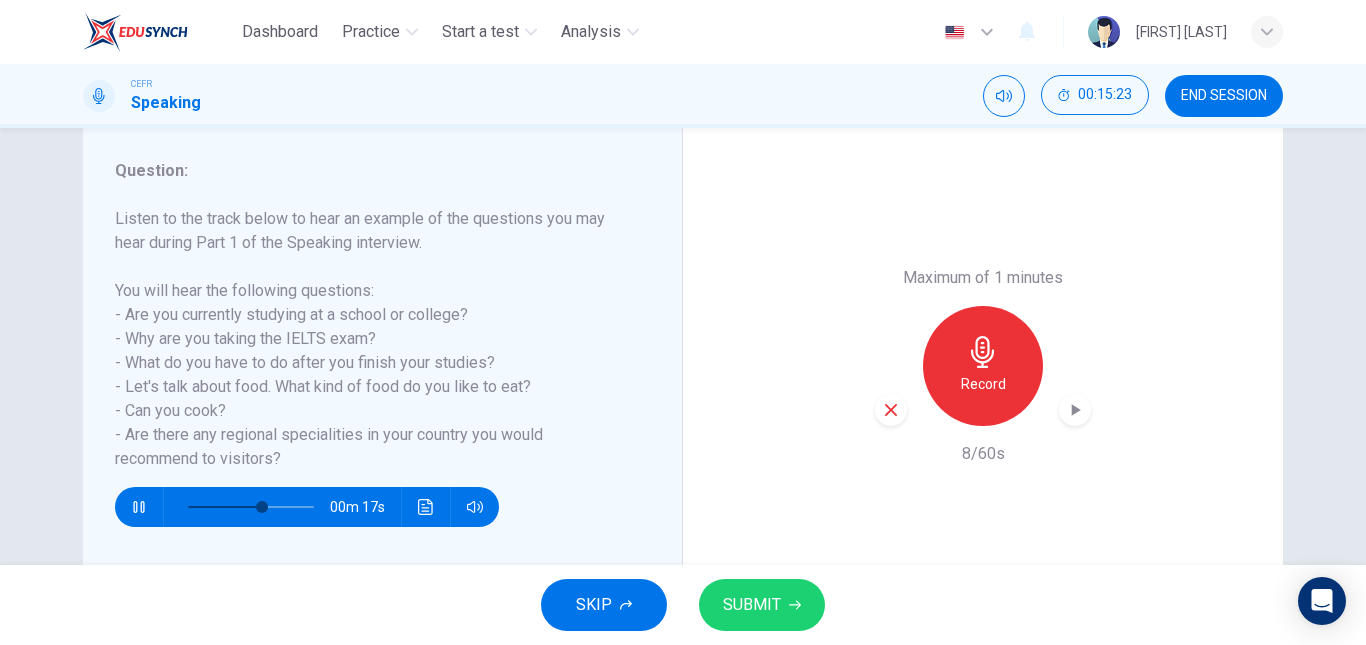 click at bounding box center [139, 507] 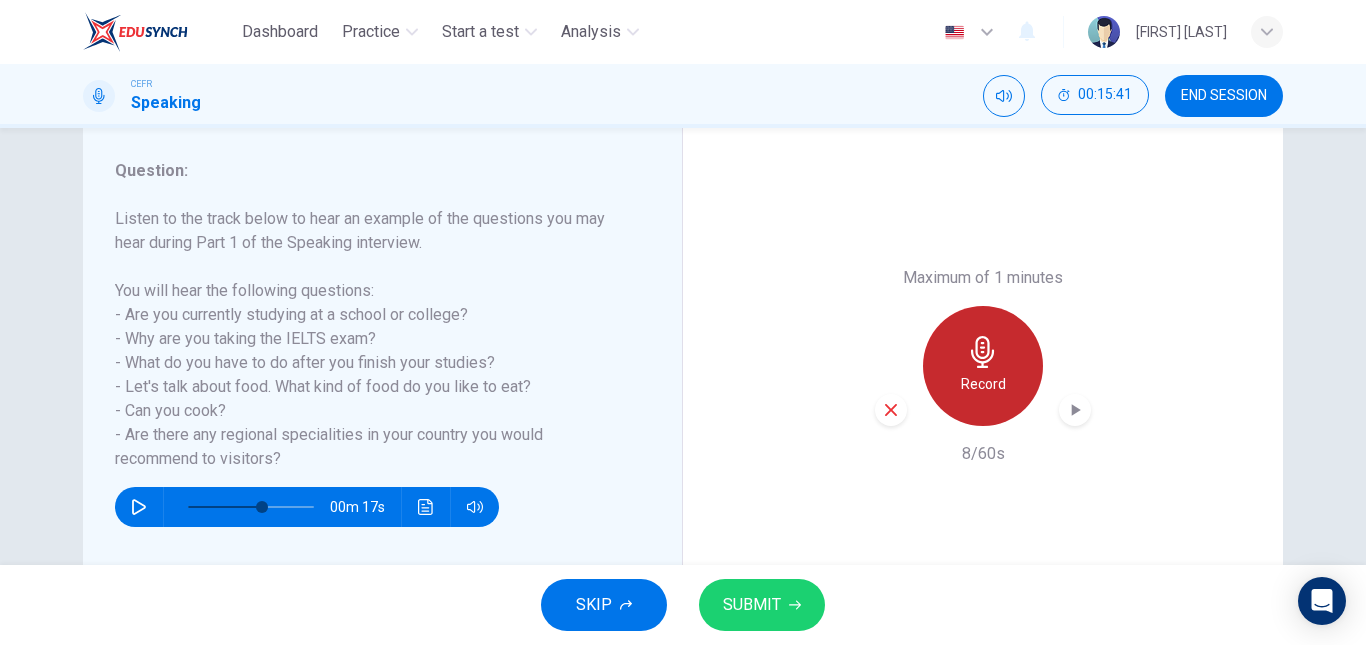 click on "Record" at bounding box center [983, 384] 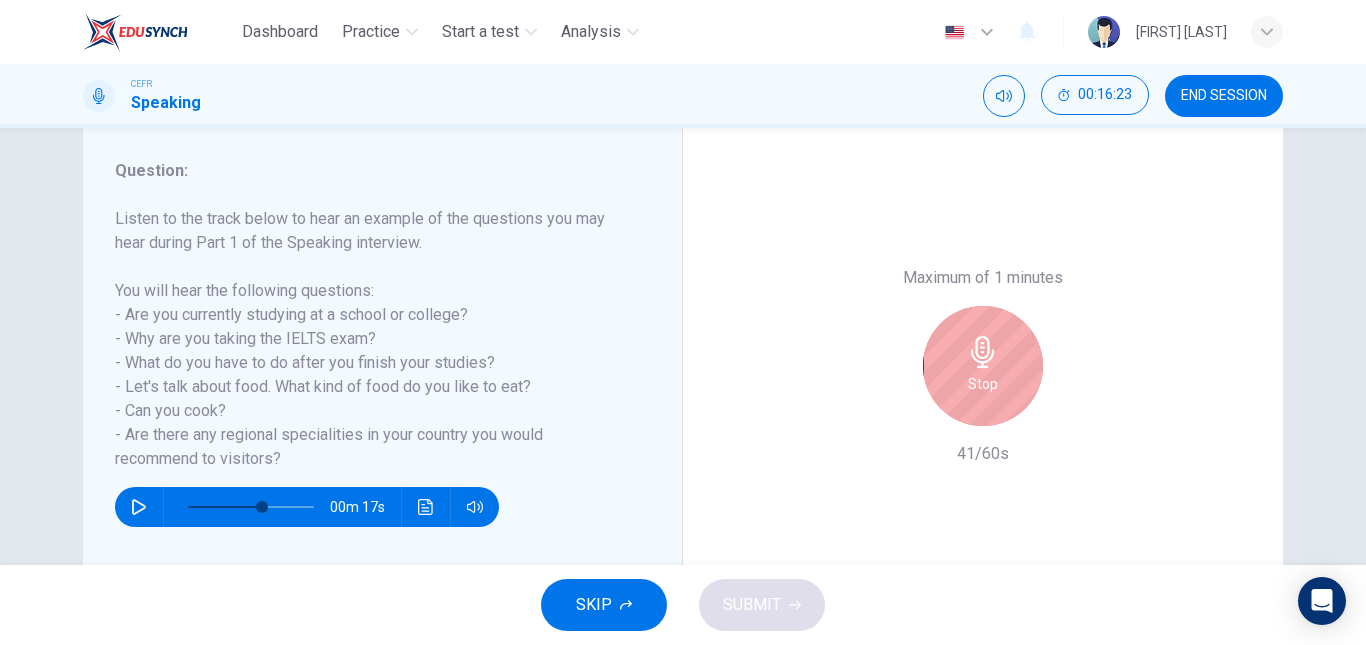 click on "Stop" at bounding box center (983, 366) 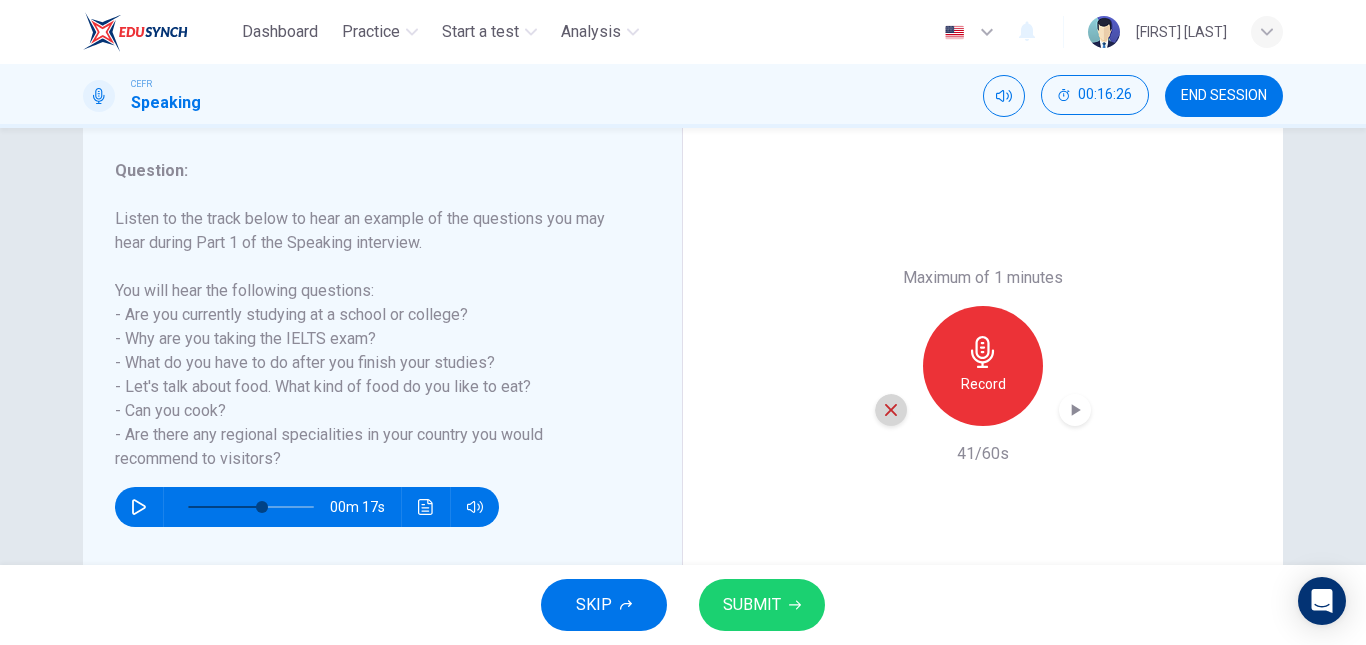 click at bounding box center (891, 410) 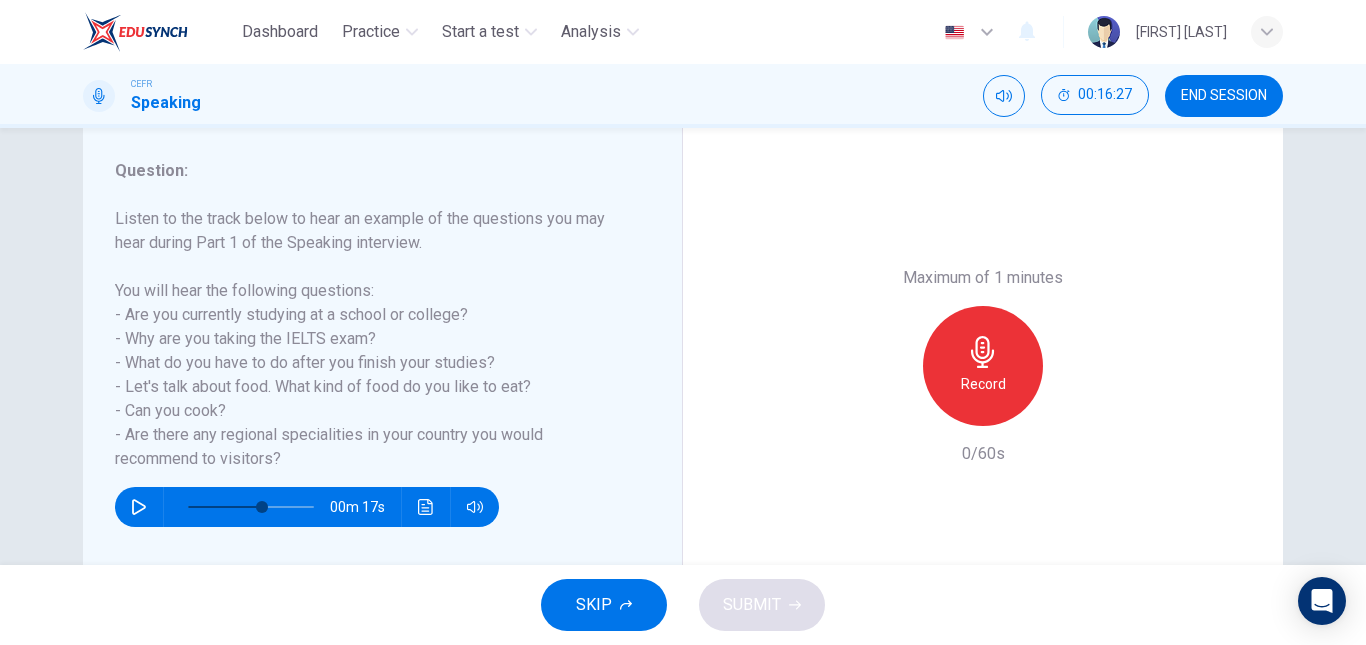 click on "Record" at bounding box center (983, 384) 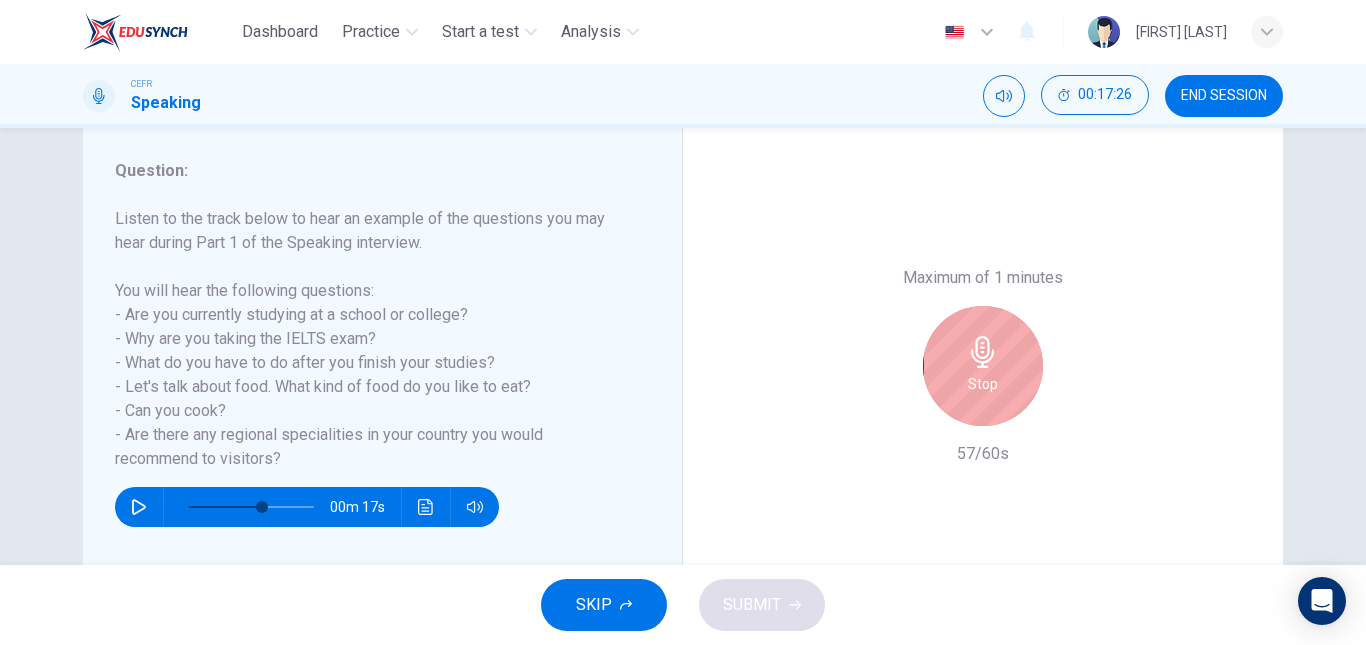click on "Stop" at bounding box center (983, 384) 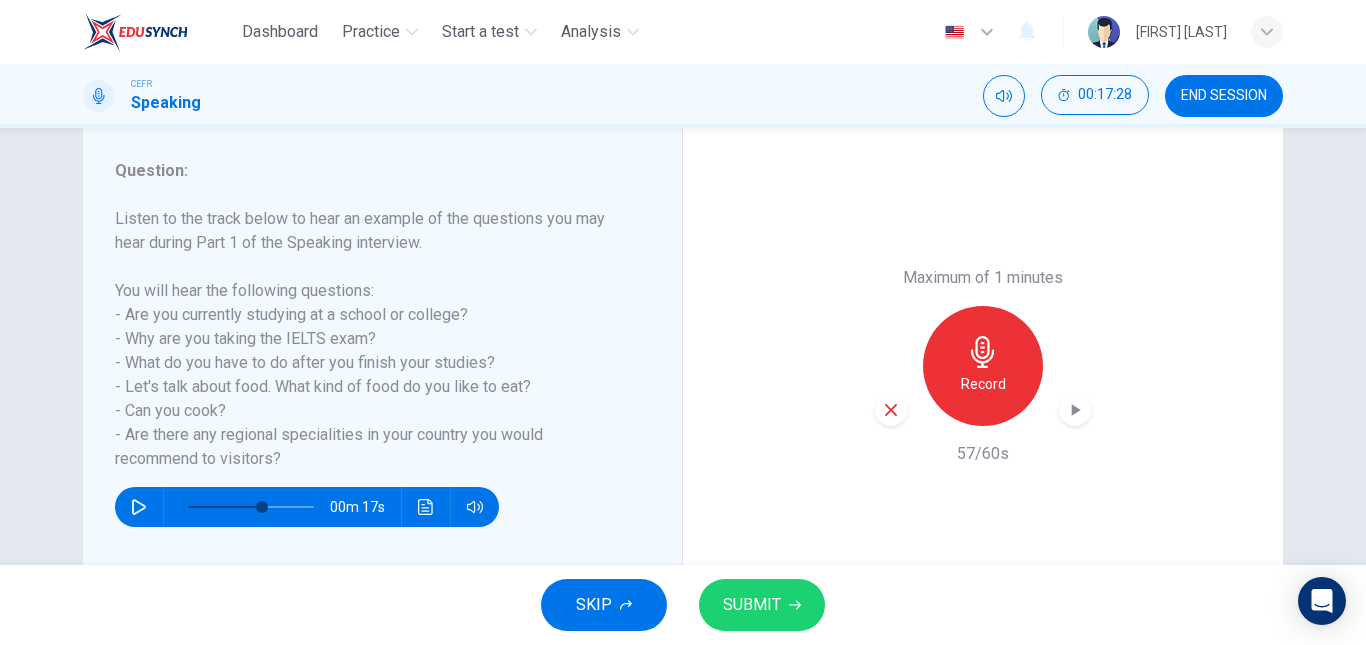 click at bounding box center (1075, 410) 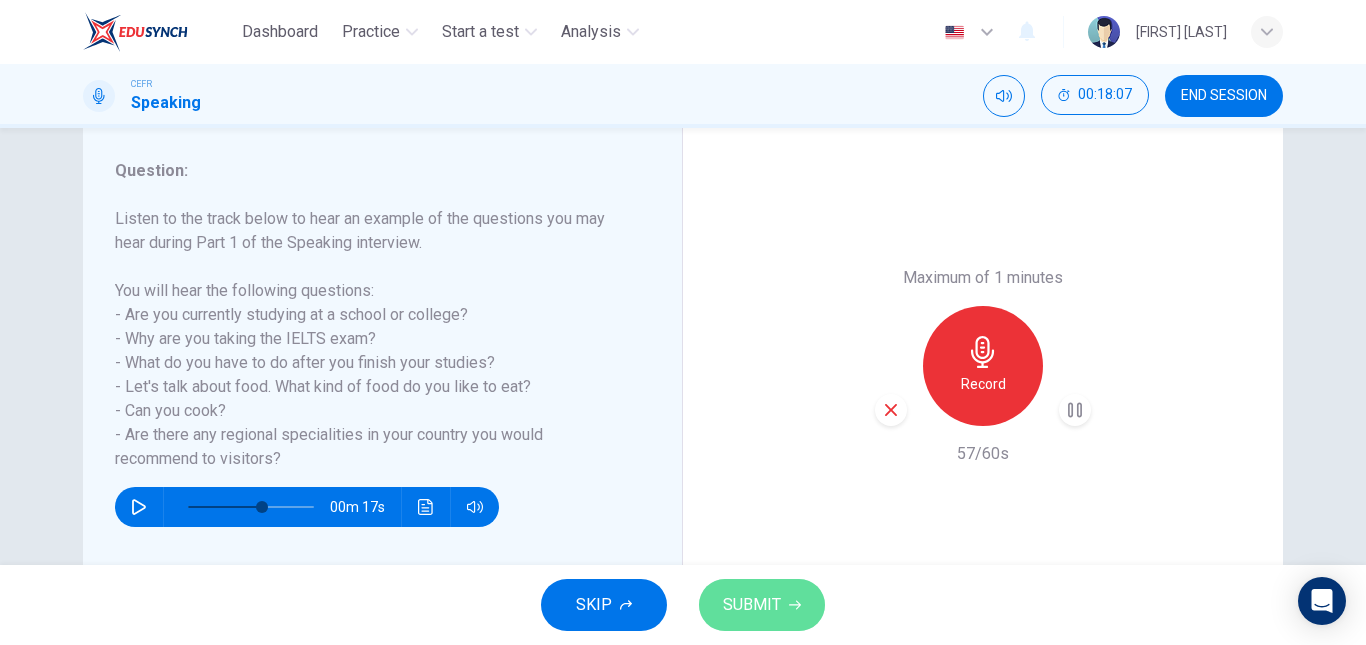 click on "SUBMIT" at bounding box center (752, 605) 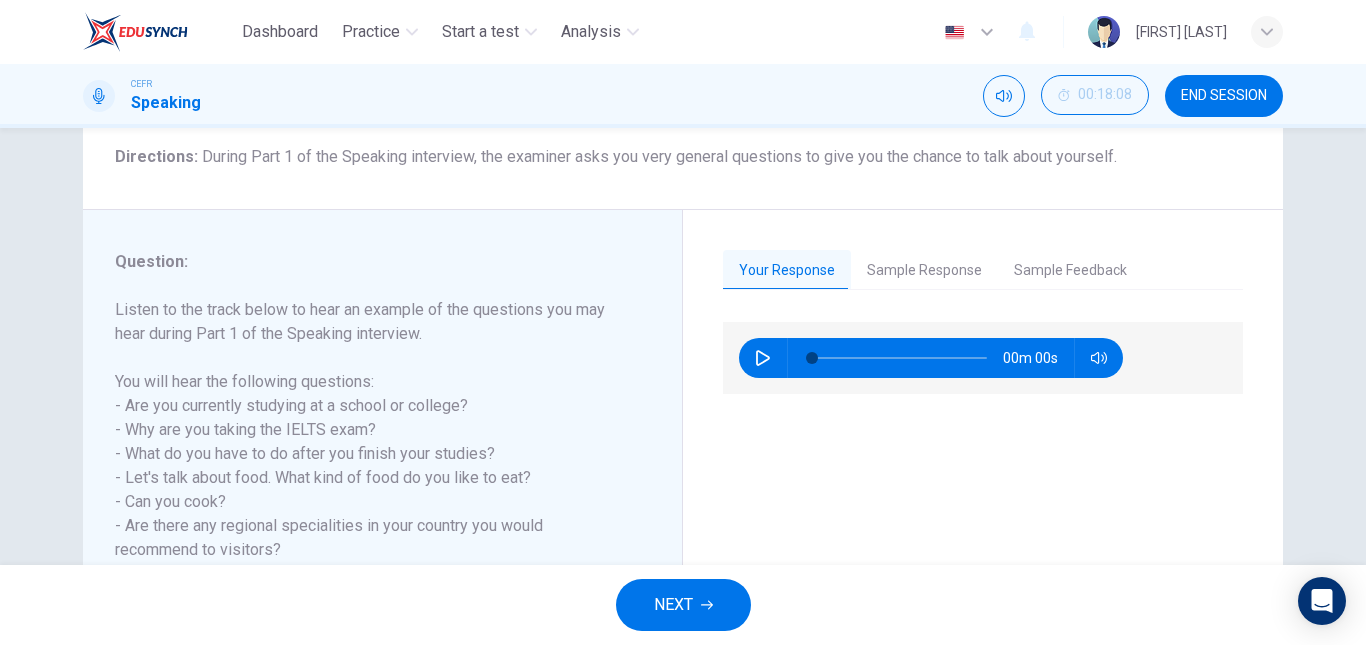 scroll, scrollTop: 161, scrollLeft: 0, axis: vertical 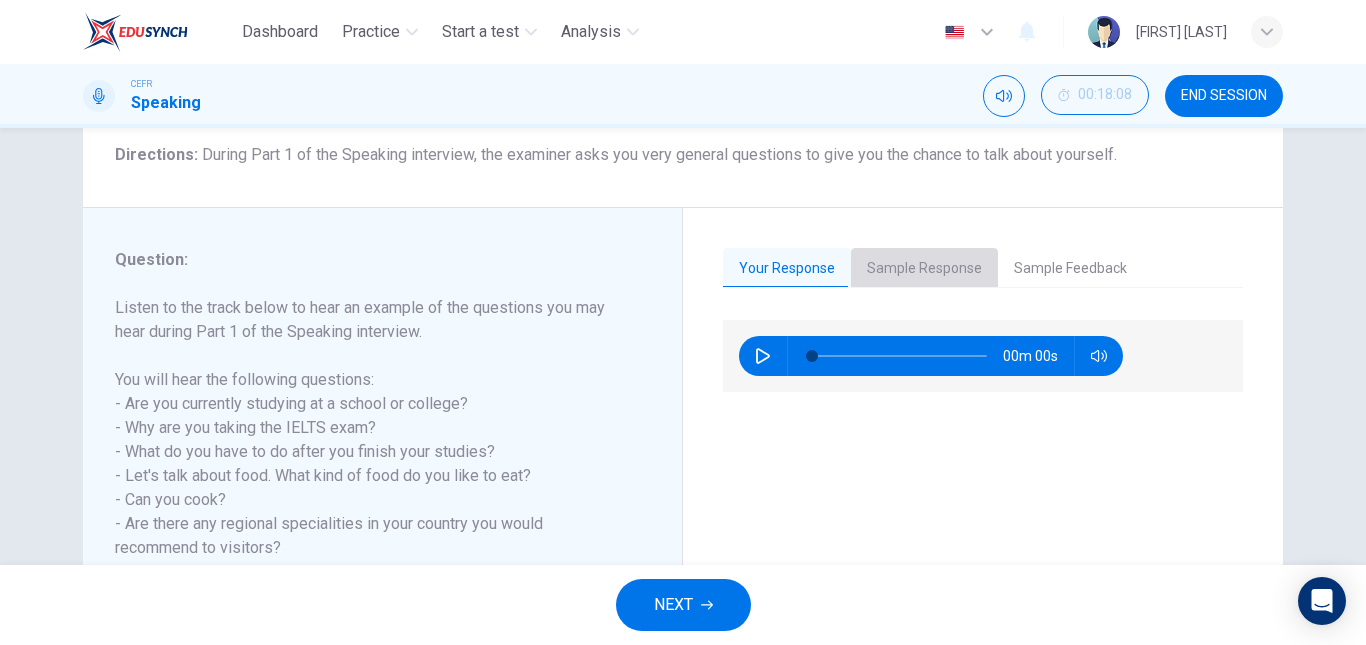 click on "Sample Response" at bounding box center (924, 269) 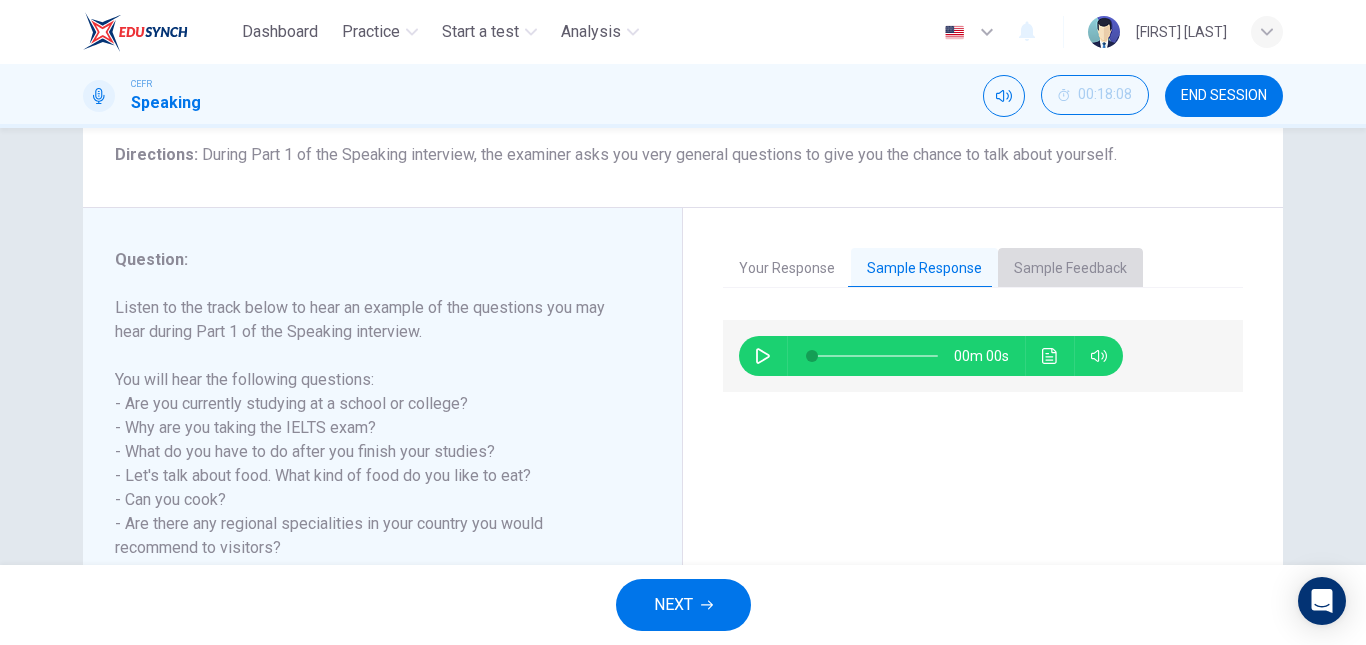 click on "Sample Feedback" at bounding box center [1070, 269] 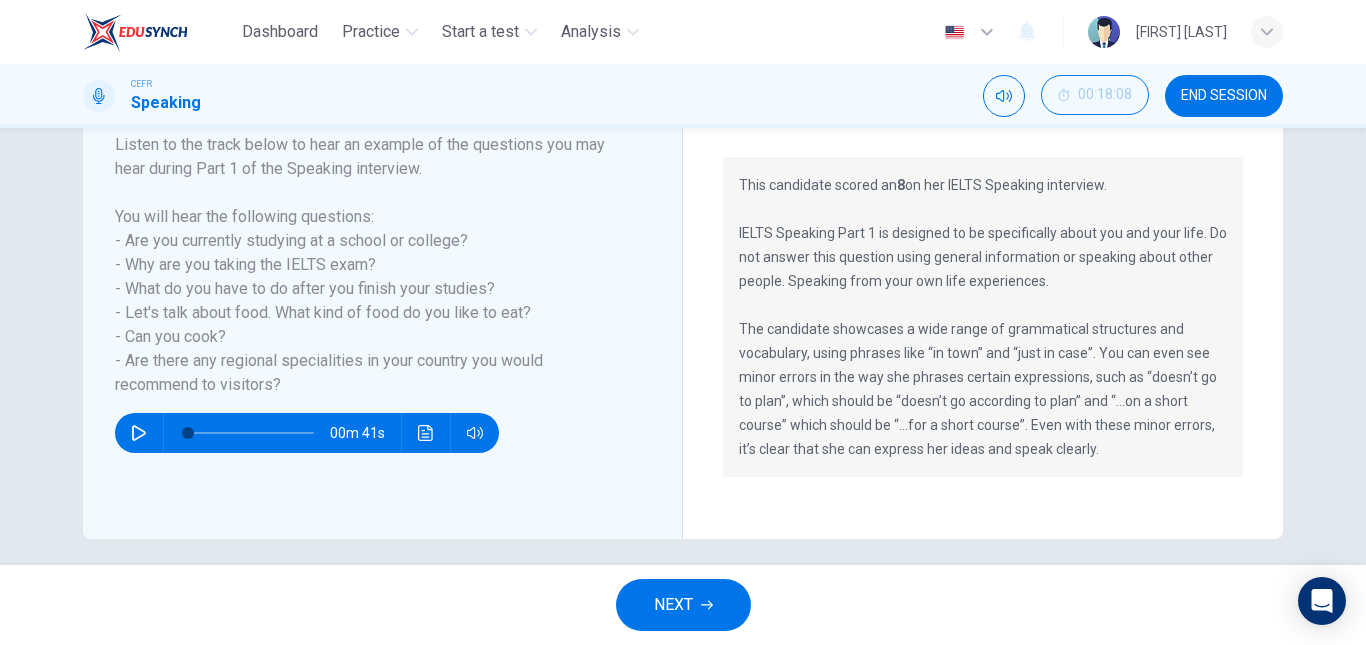 scroll, scrollTop: 325, scrollLeft: 0, axis: vertical 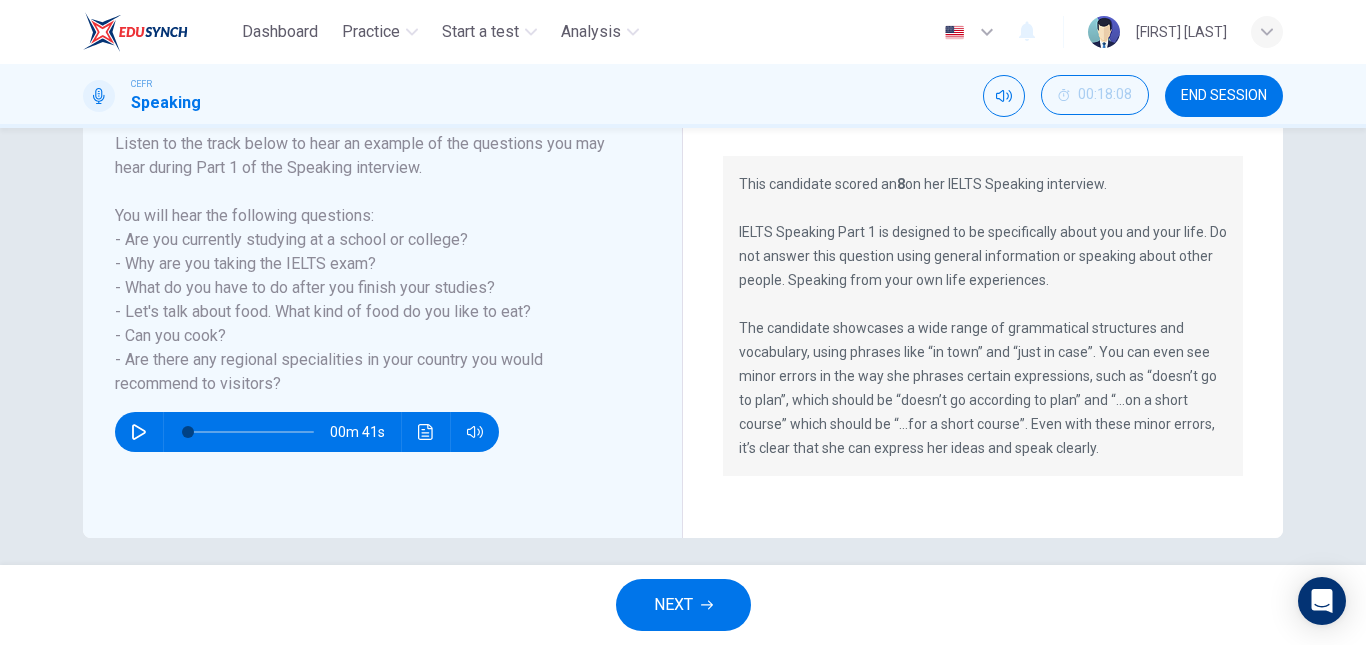 click on "This candidate scored an  8  on her IELTS Speaking interview.
IELTS Speaking Part 1 is designed to be specifically about you and your life. Do not answer this question using general information or speaking about other people. Speaking from your own life experiences.
The candidate showcases a wide range of grammatical structures and vocabulary, using phrases like “in [CITY]” and “just in case”. You can even see minor errors in the way she phrases certain expressions, such as “doesn’t go to plan”, which should be “doesn’t go according to plan” and “...on a short course” which should be “...for a short course”. Even with these minor errors, it’s clear that she can express her ideas and speak clearly." at bounding box center [983, 316] 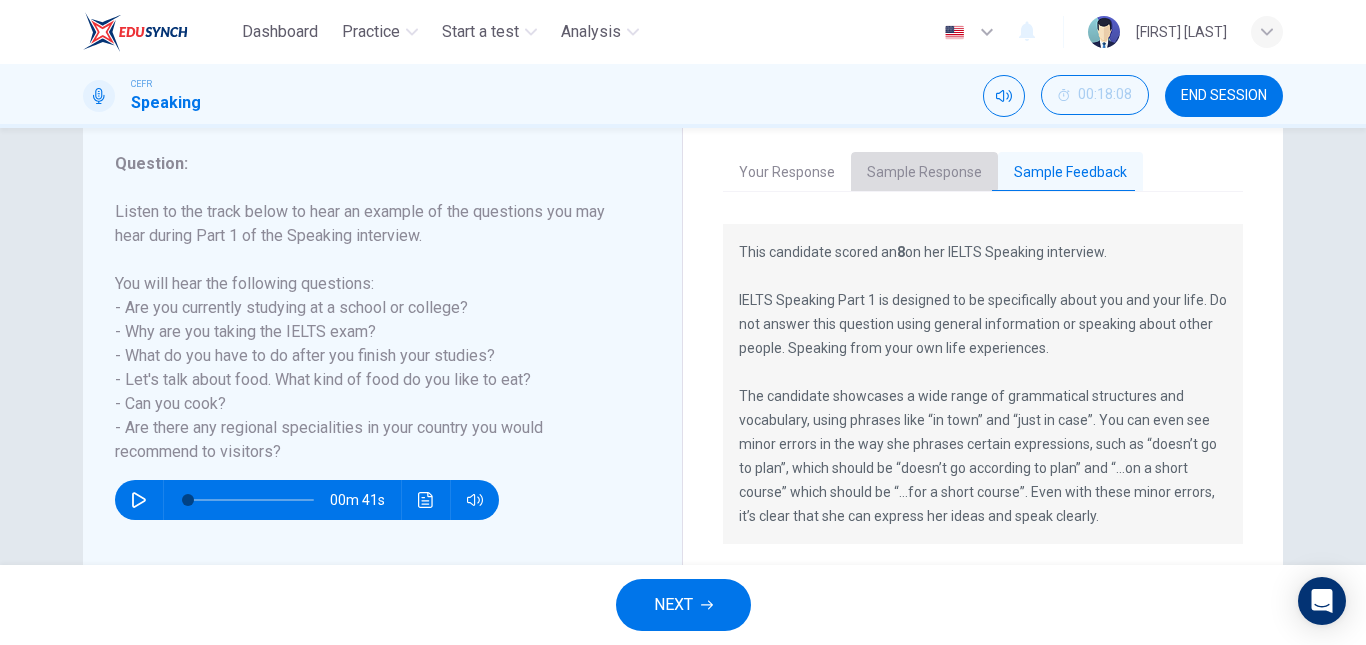 click on "Sample Response" at bounding box center (924, 173) 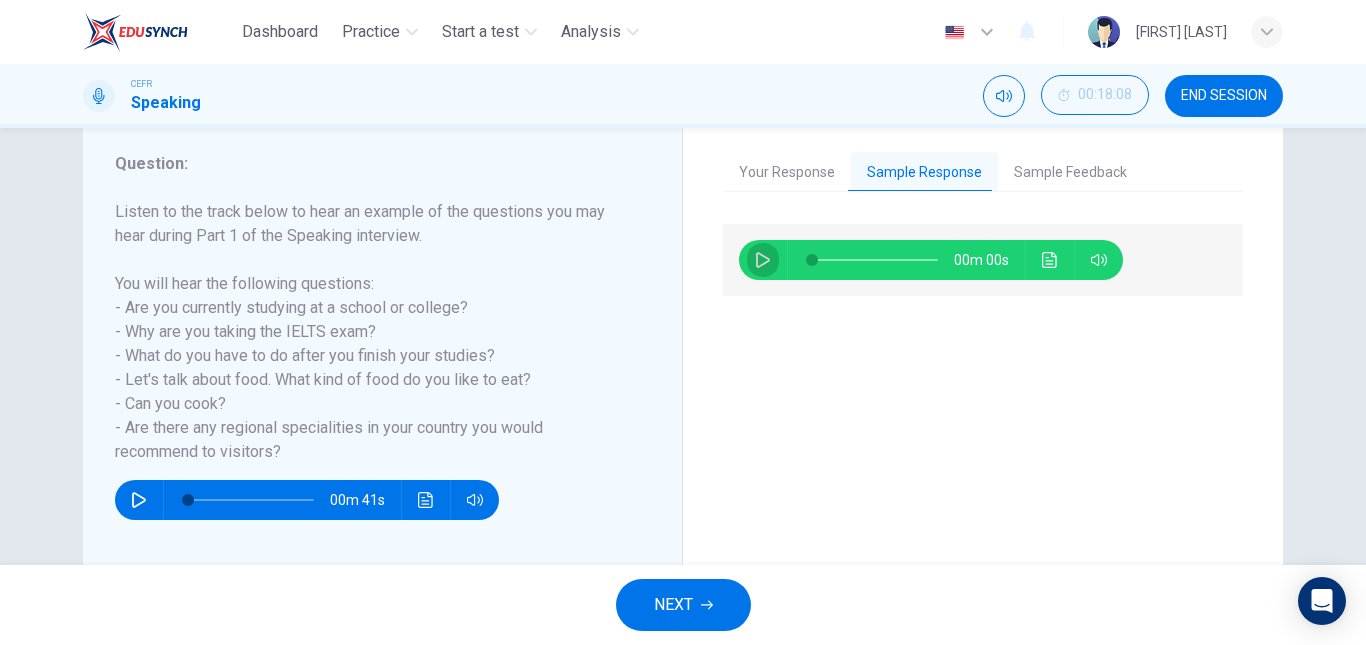 click at bounding box center [763, 260] 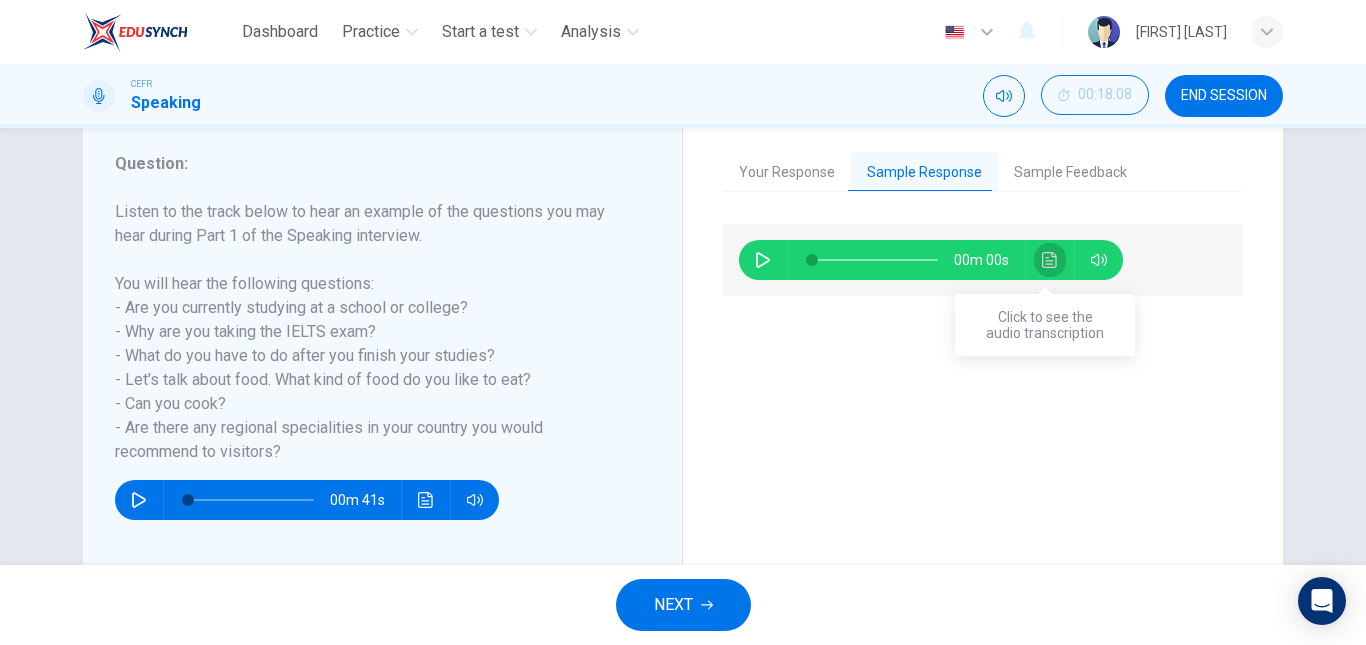 click at bounding box center (1049, 260) 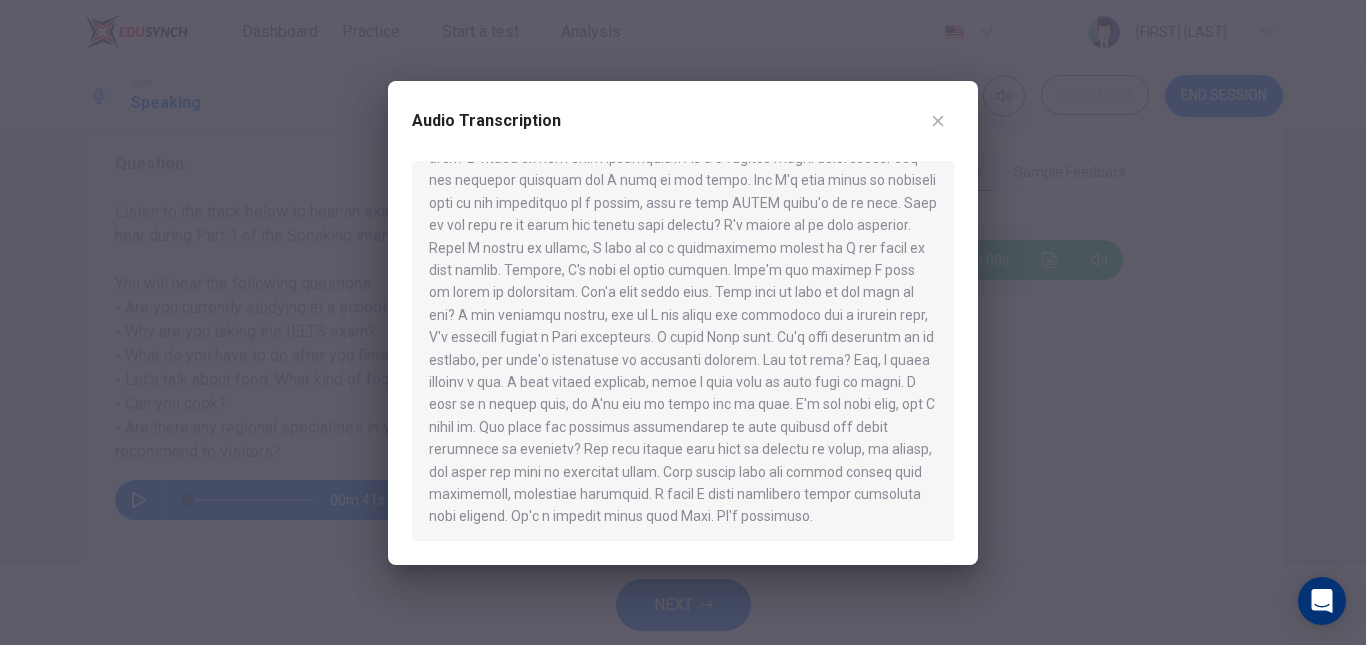 scroll, scrollTop: 124, scrollLeft: 0, axis: vertical 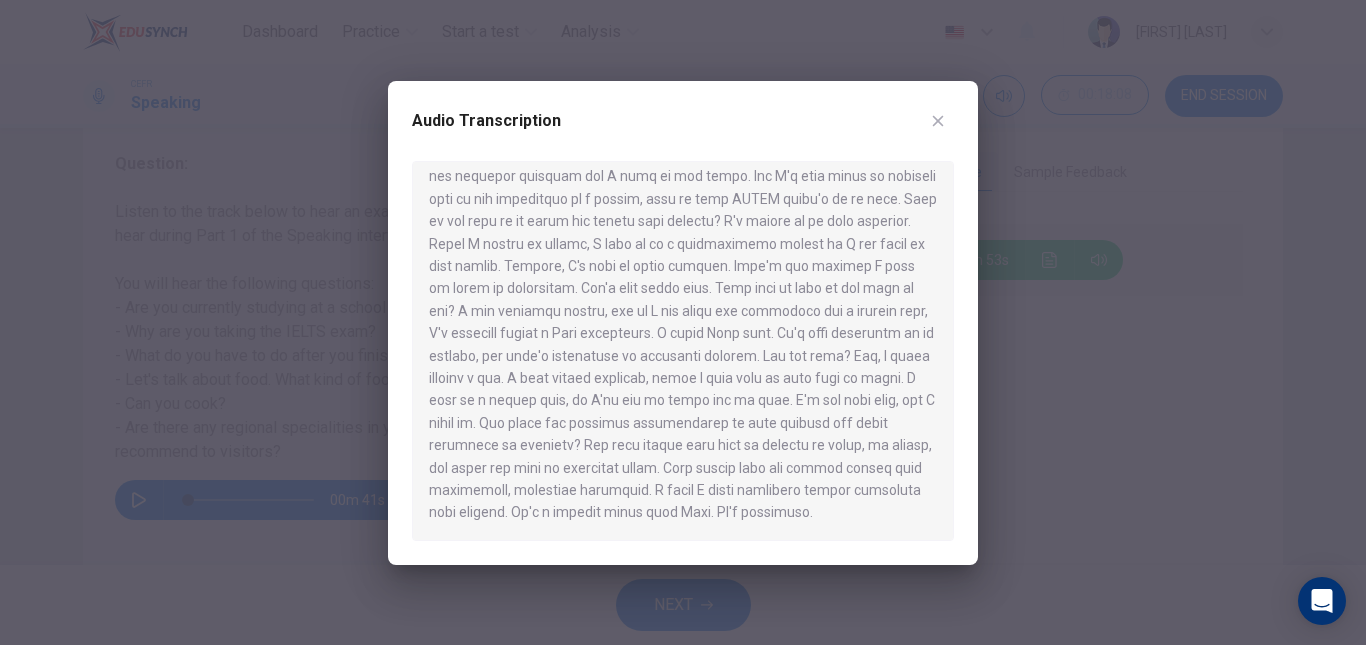 click on "Audio Transcription" at bounding box center (683, 323) 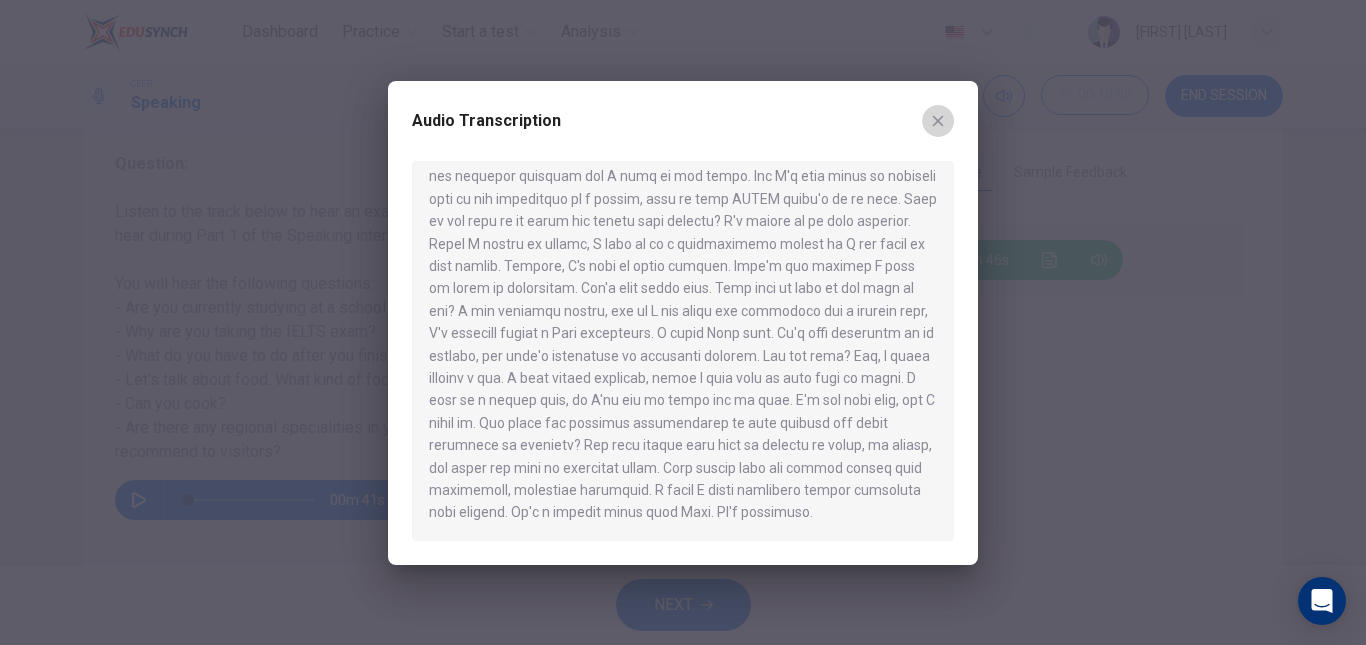 click at bounding box center (938, 120) 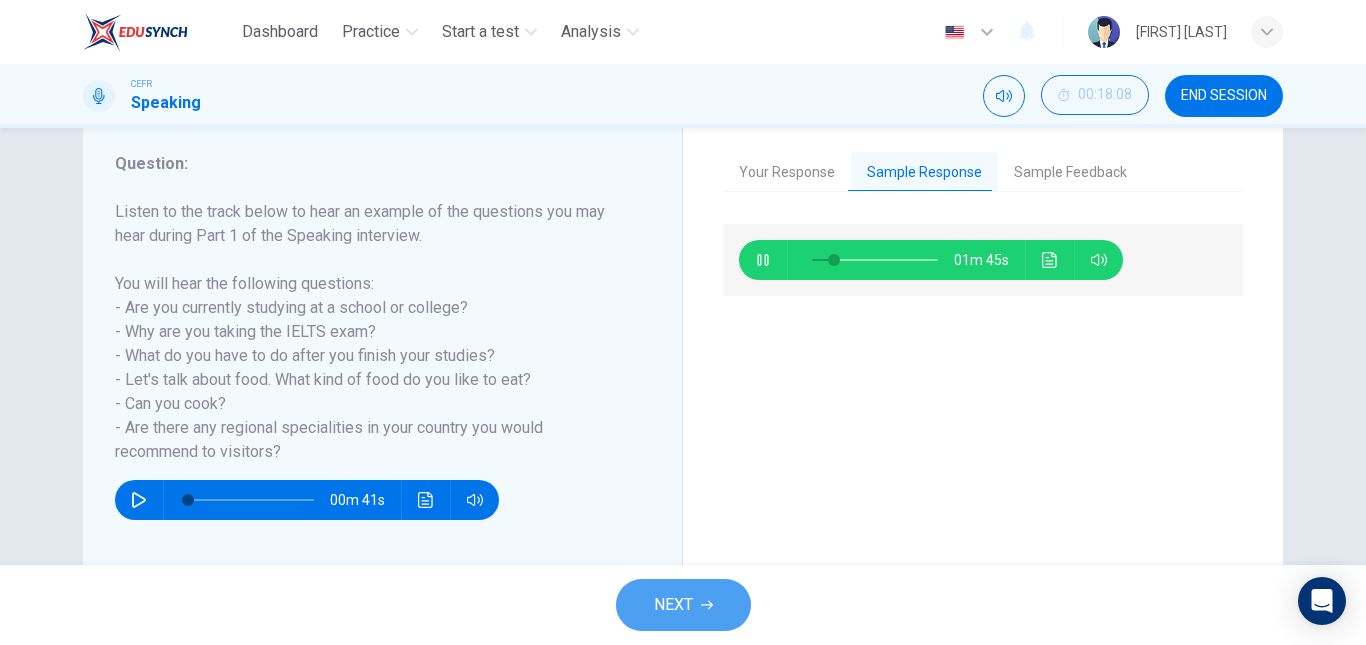 click on "NEXT" at bounding box center (673, 605) 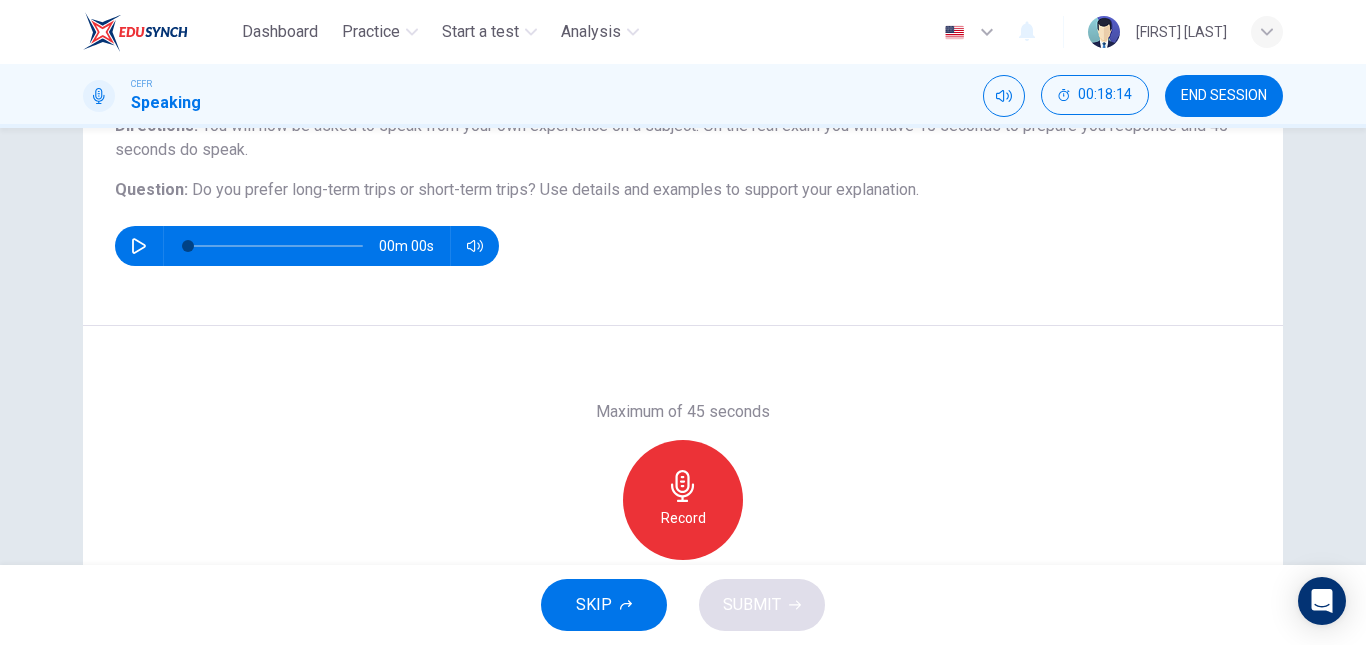 scroll, scrollTop: 191, scrollLeft: 0, axis: vertical 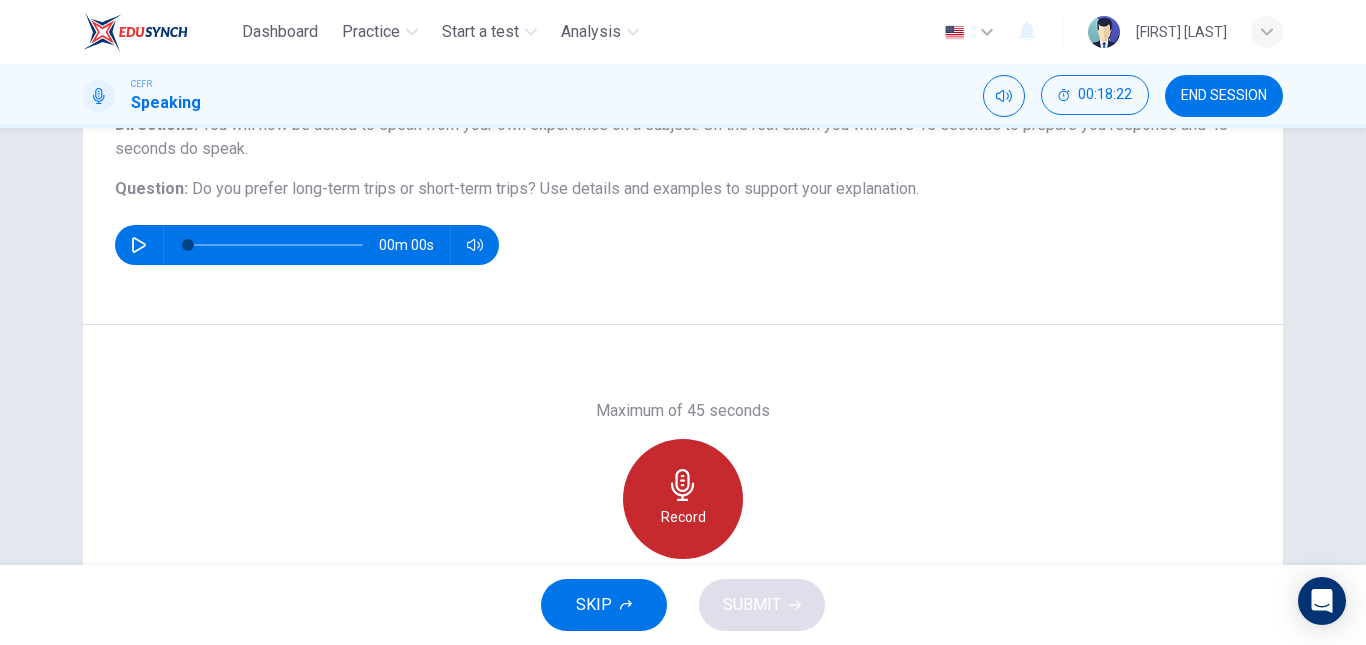 click on "Record" at bounding box center [683, 499] 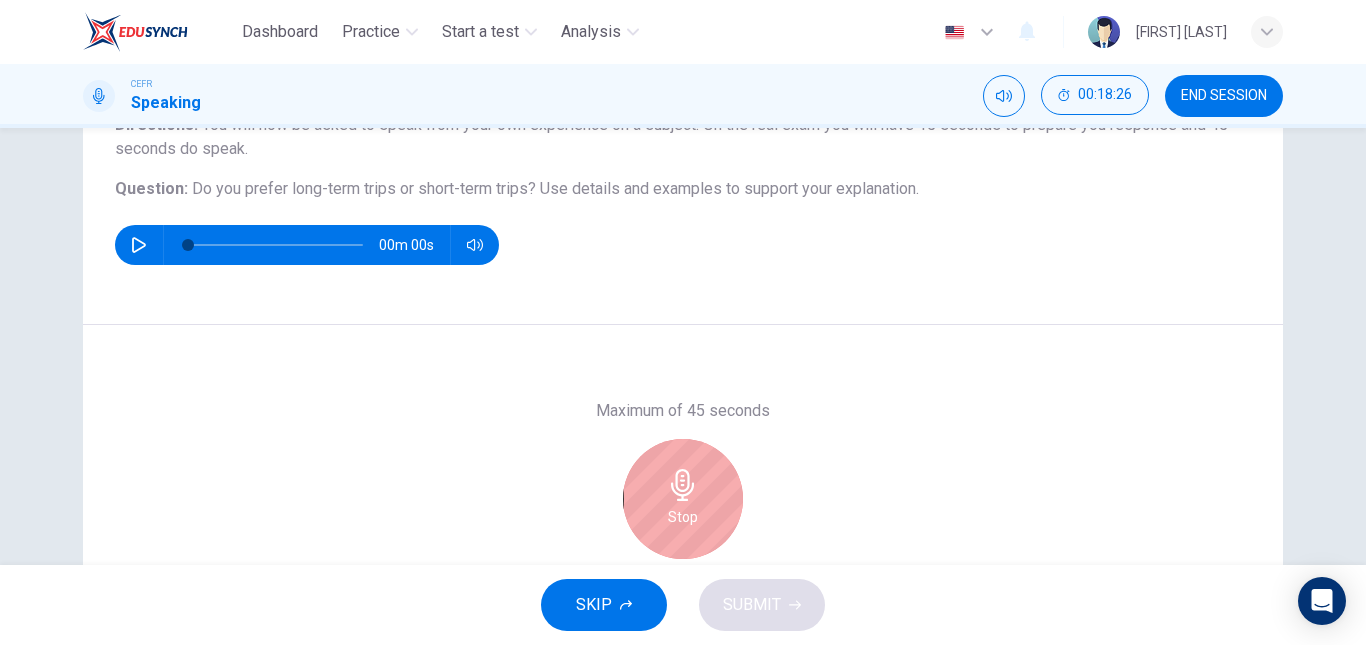 click on "Stop" at bounding box center (683, 499) 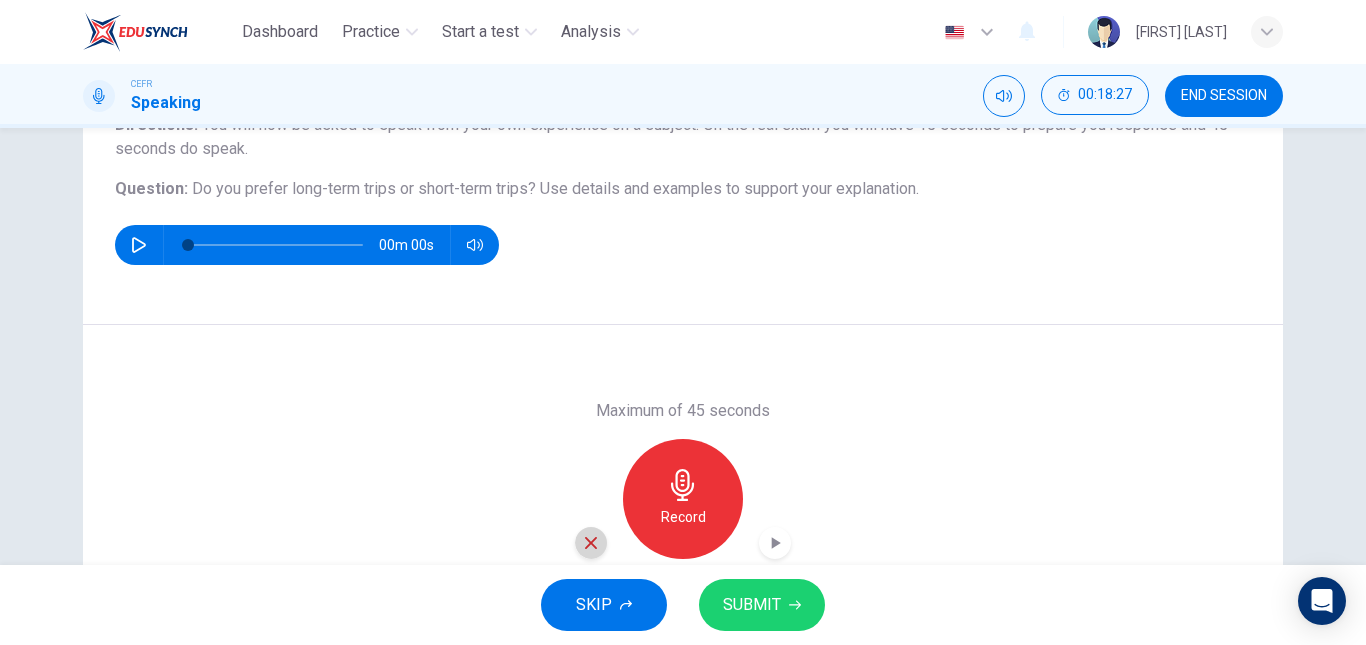 click at bounding box center (591, 543) 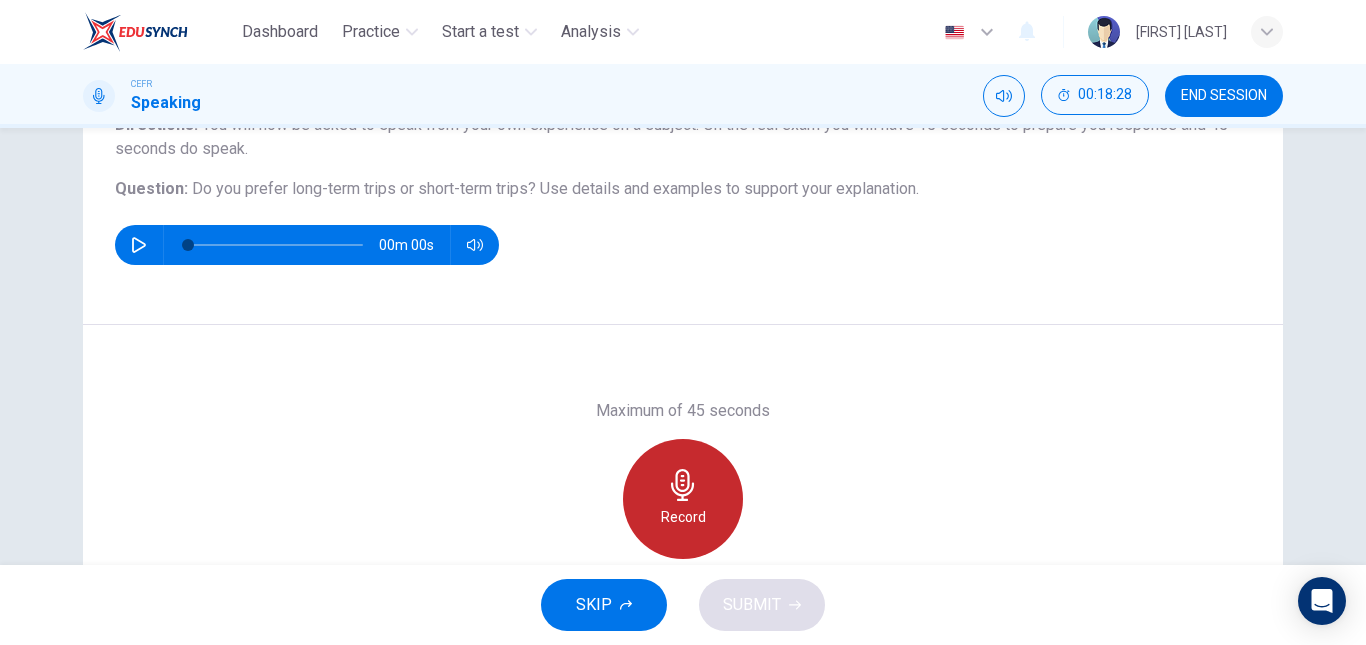 click on "Record" at bounding box center [683, 499] 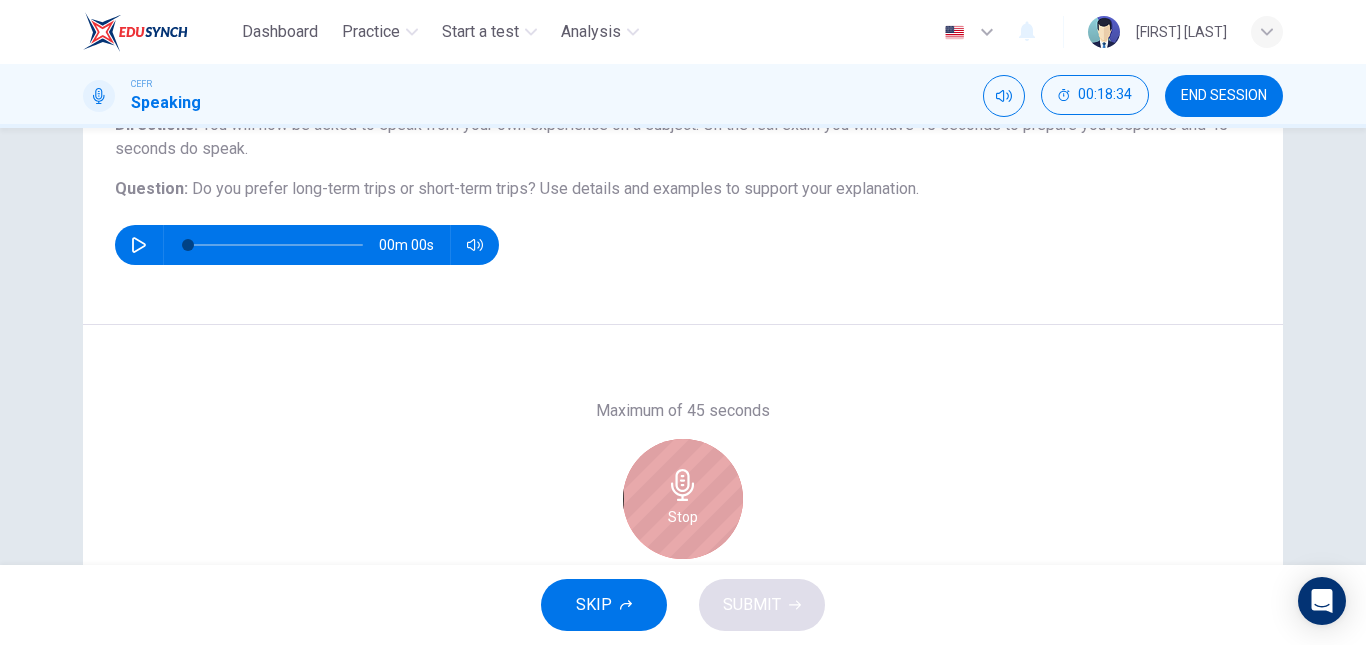 click on "Stop" at bounding box center (683, 517) 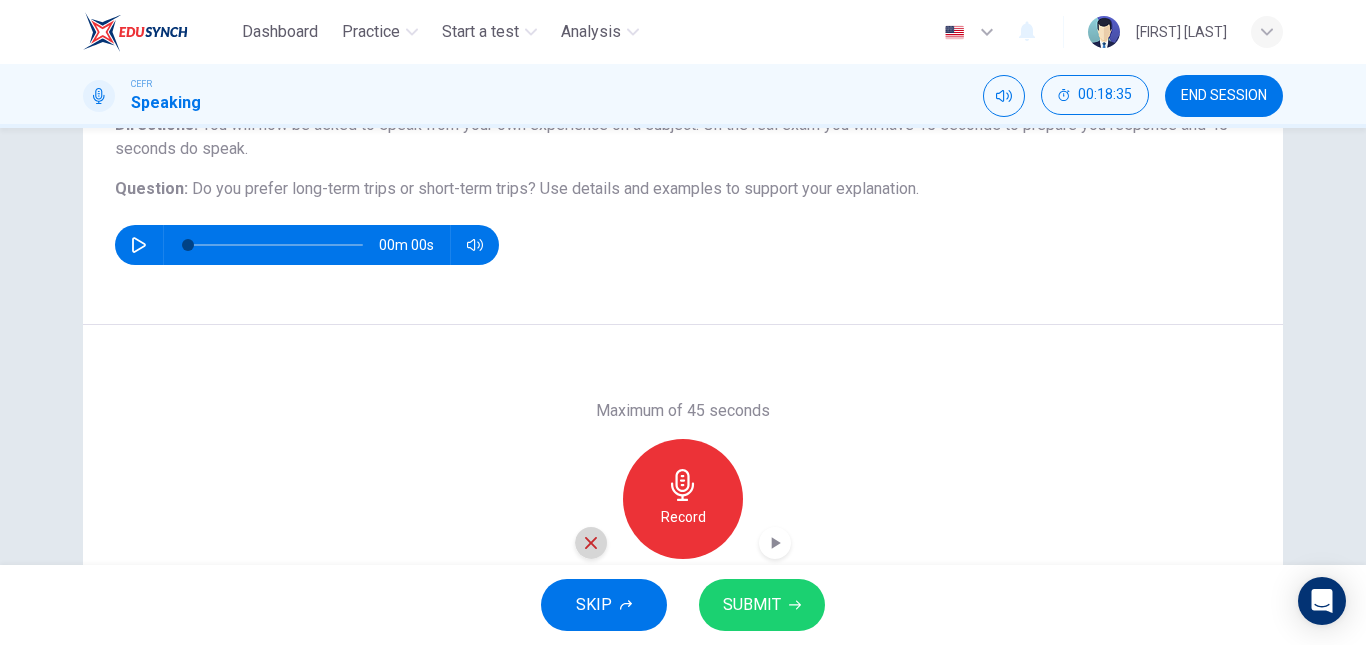 click at bounding box center (591, 543) 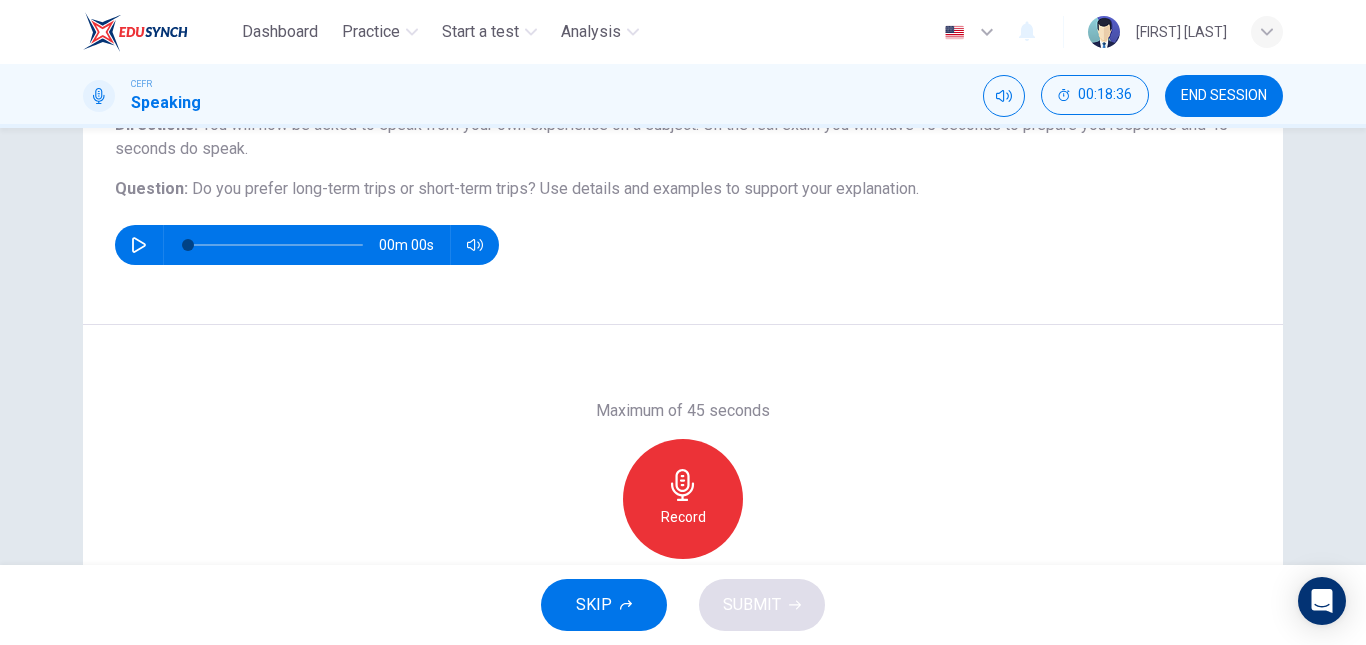 click on "Record" at bounding box center (683, 517) 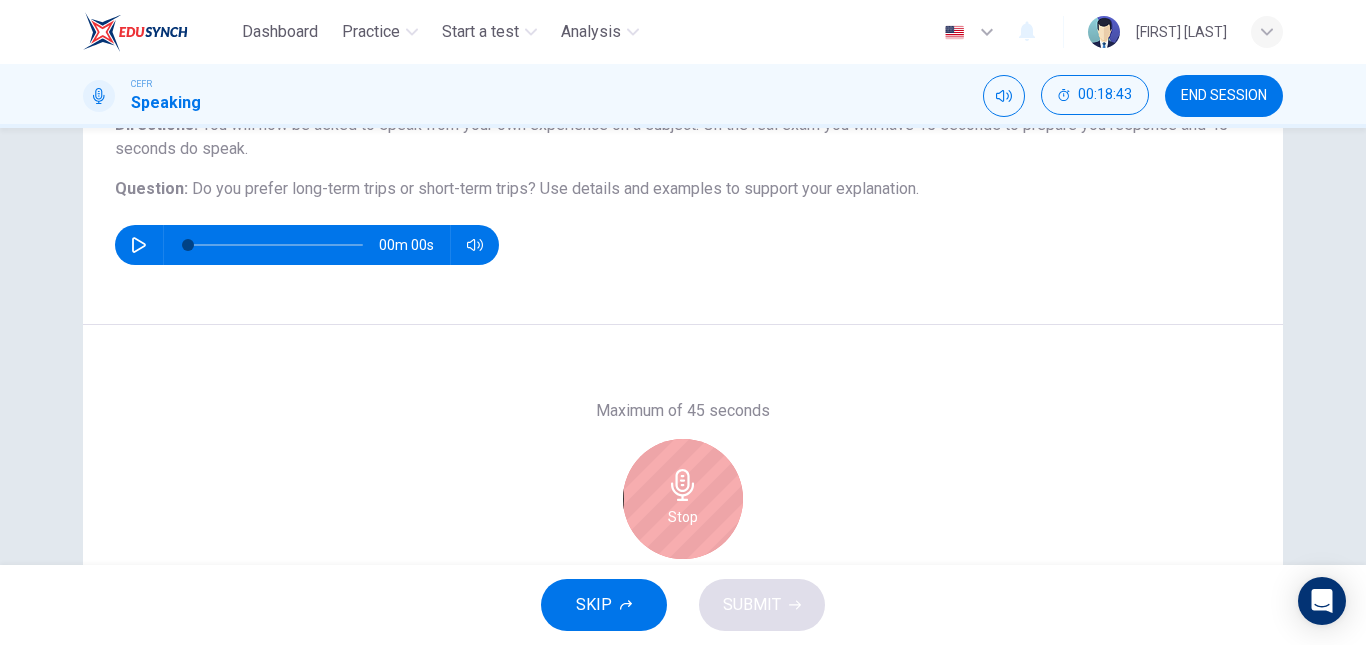 click on "Stop" at bounding box center (683, 517) 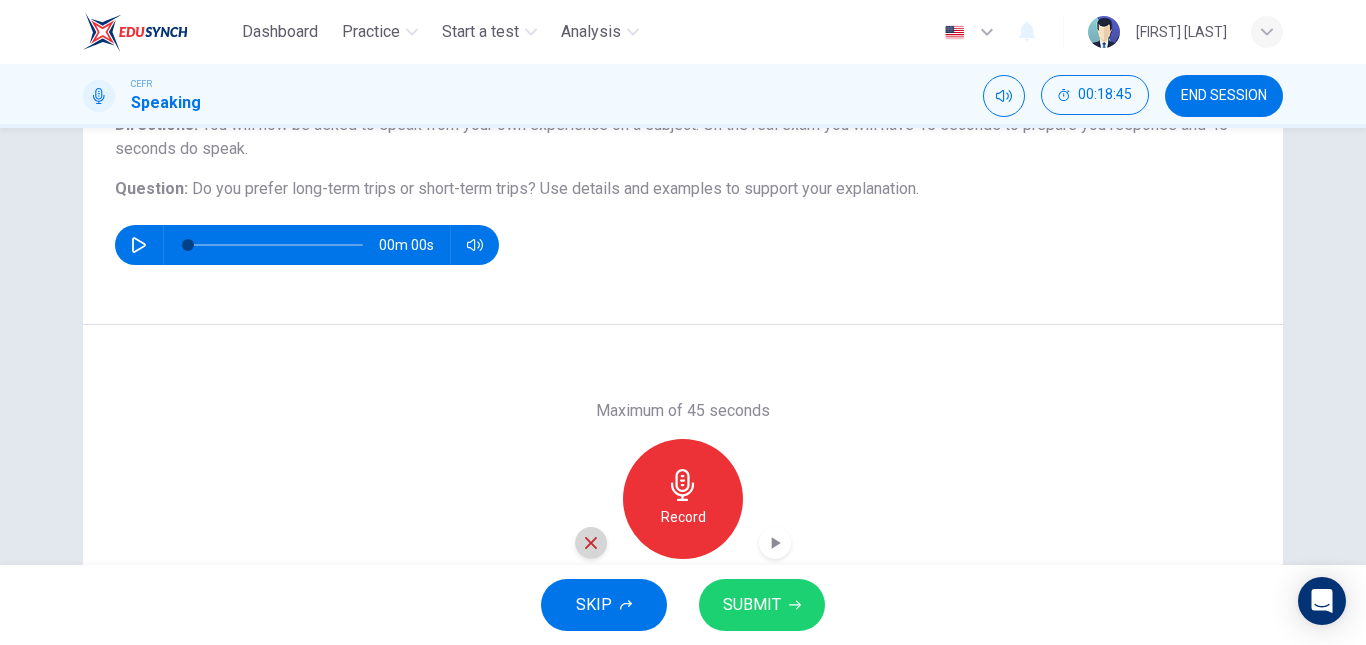 click at bounding box center (591, 543) 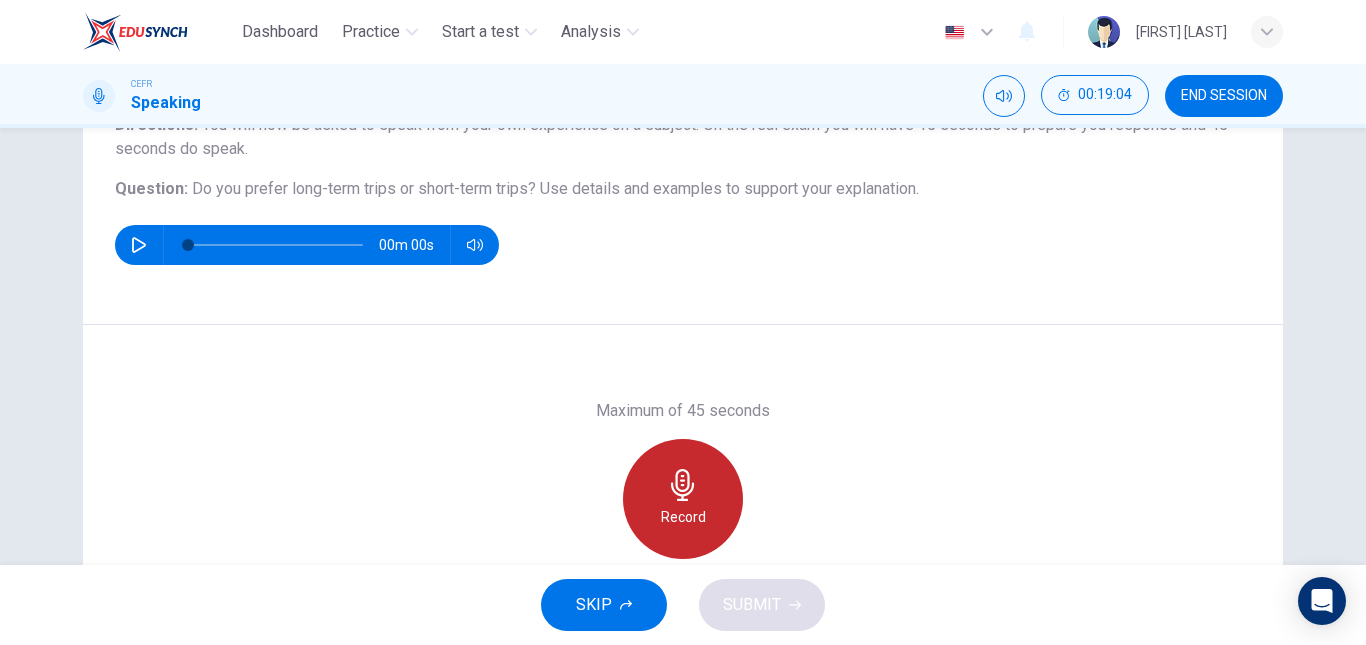 click at bounding box center (683, 485) 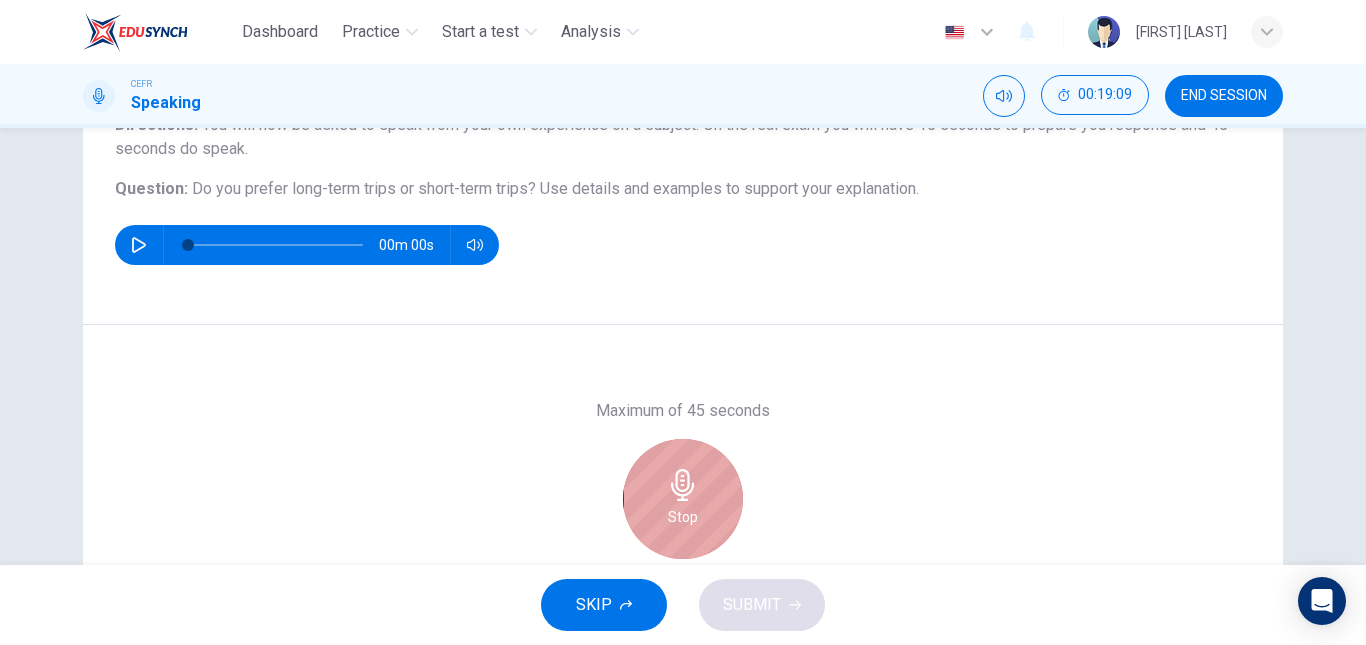 click at bounding box center (683, 485) 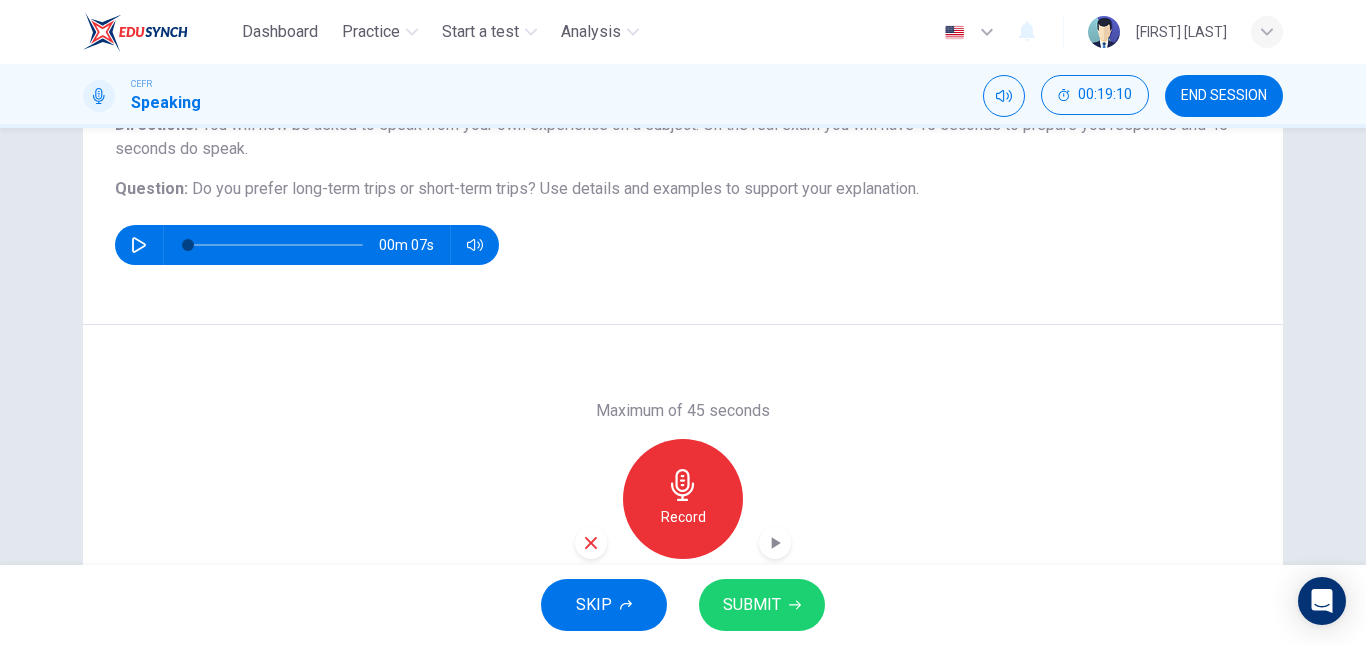 click at bounding box center [591, 543] 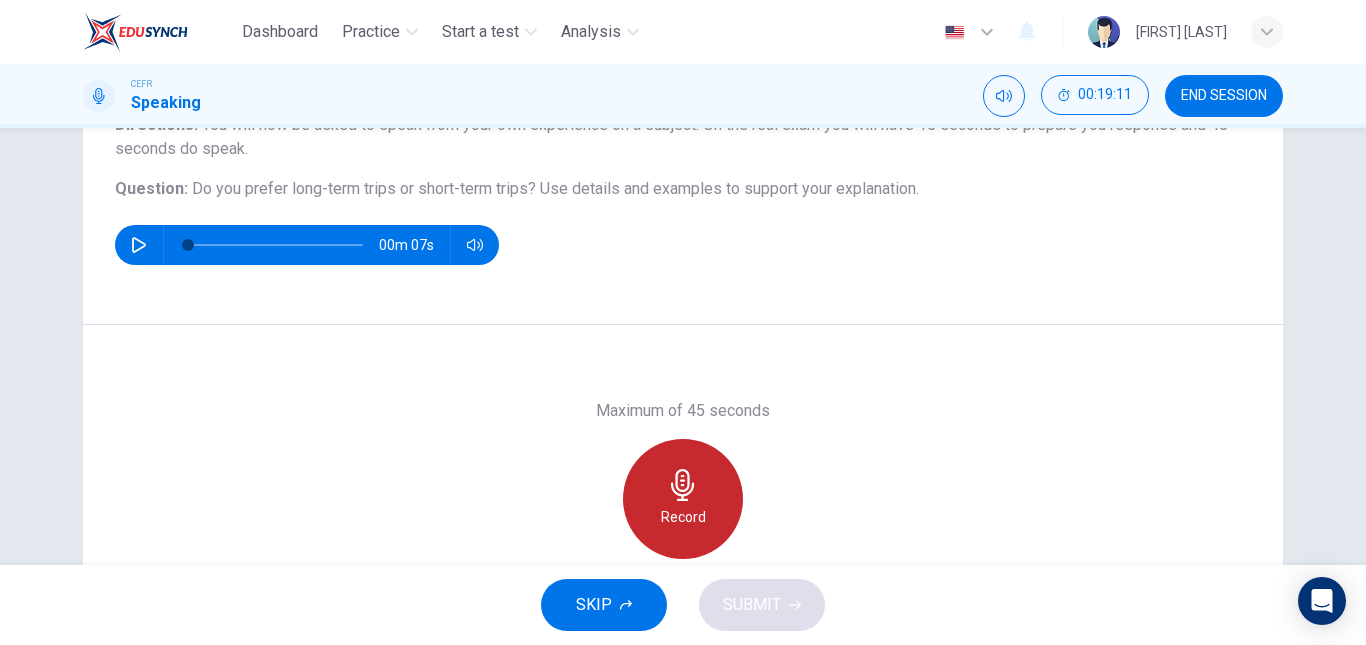 click on "Record" at bounding box center [683, 499] 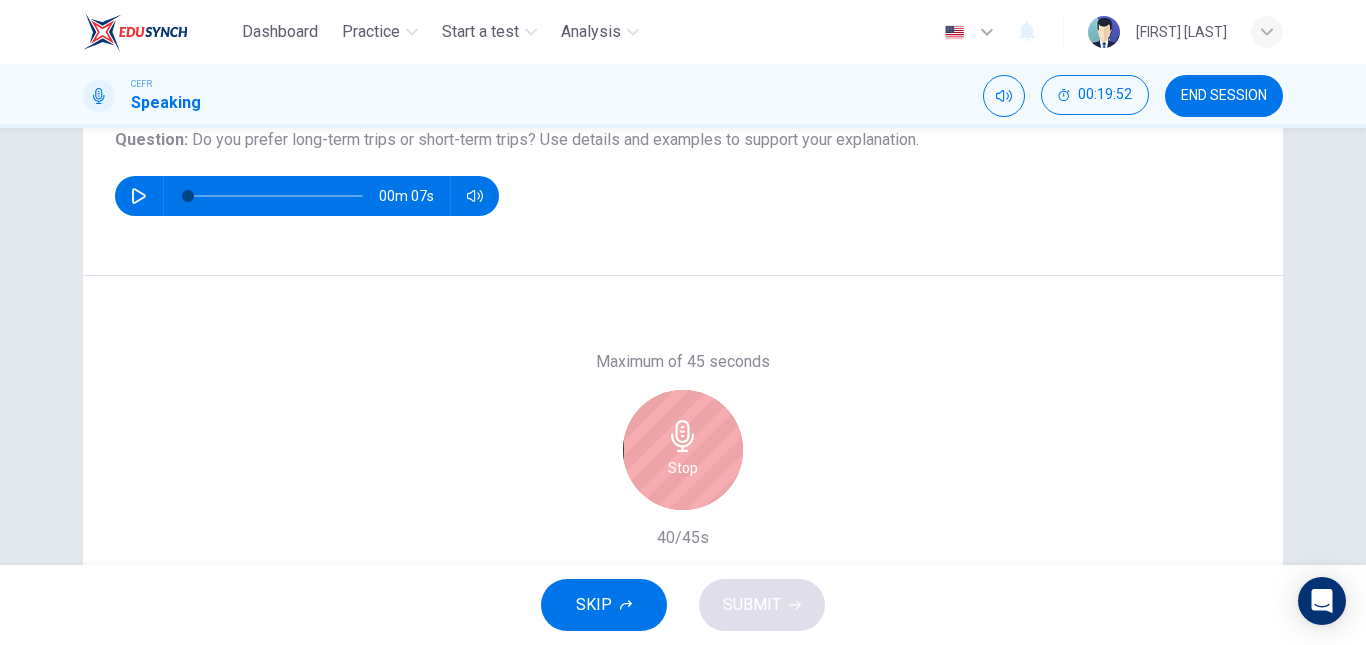 scroll, scrollTop: 239, scrollLeft: 0, axis: vertical 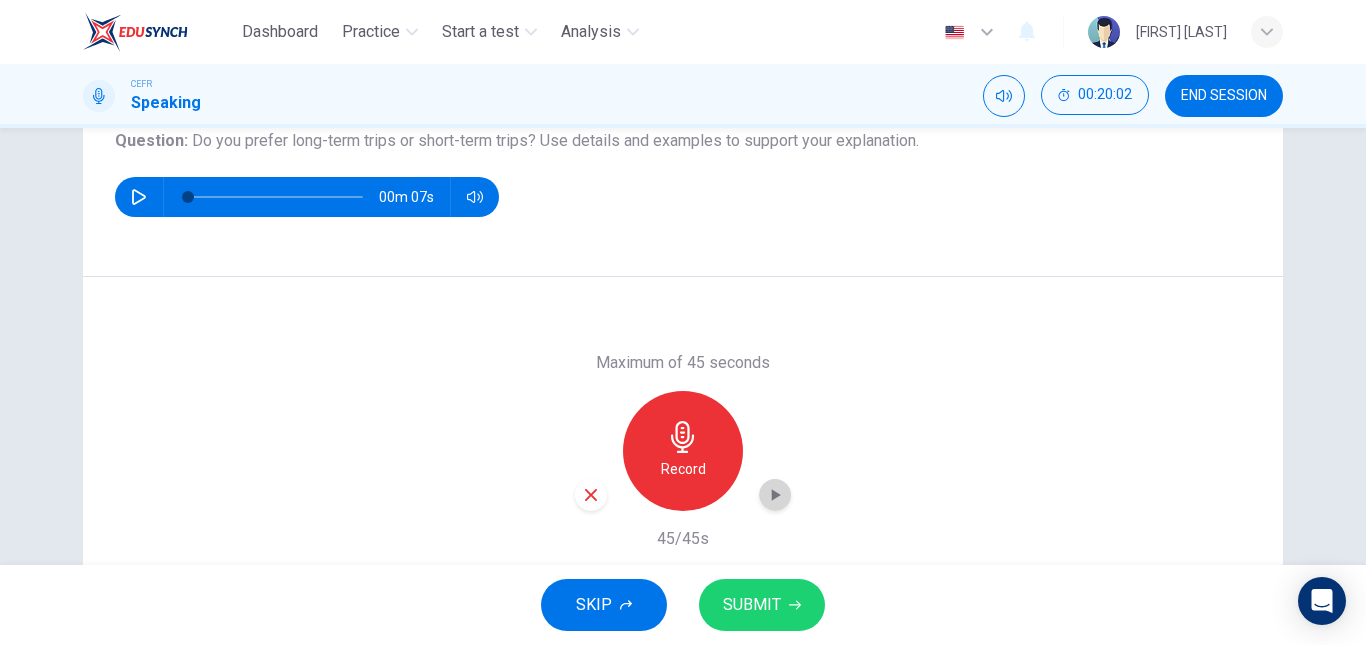 click at bounding box center [775, 495] 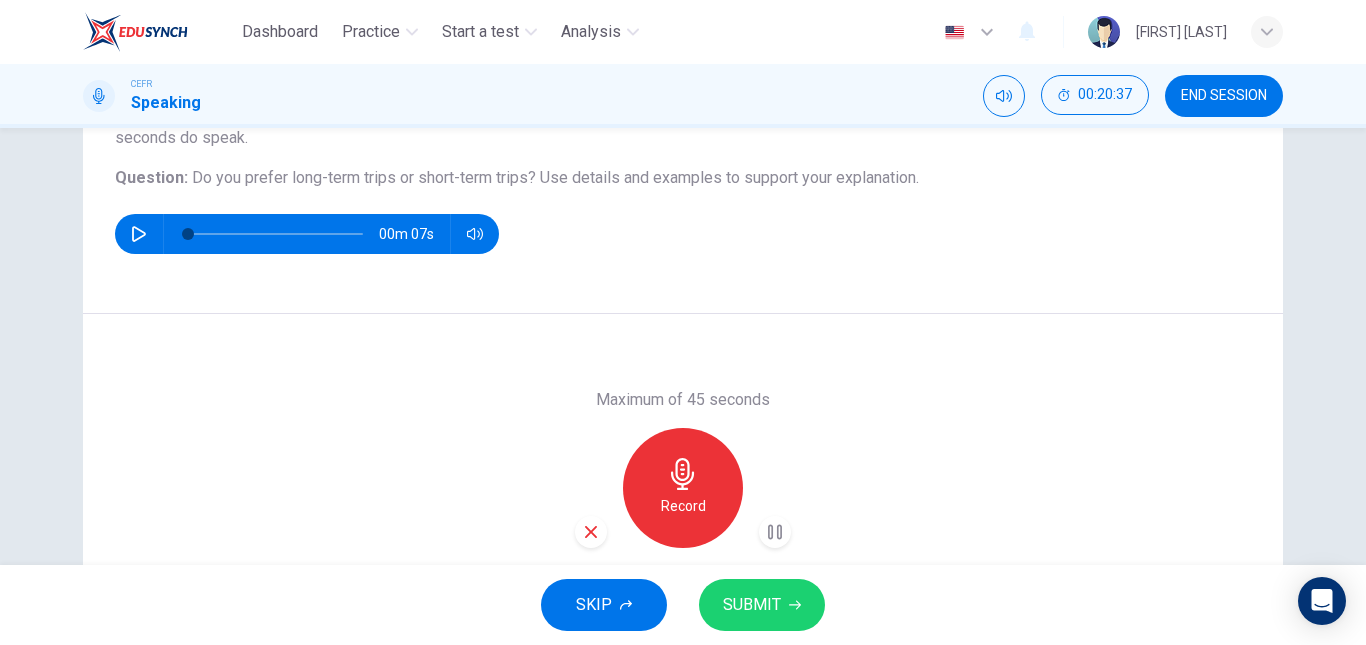 scroll, scrollTop: 201, scrollLeft: 0, axis: vertical 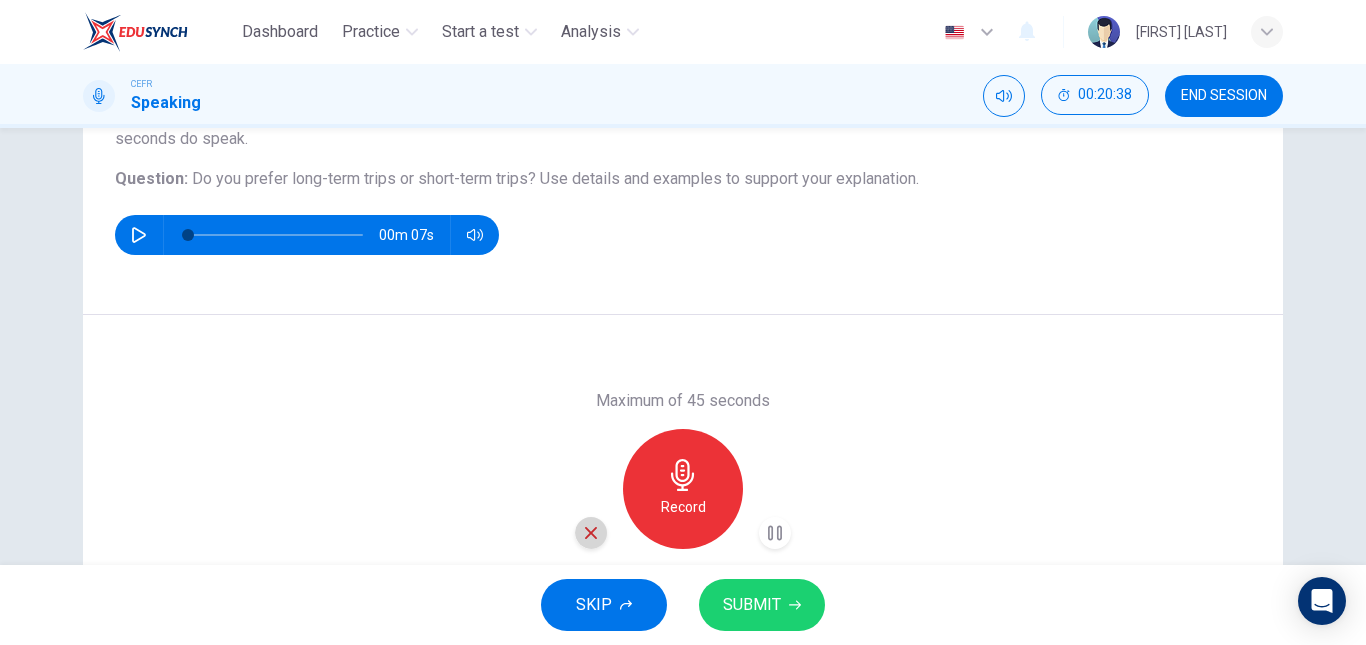 click at bounding box center (591, 533) 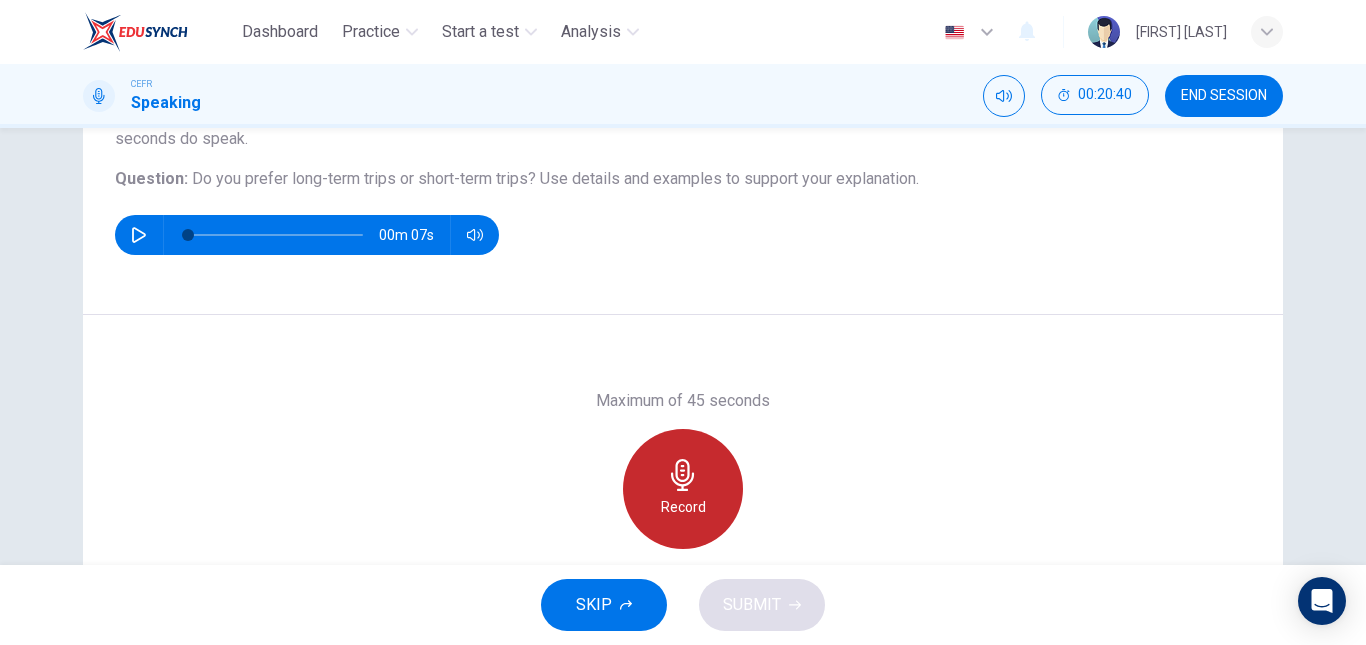 click on "Record" at bounding box center [683, 489] 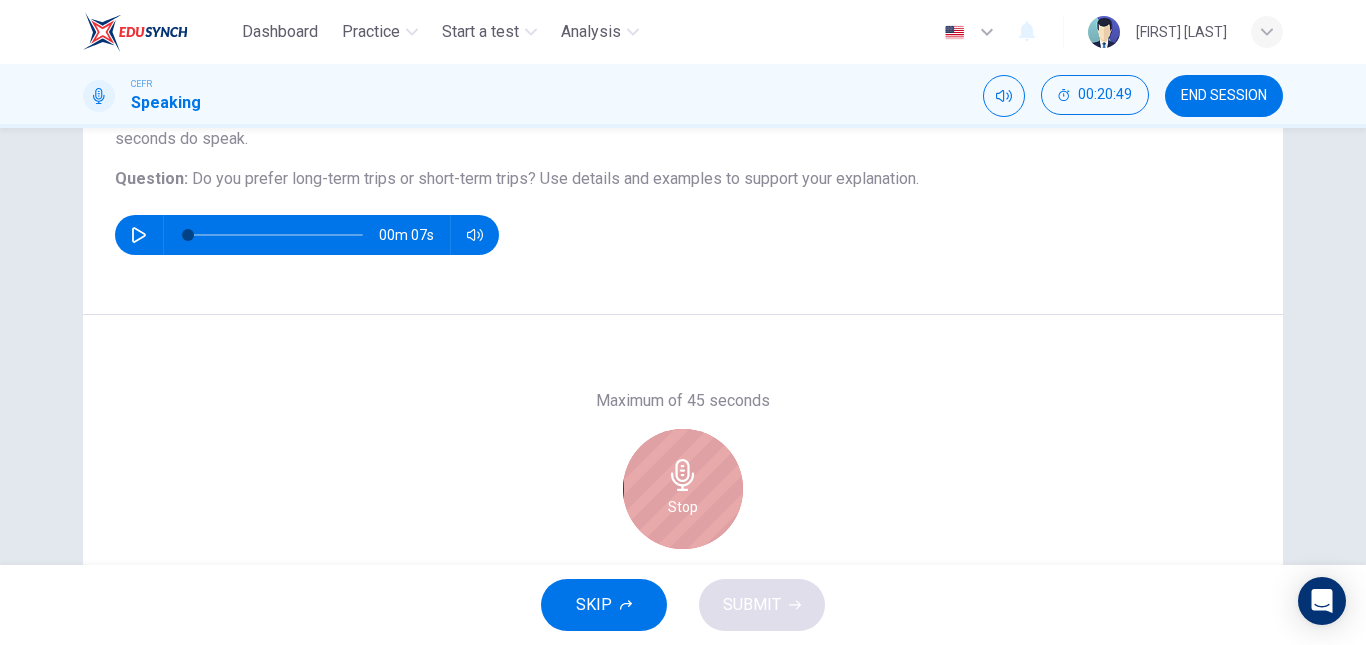 click on "Stop" at bounding box center [683, 489] 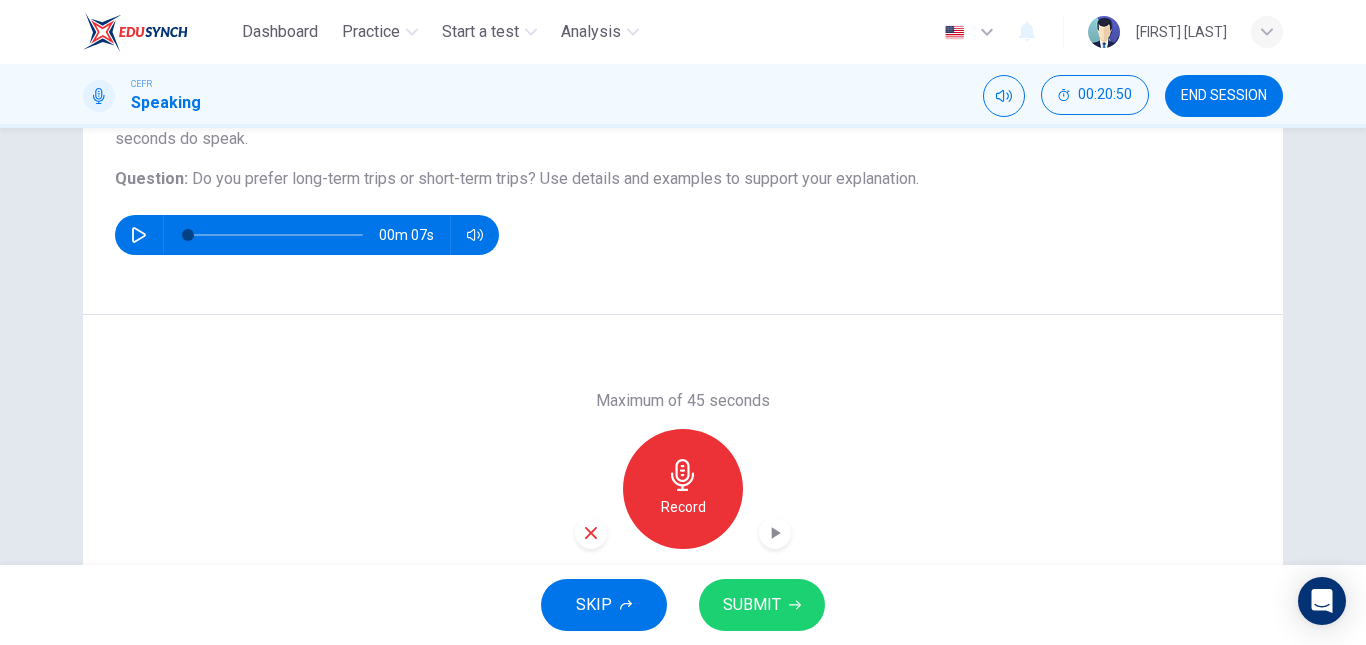 click at bounding box center (591, 533) 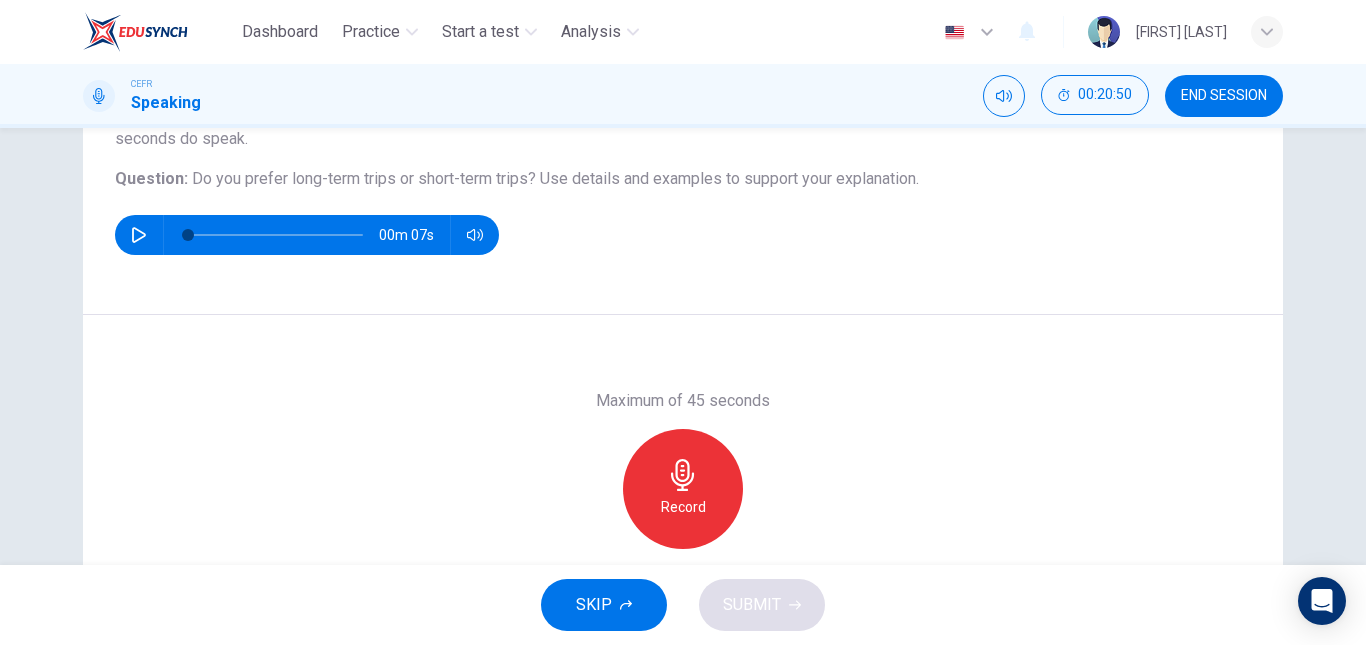 click at bounding box center [682, 475] 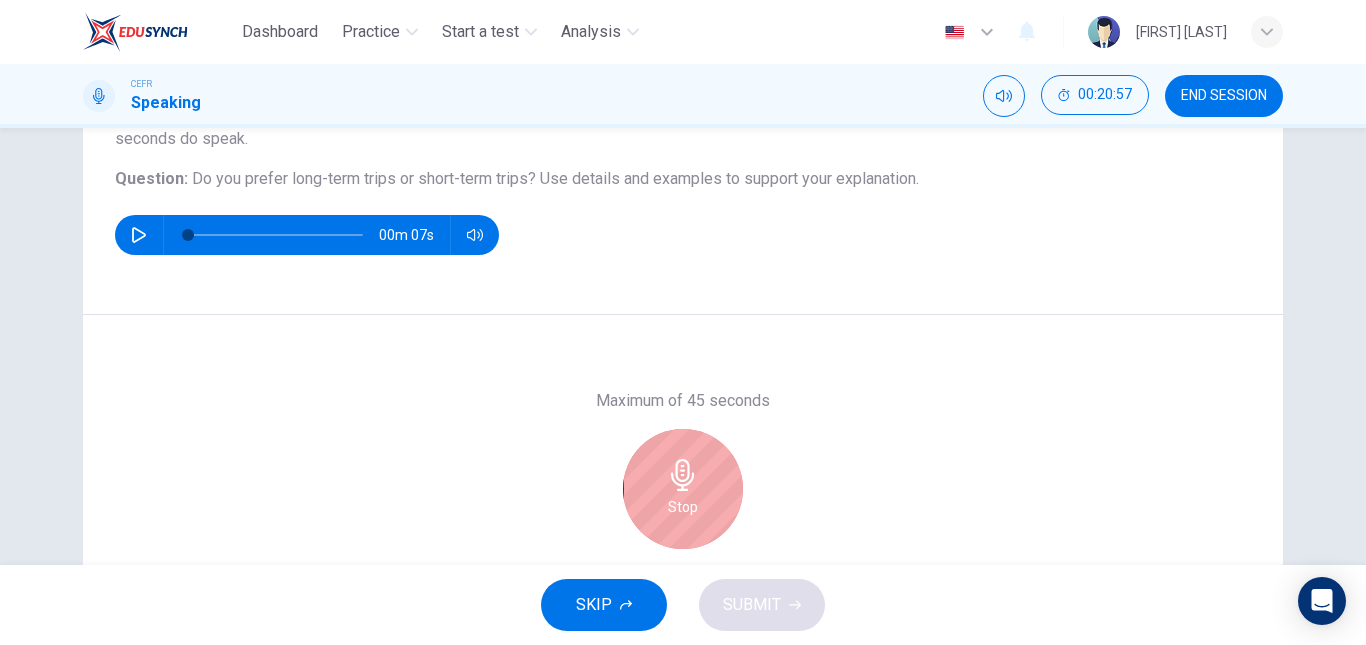 click at bounding box center [682, 475] 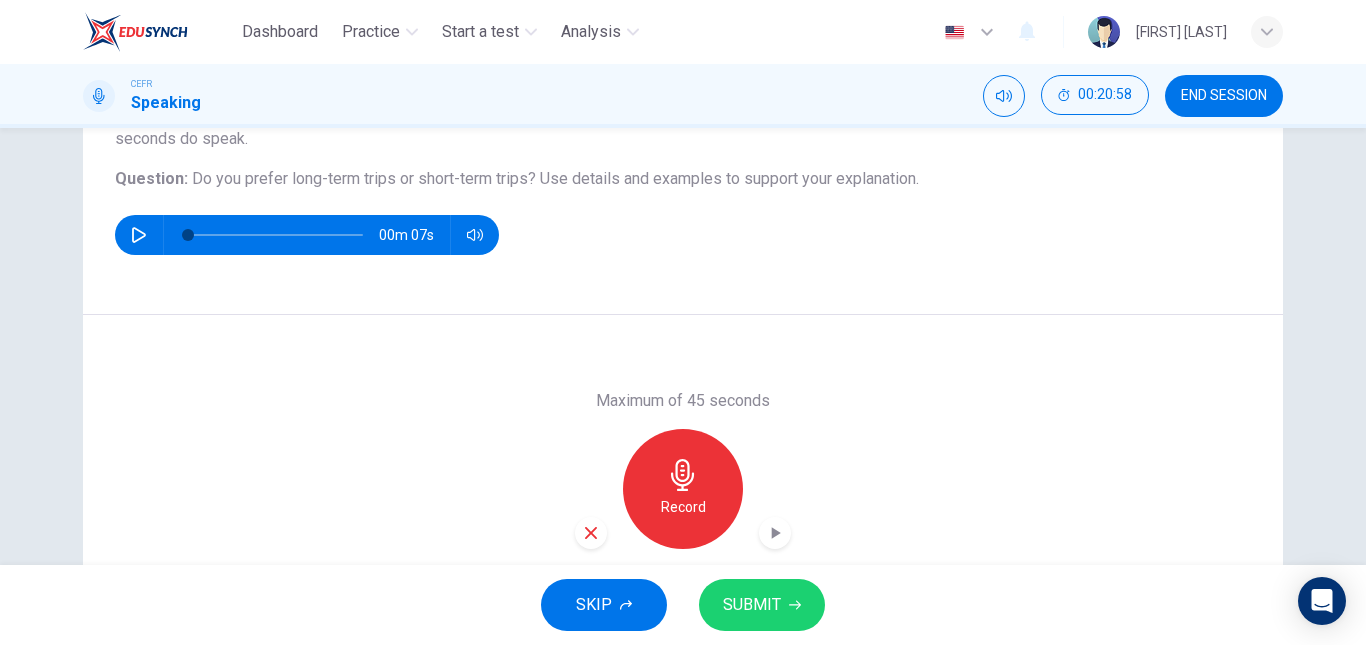 click at bounding box center [591, 533] 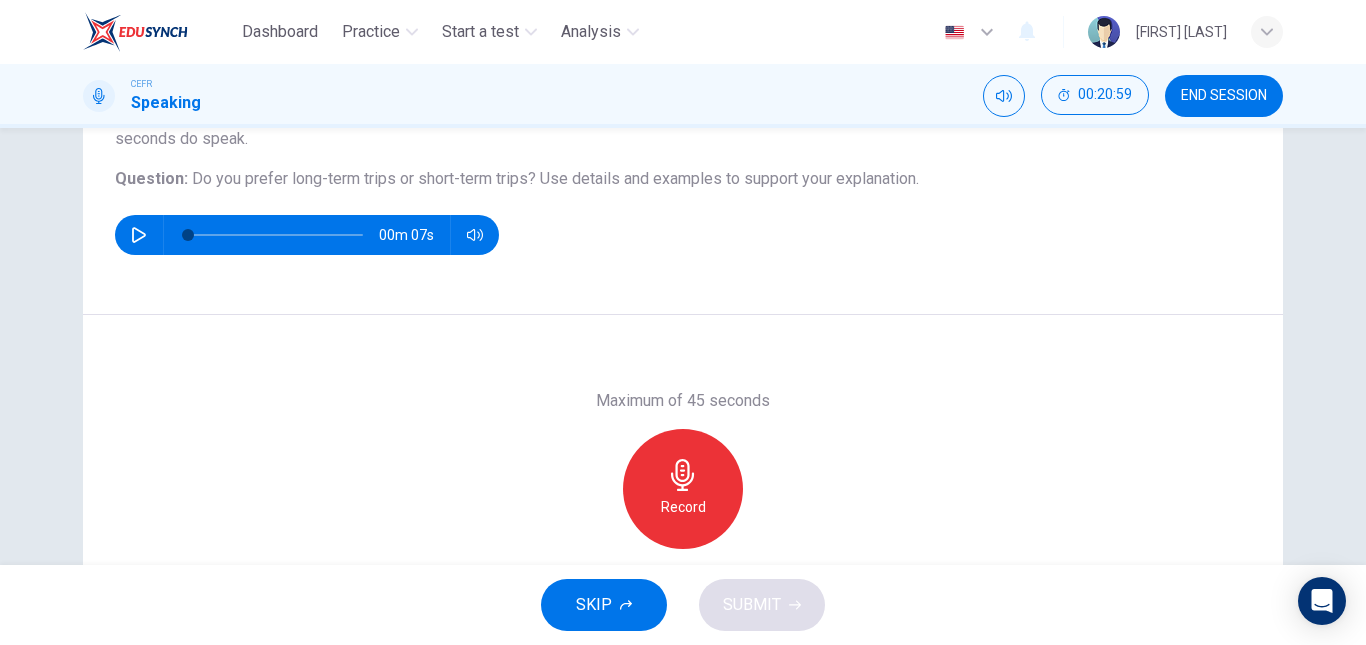 click at bounding box center (682, 475) 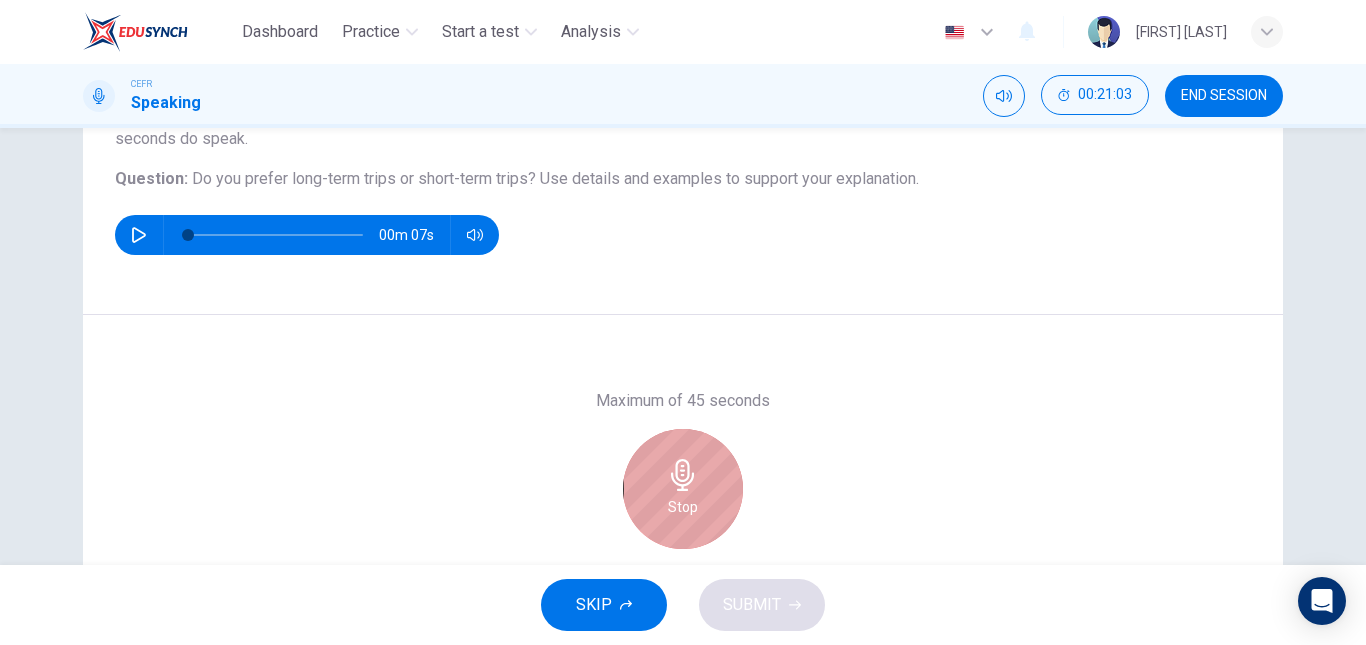 click at bounding box center (682, 475) 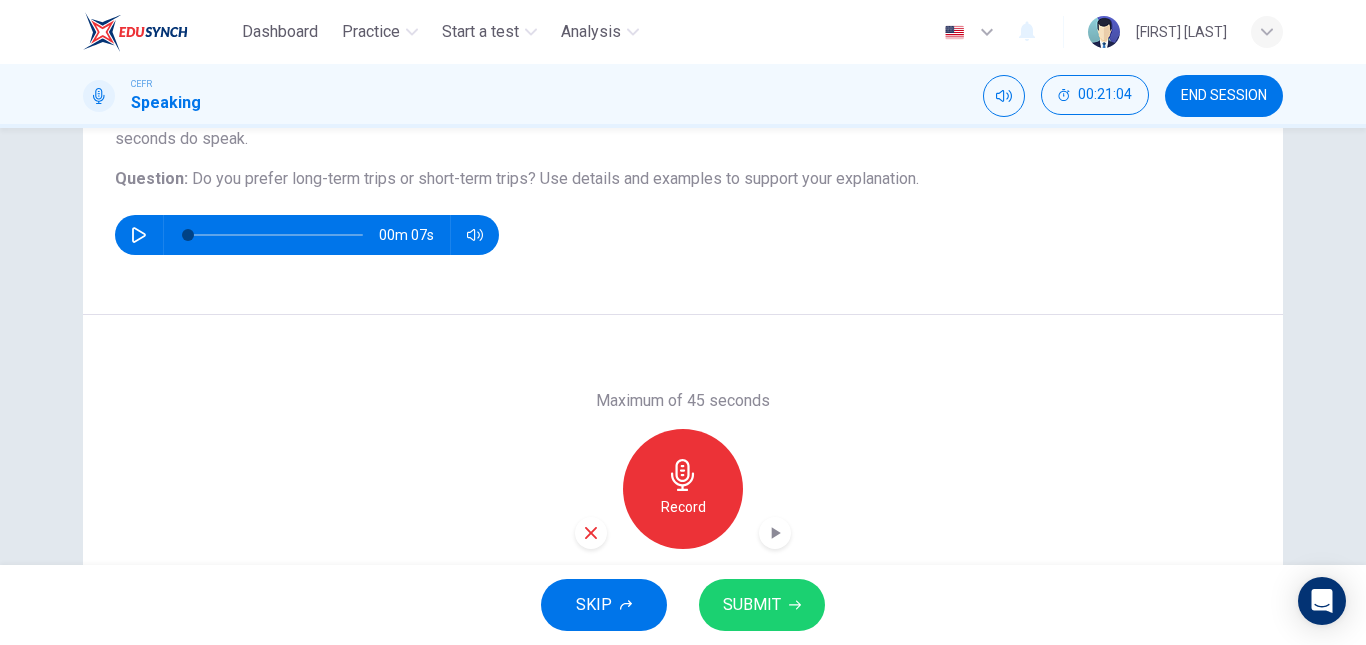 click at bounding box center [591, 533] 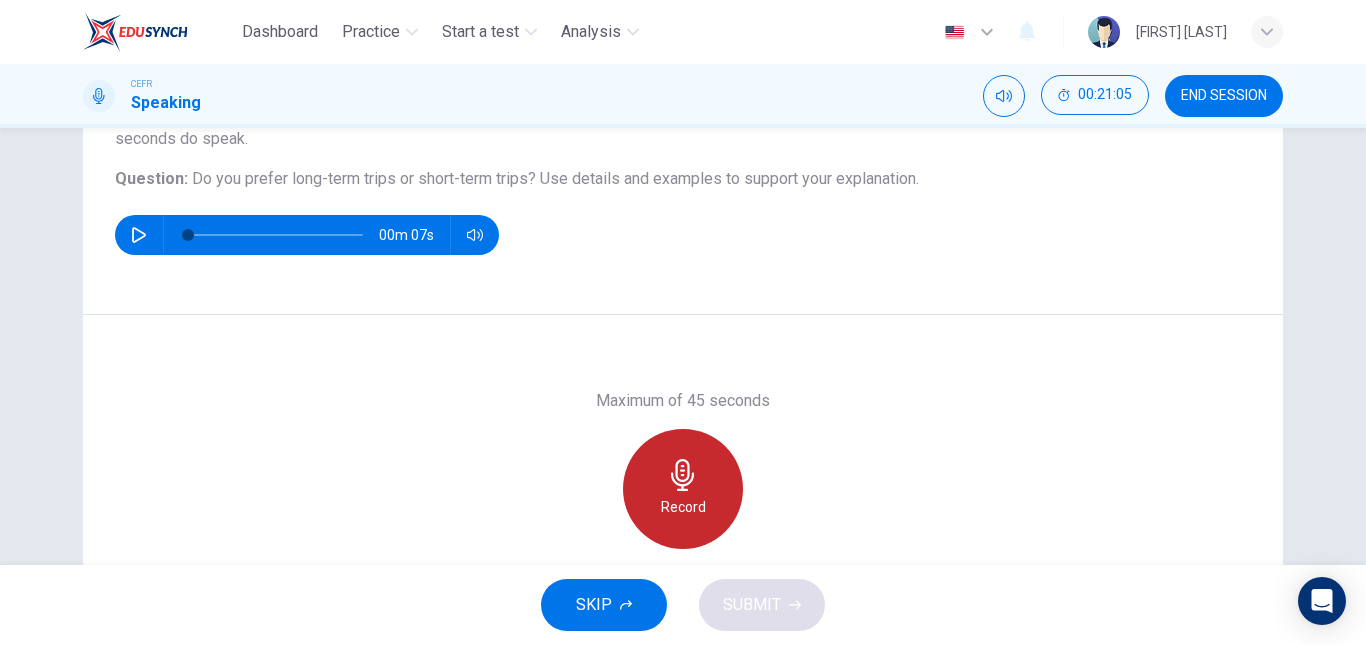 click on "Record" at bounding box center (683, 507) 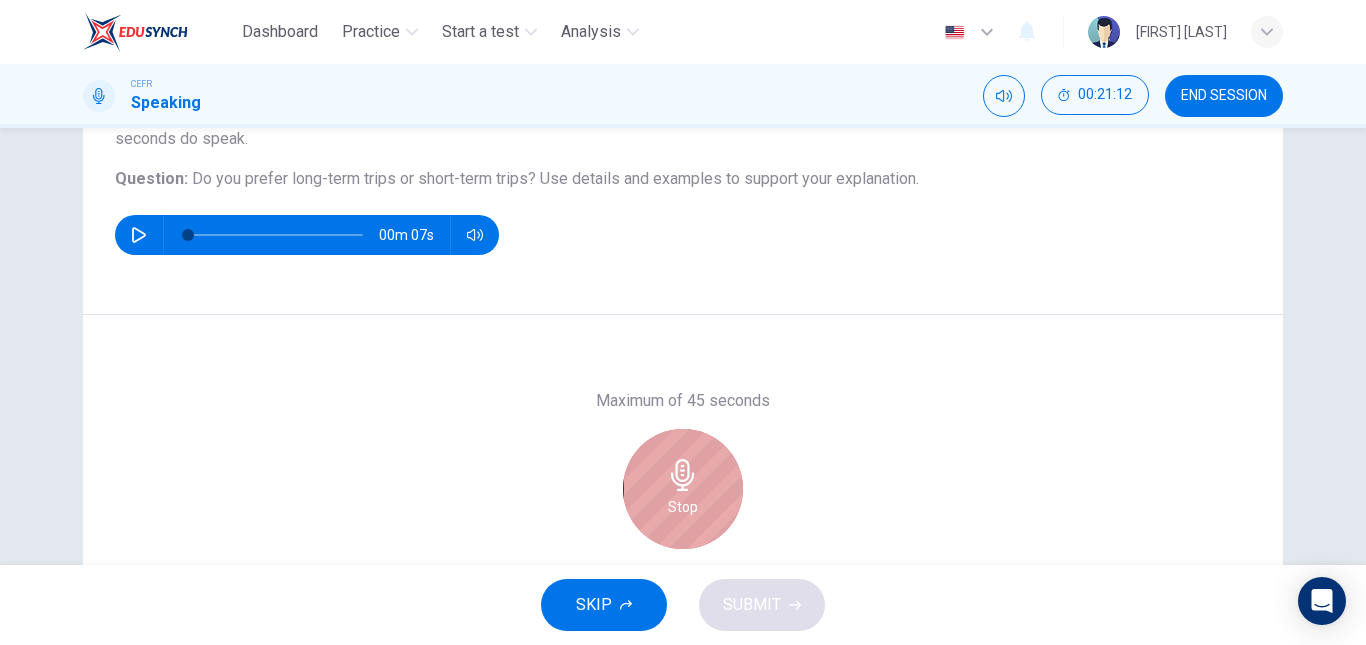 click on "Stop" at bounding box center (683, 507) 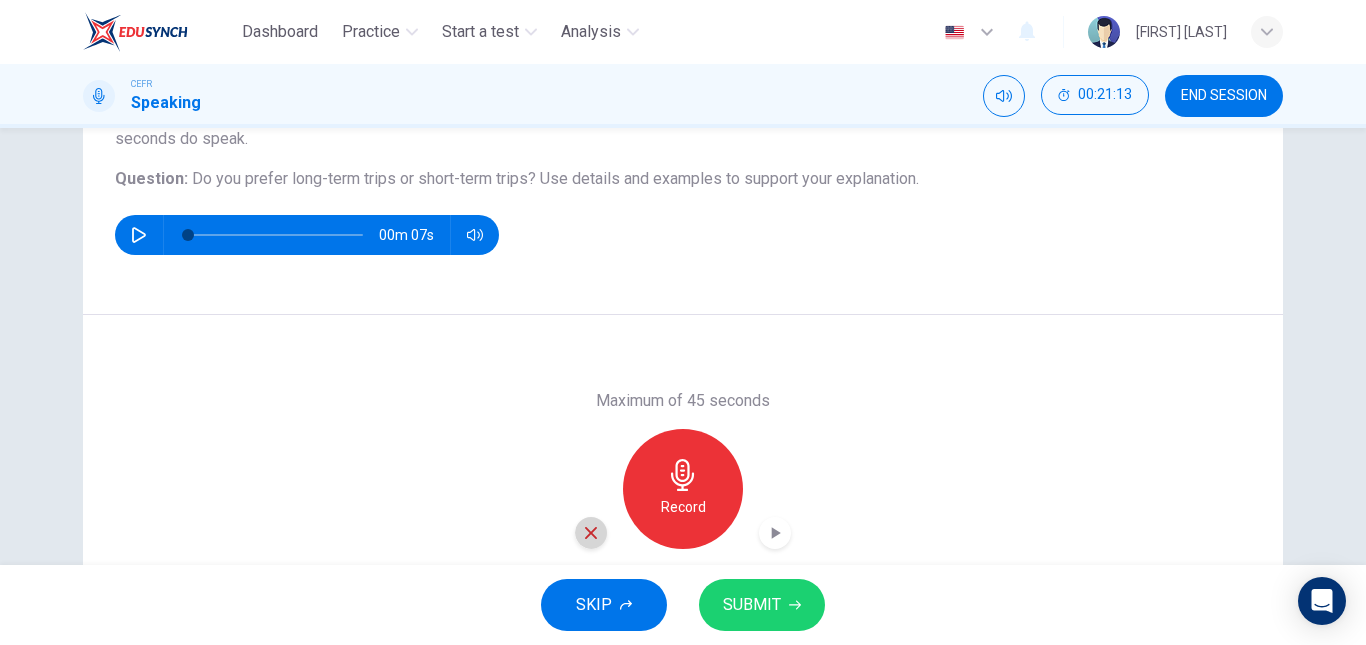 click at bounding box center [591, 533] 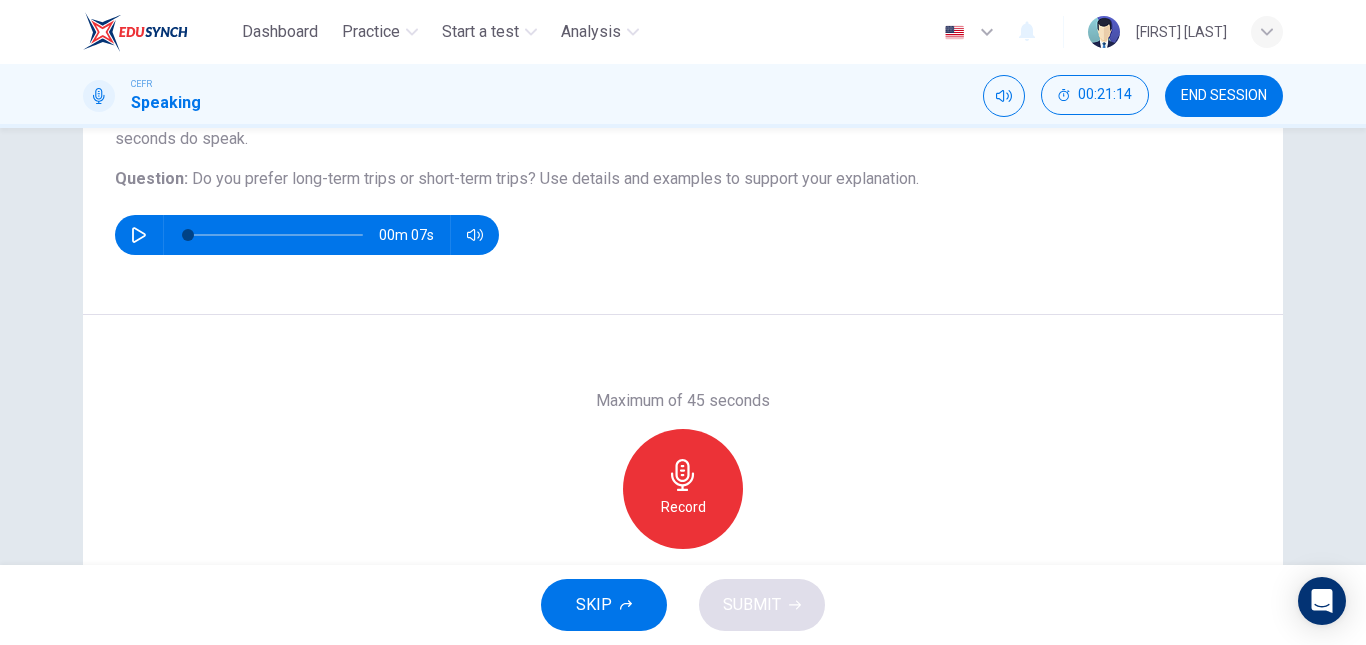 click on "Record" at bounding box center [683, 507] 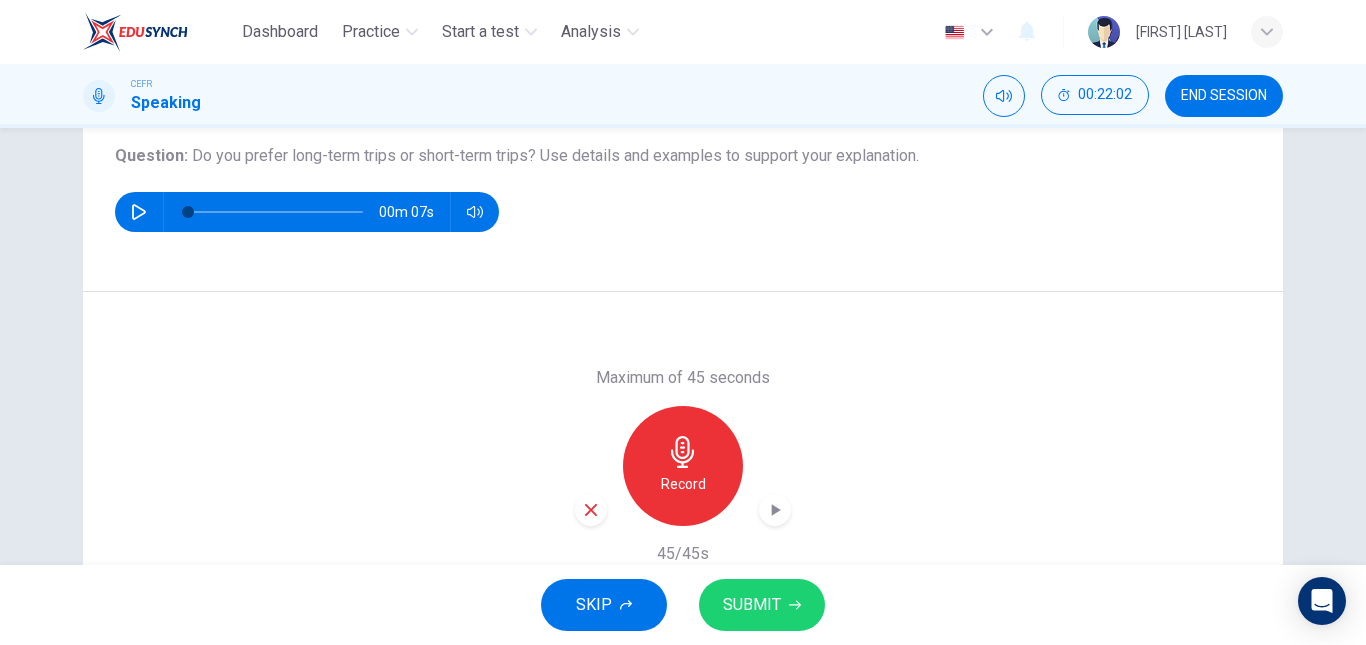 scroll, scrollTop: 224, scrollLeft: 0, axis: vertical 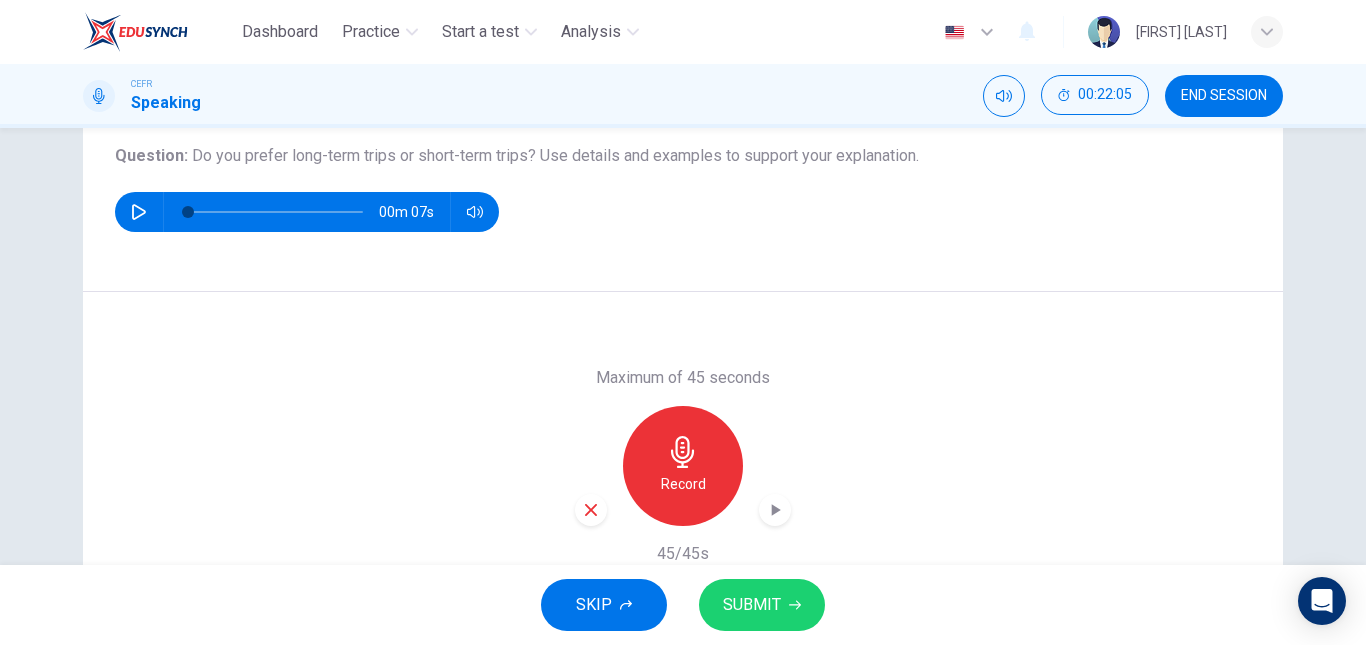 click at bounding box center [776, 510] 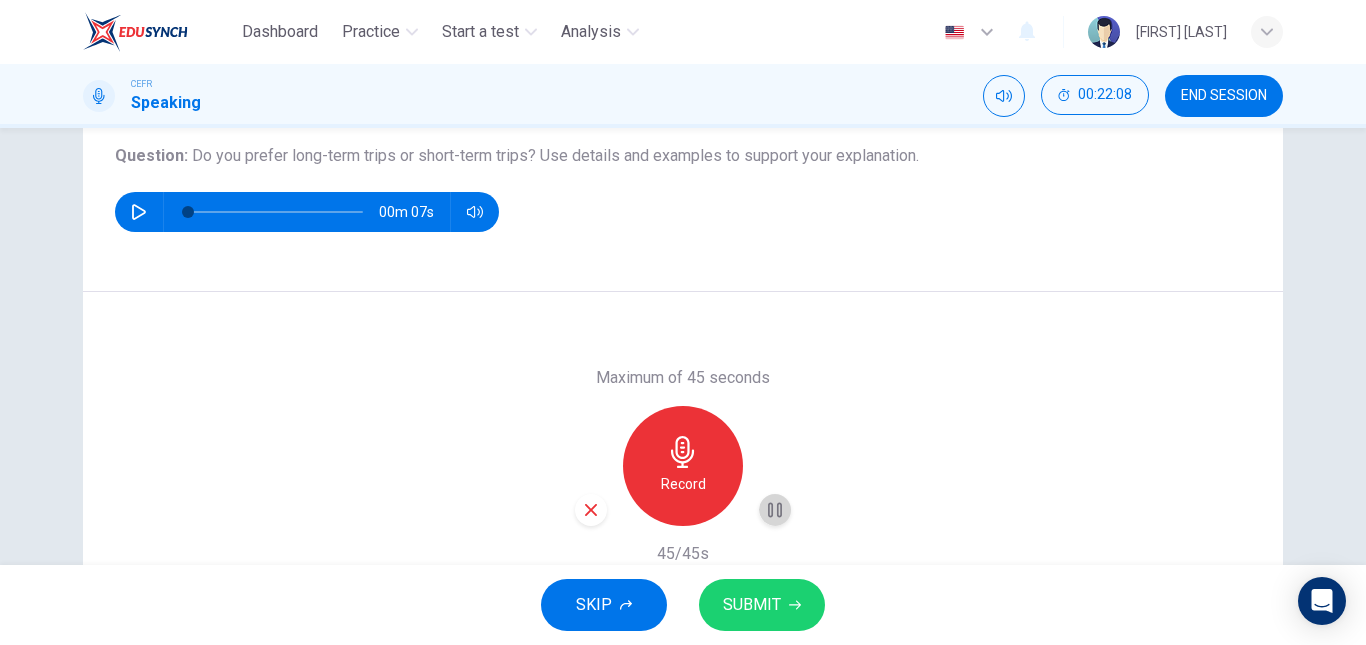click at bounding box center (775, 509) 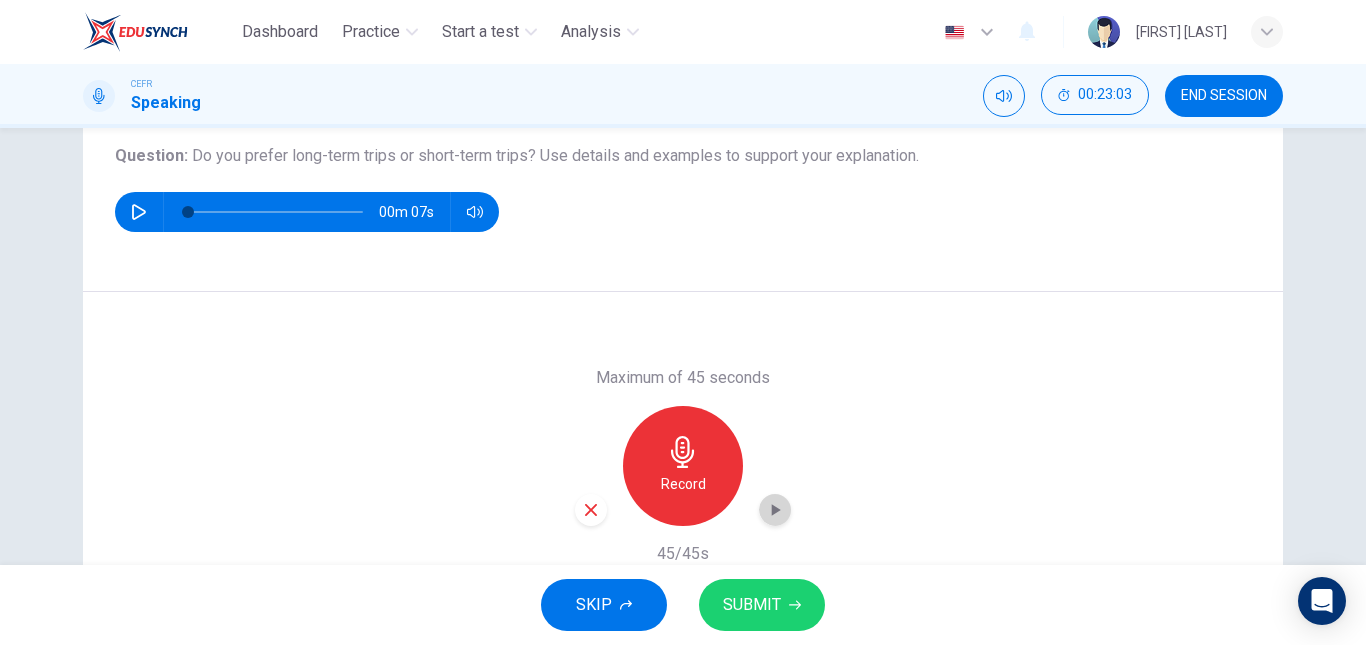 click at bounding box center [775, 510] 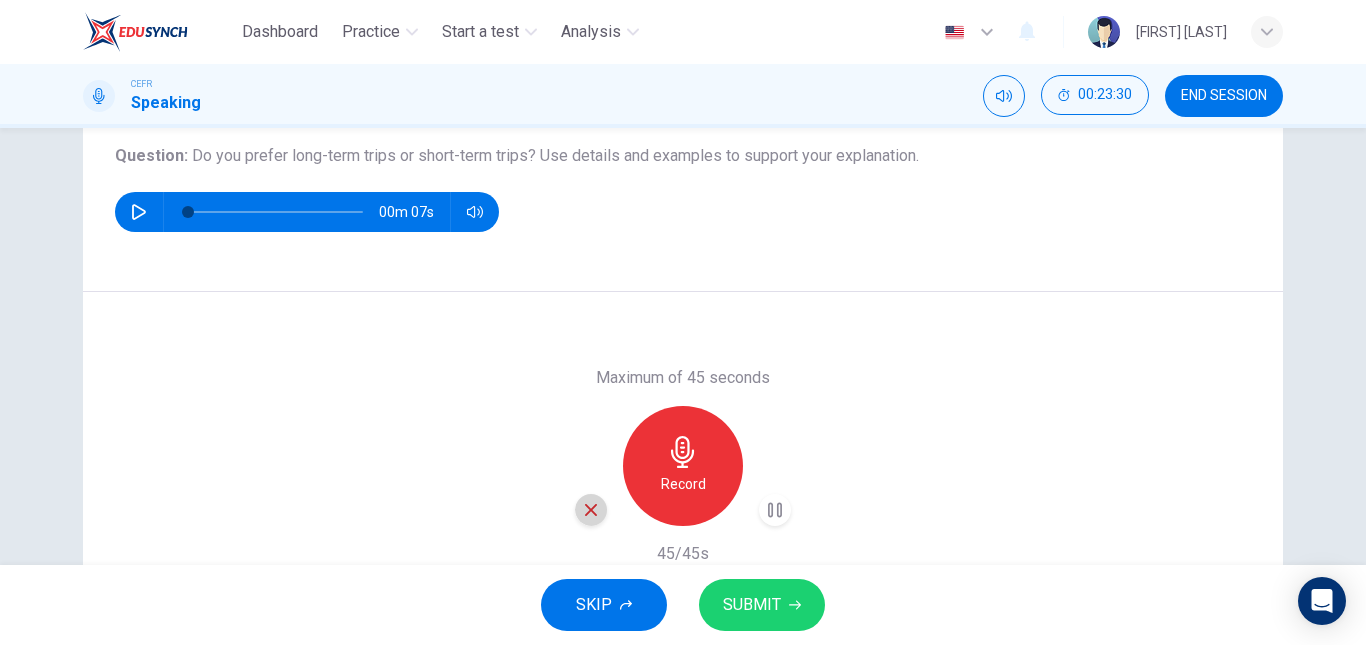 click at bounding box center [591, 510] 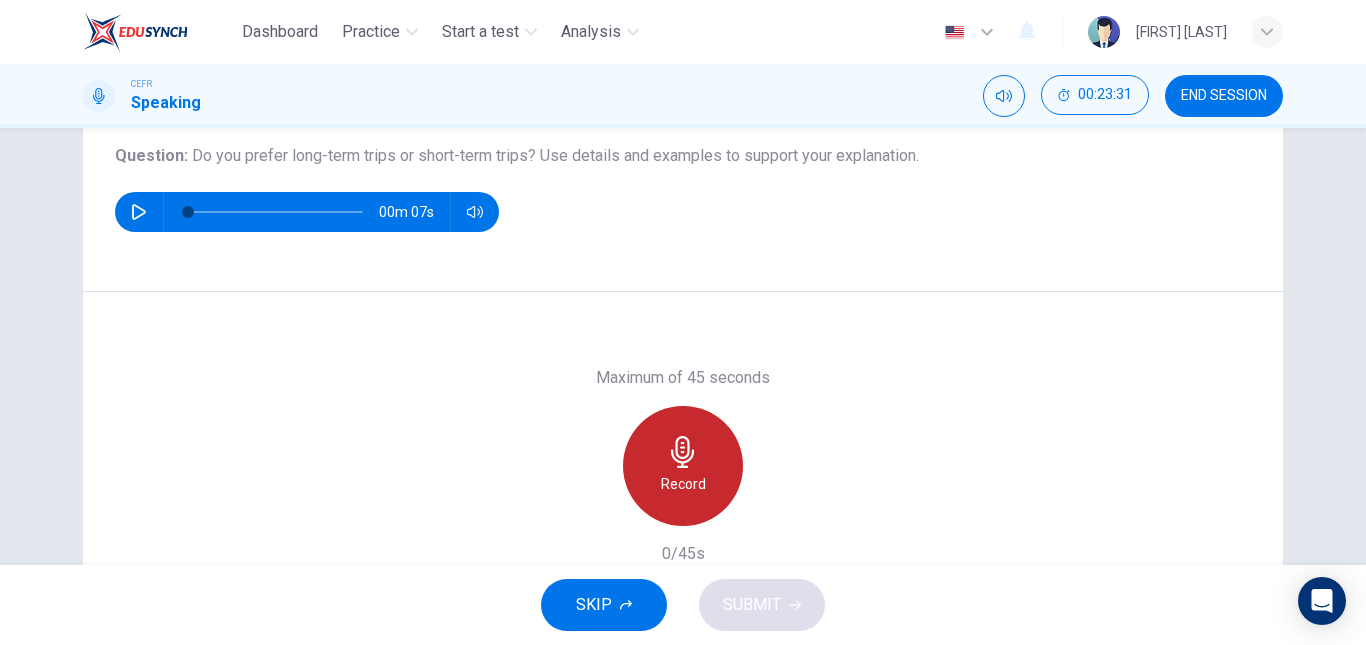 click on "Record" at bounding box center (683, 484) 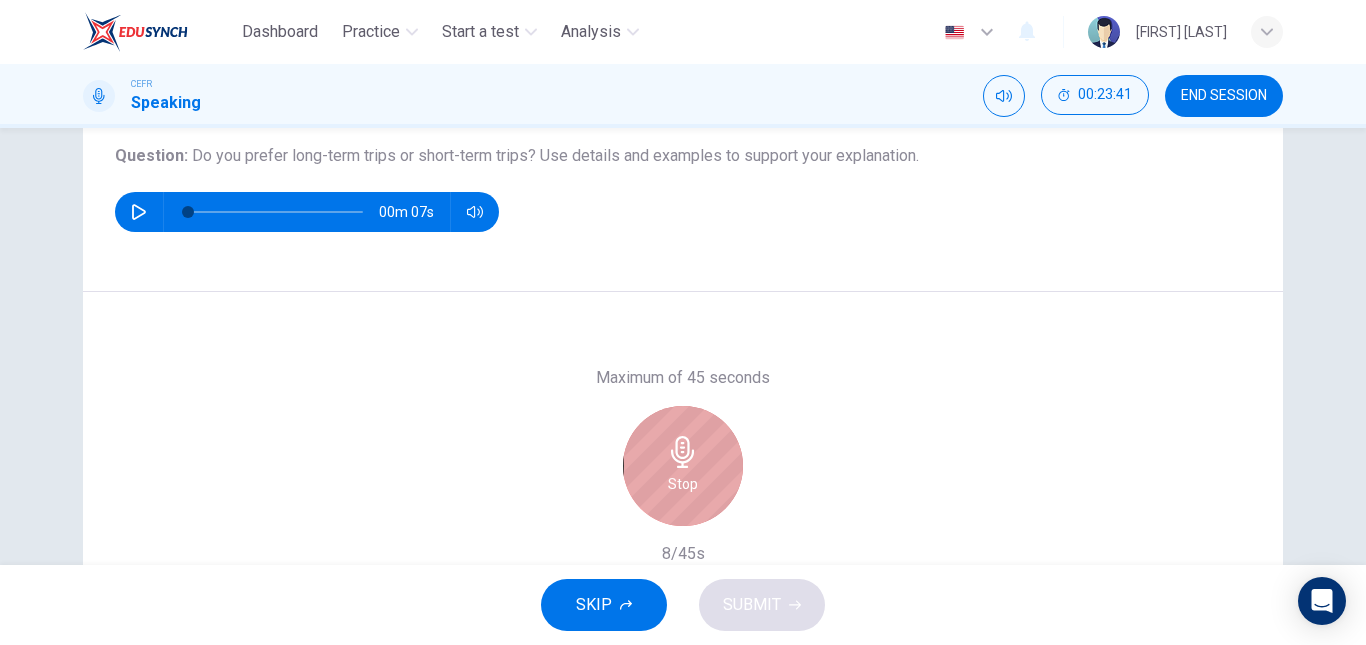 click on "Stop" at bounding box center (683, 484) 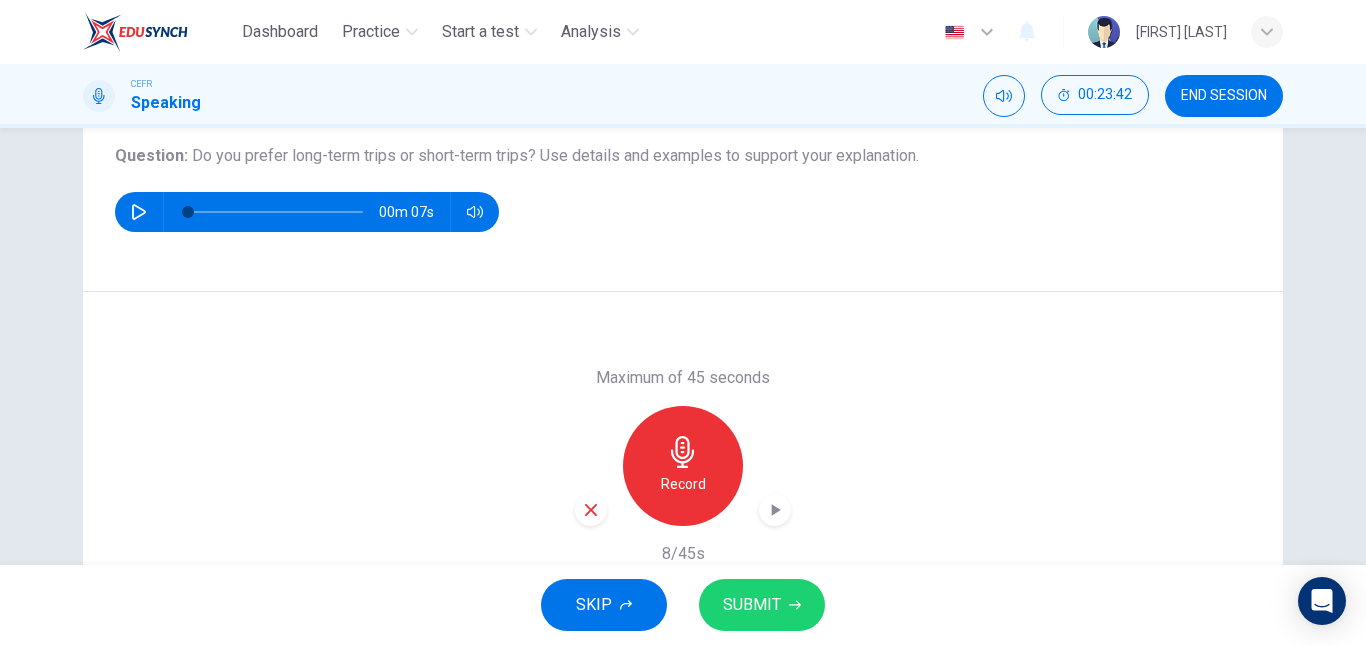 click at bounding box center [591, 510] 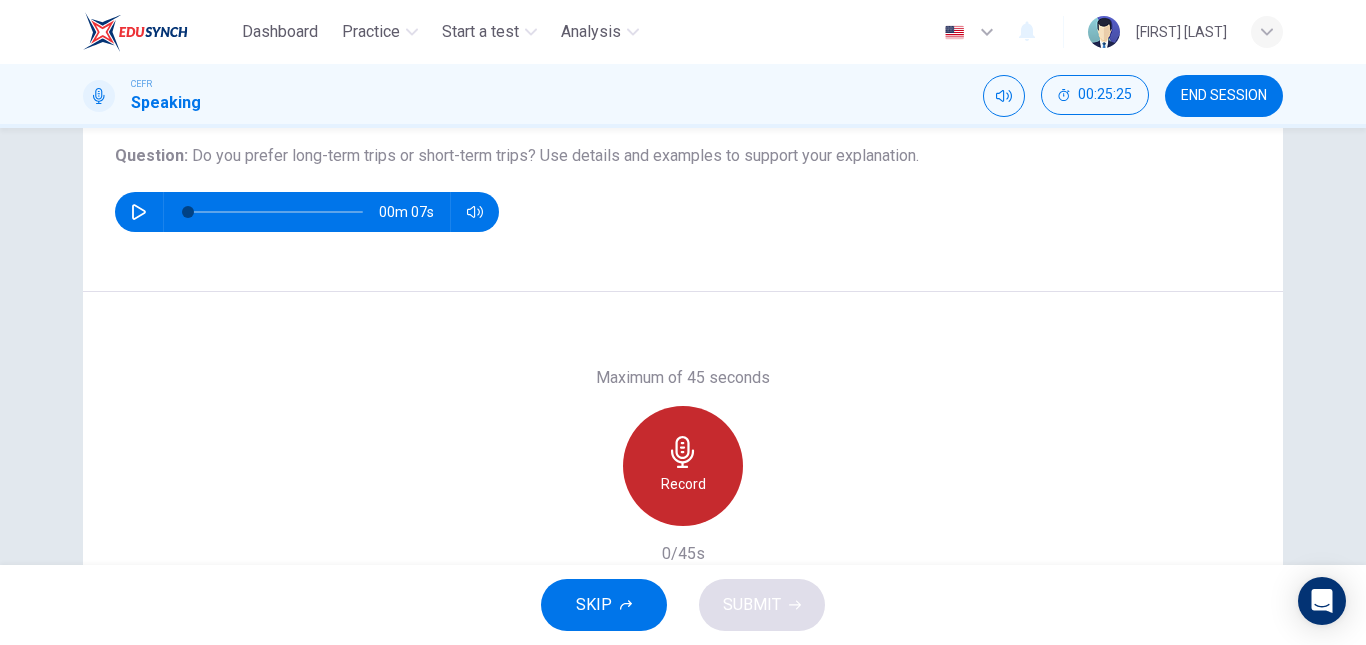 click on "Record" at bounding box center [683, 466] 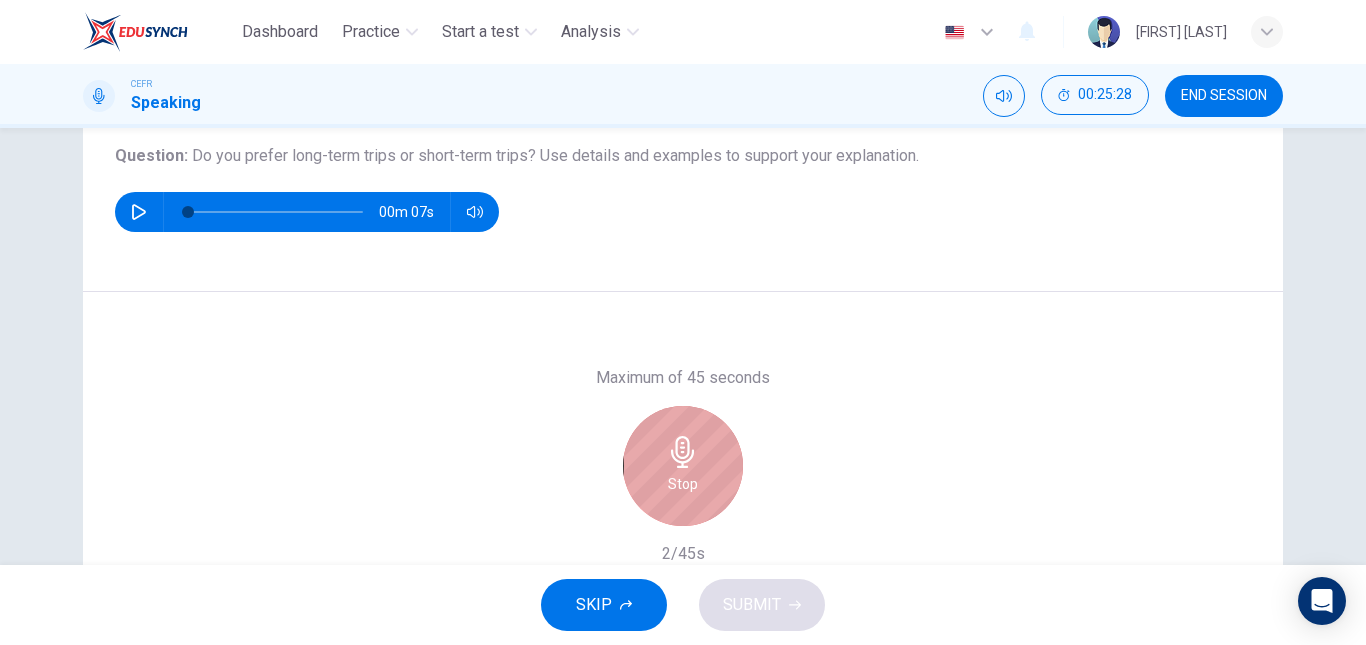 click on "Stop" at bounding box center (683, 466) 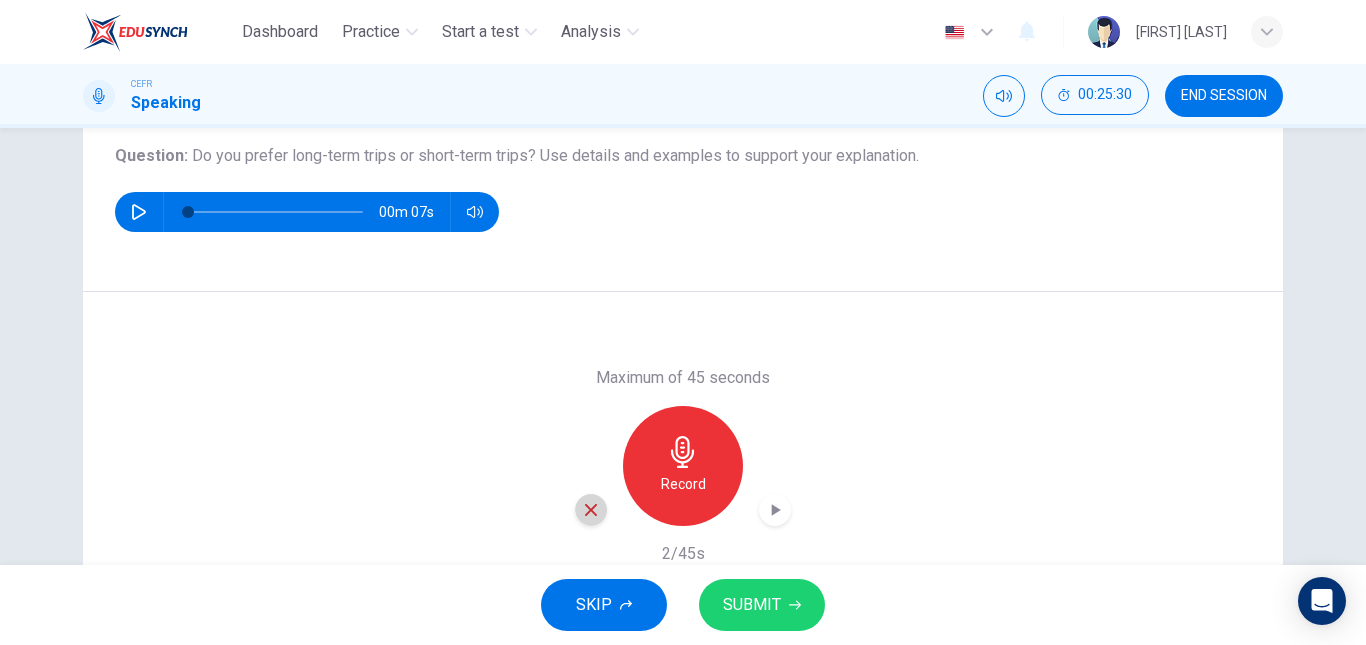 click at bounding box center [591, 510] 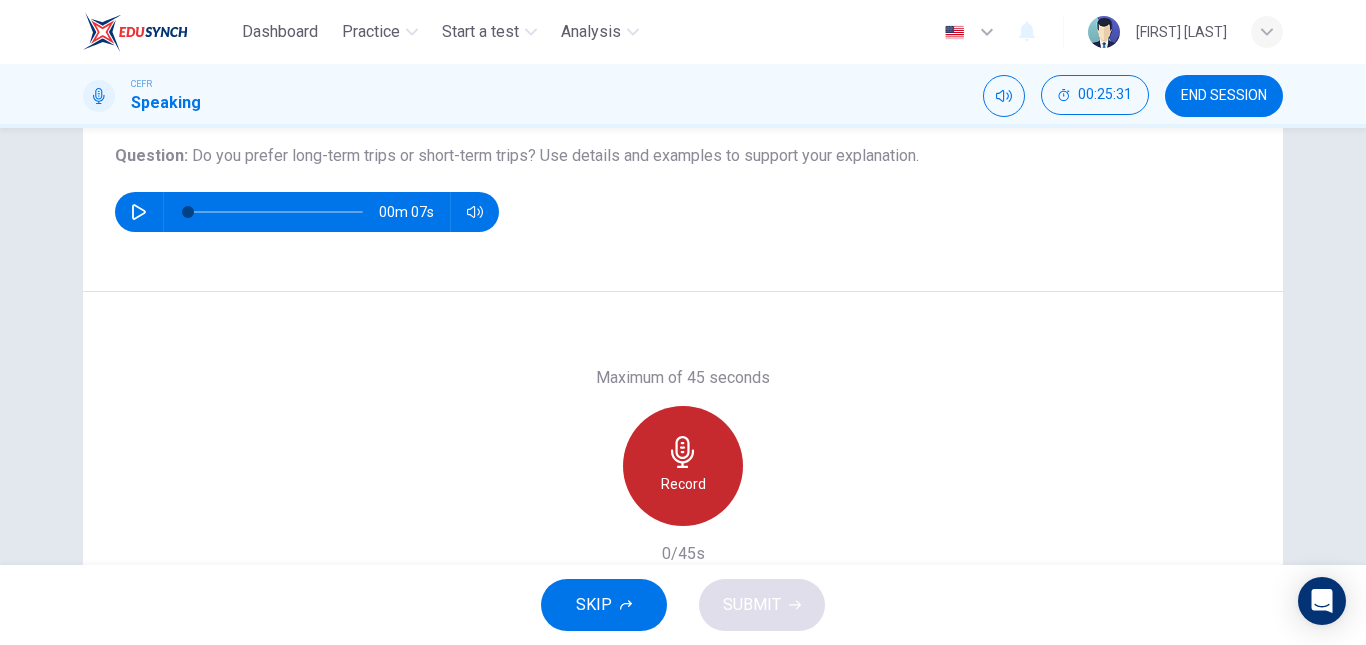 click on "Record" at bounding box center [683, 484] 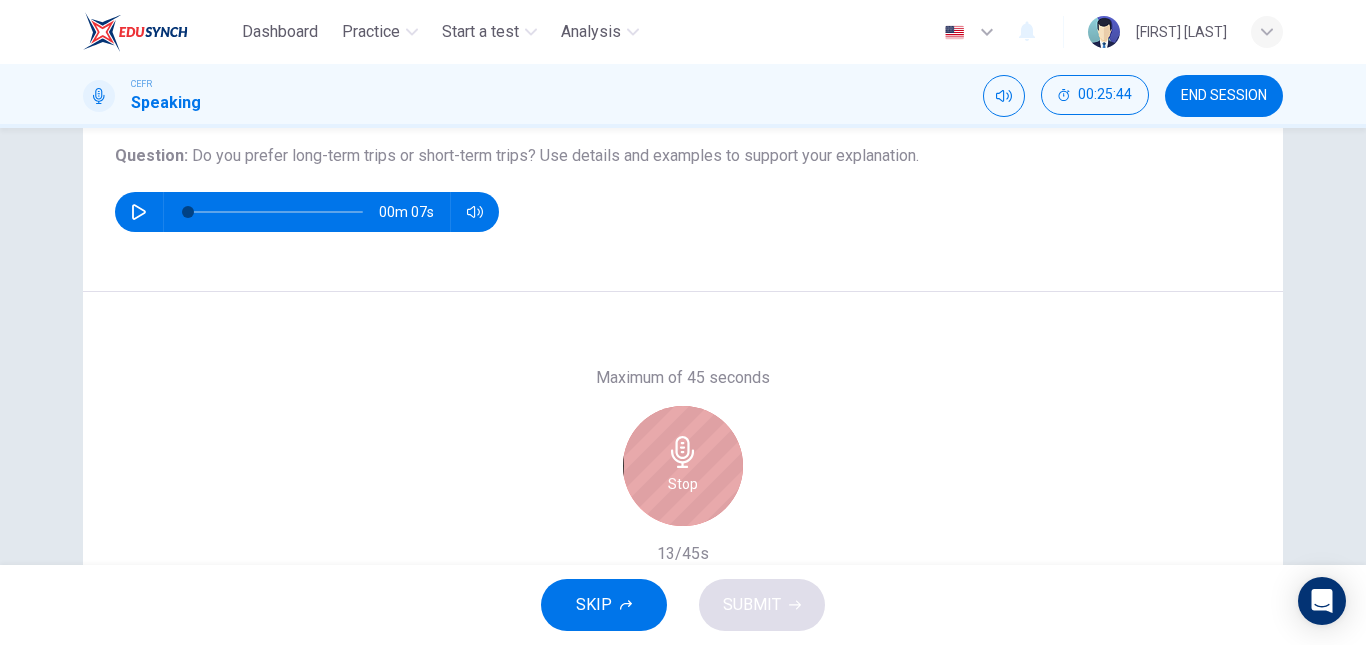 click on "Stop" at bounding box center (683, 466) 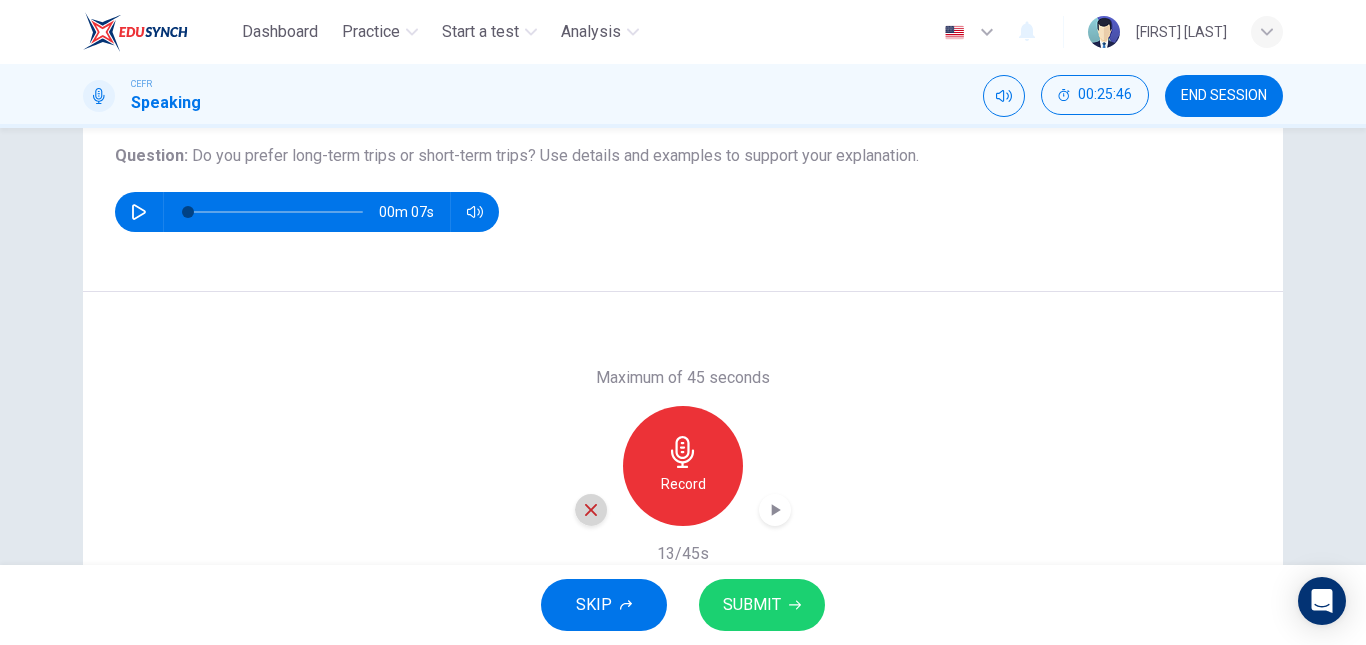 click at bounding box center (591, 510) 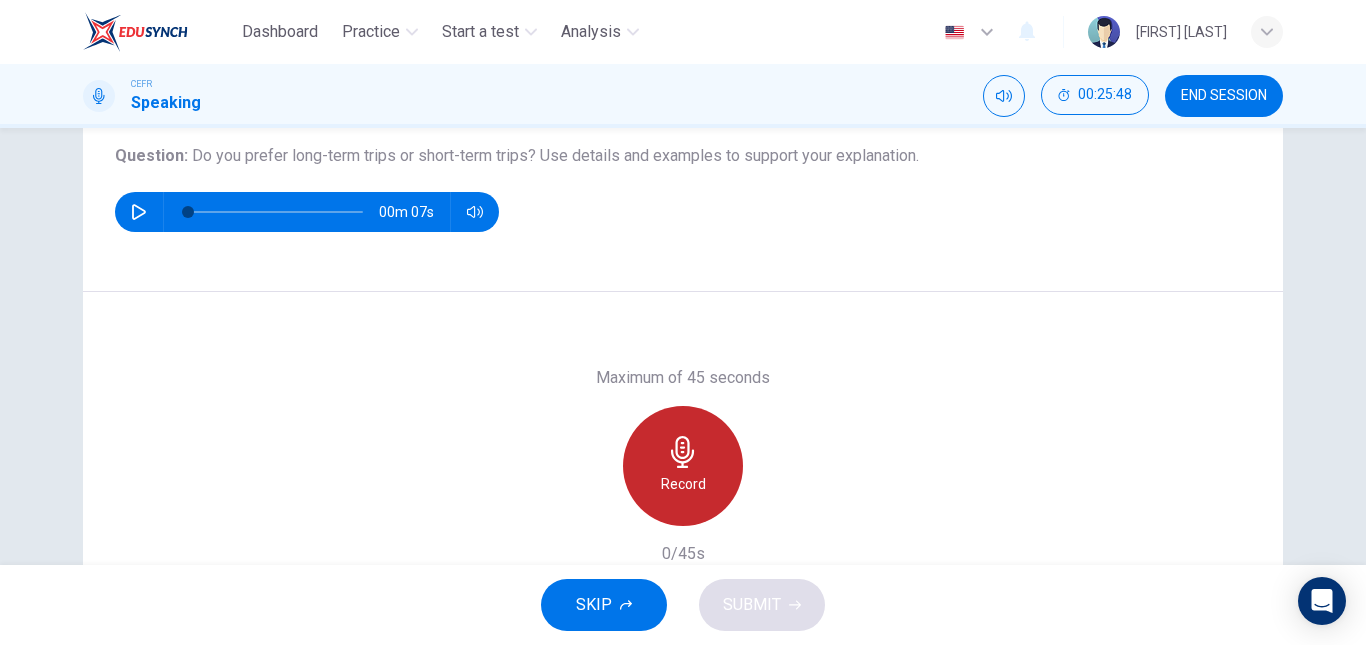 click on "Record" at bounding box center [683, 466] 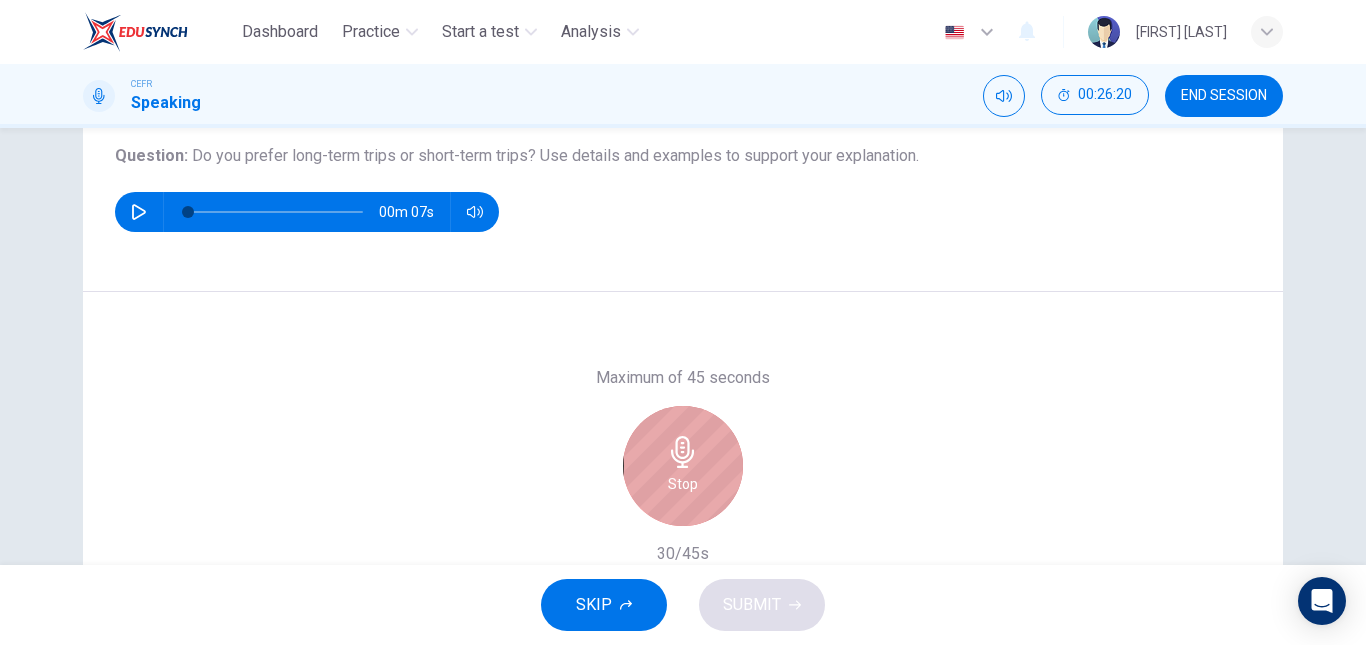 click on "Stop" at bounding box center (683, 466) 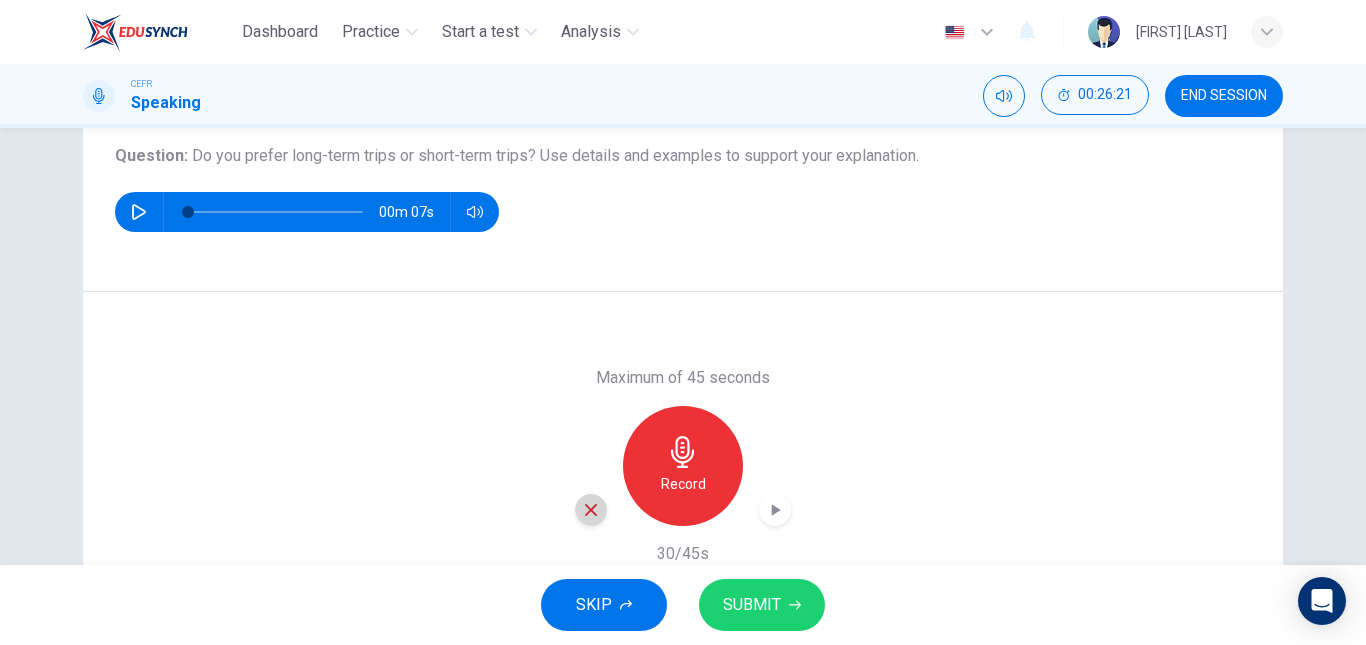 click at bounding box center [591, 510] 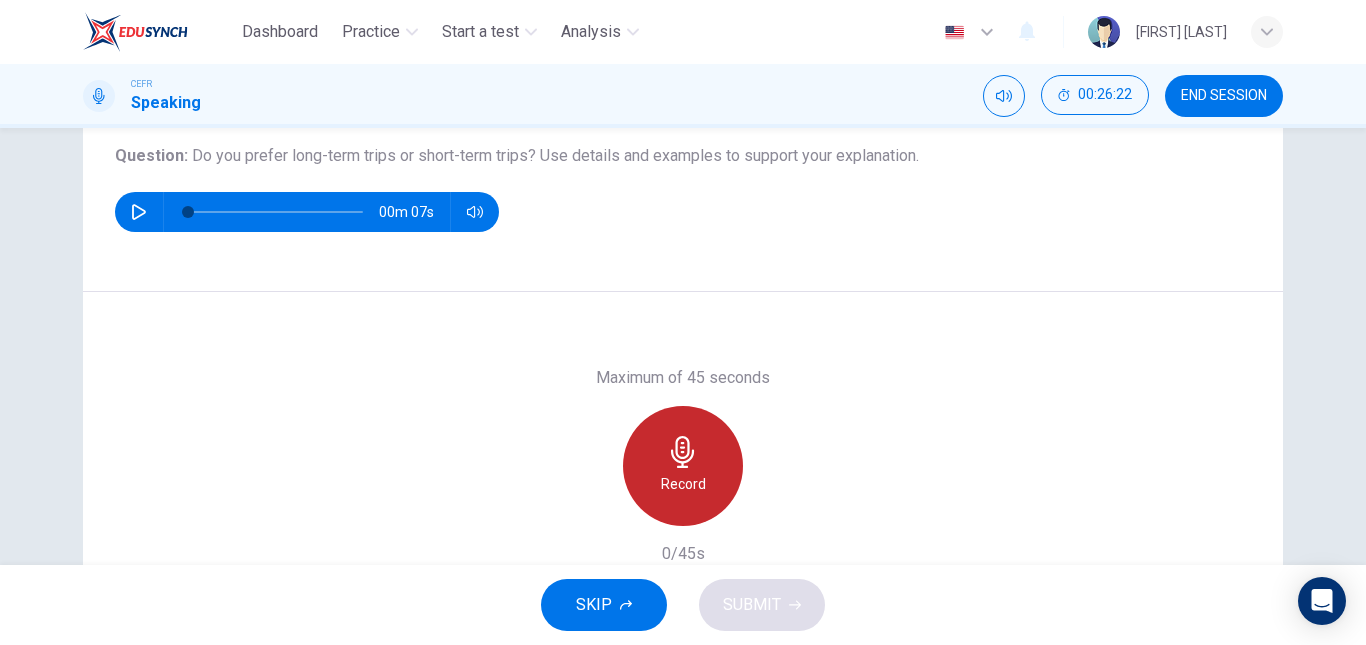 click on "Record" at bounding box center (683, 466) 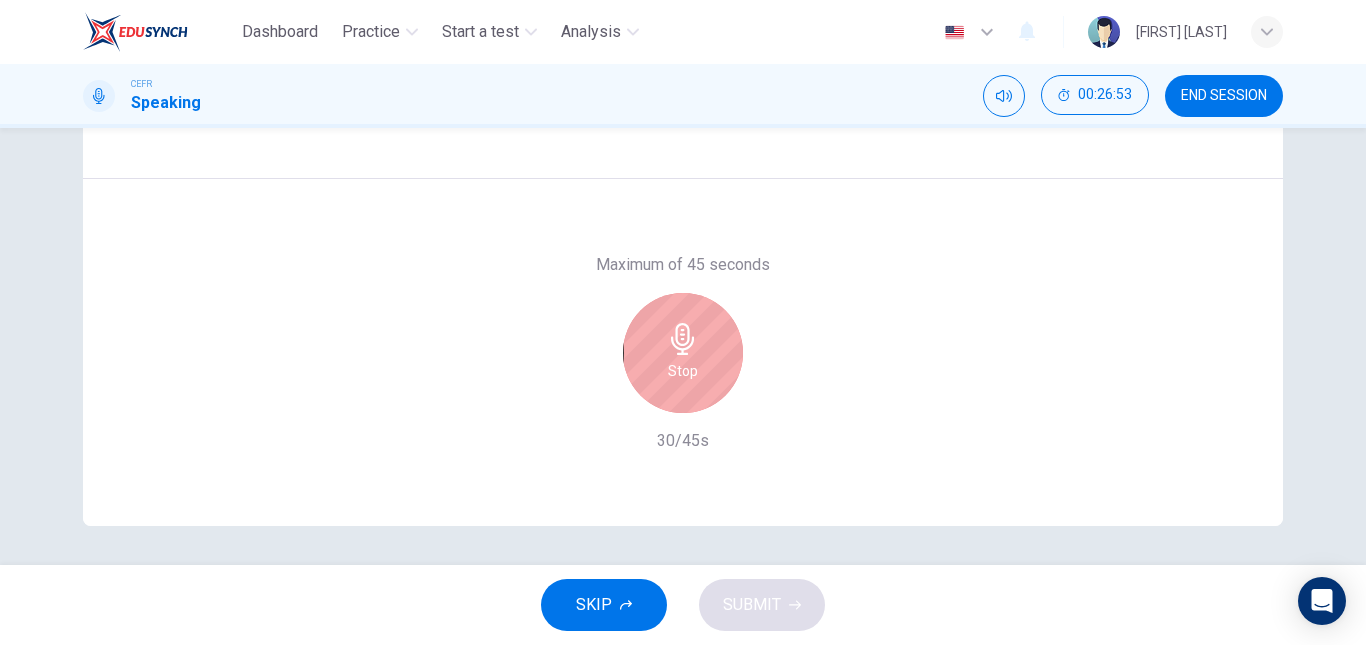 scroll, scrollTop: 263, scrollLeft: 0, axis: vertical 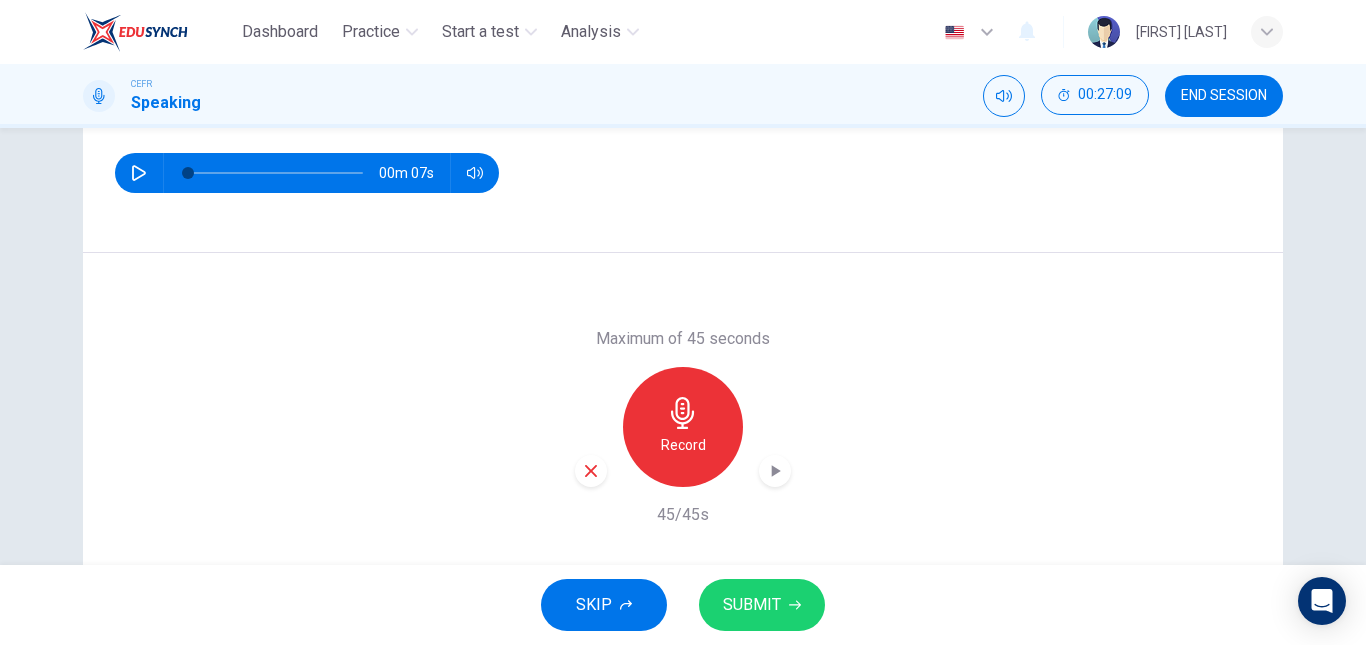 click at bounding box center (775, 471) 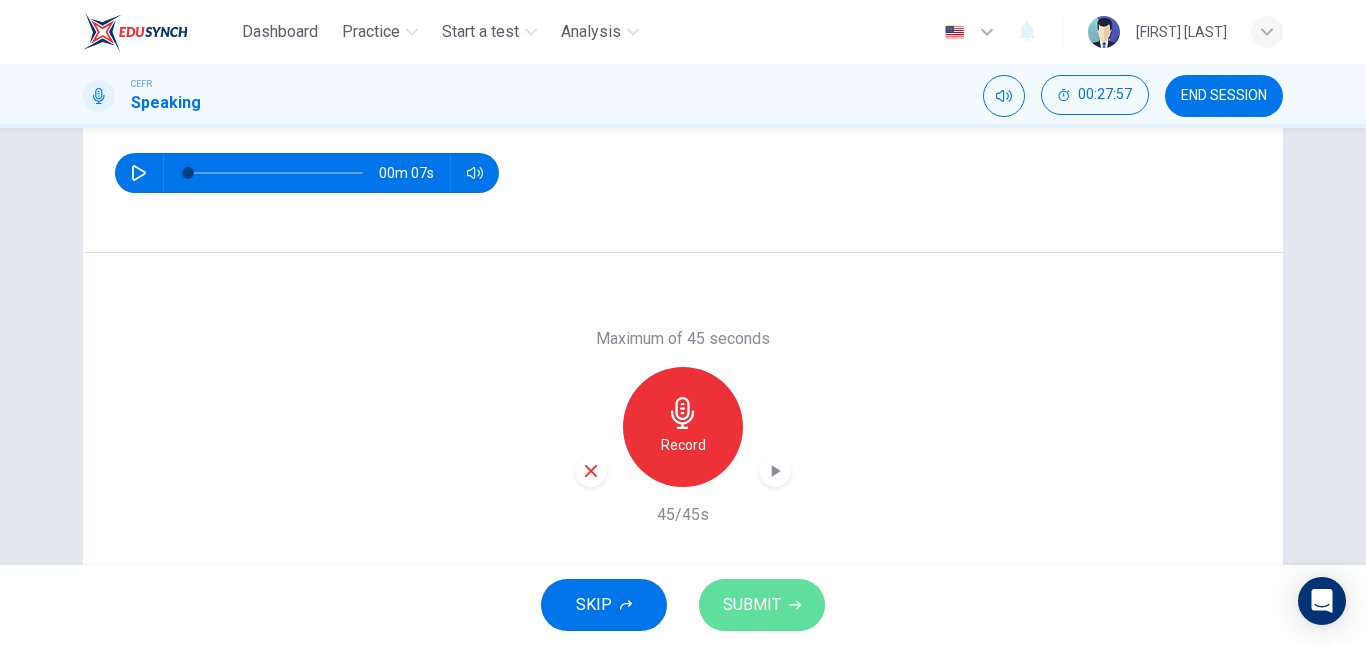 click on "SUBMIT" at bounding box center (762, 605) 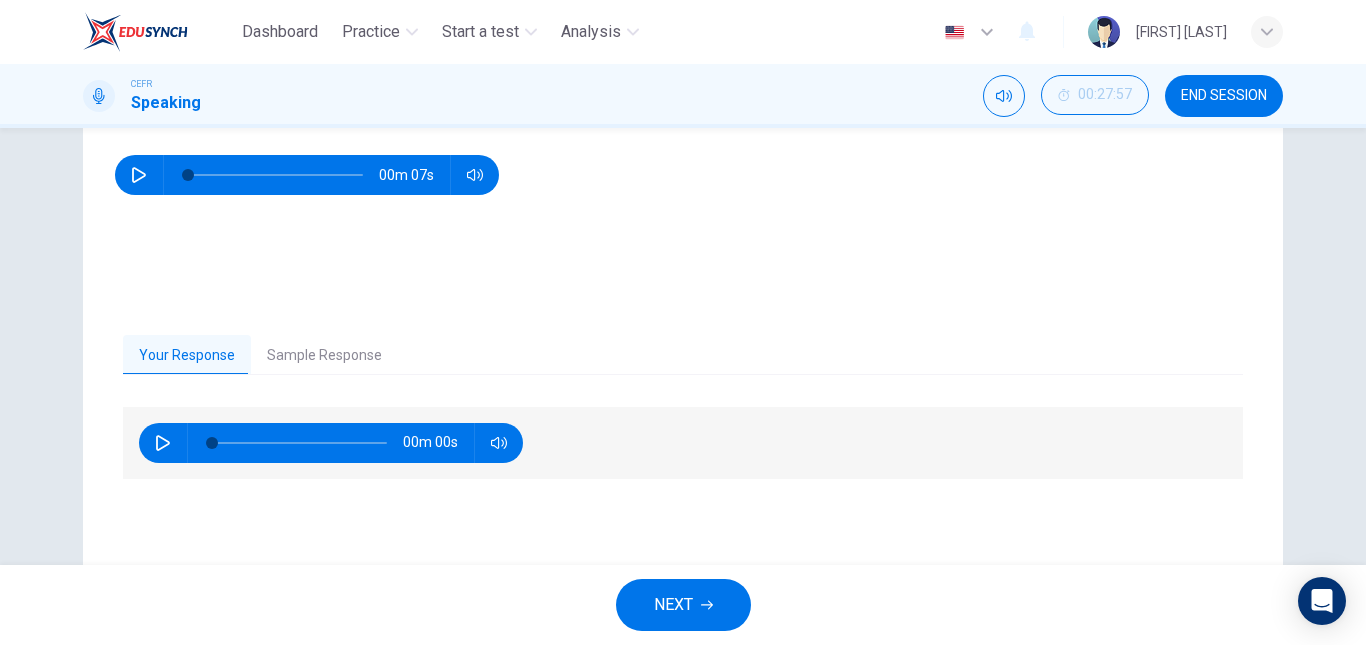 scroll, scrollTop: 262, scrollLeft: 0, axis: vertical 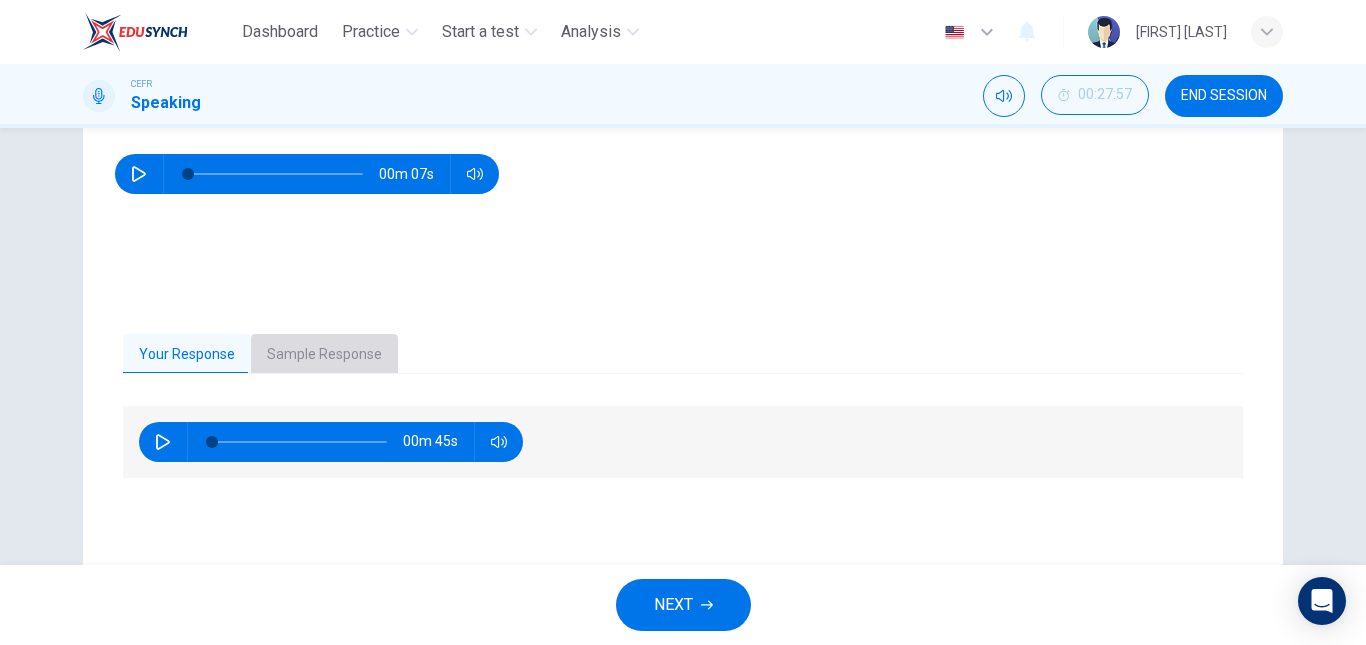 click on "Sample Response" at bounding box center (324, 355) 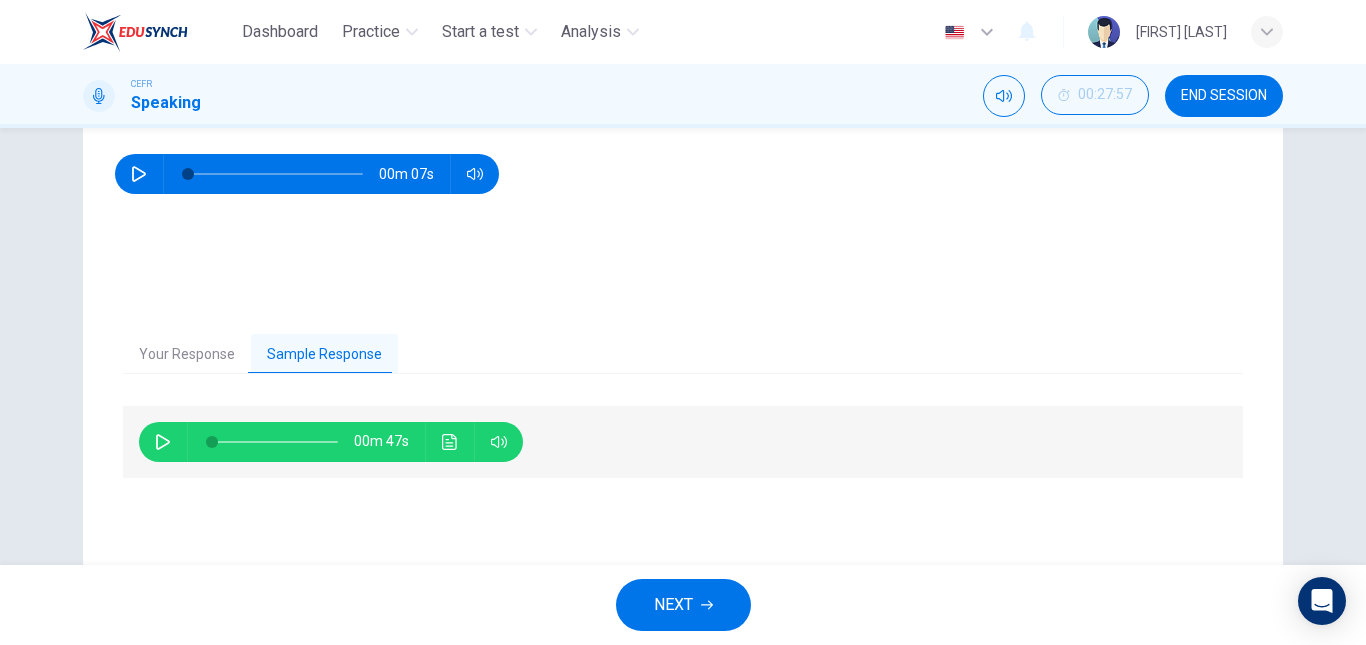 click at bounding box center (163, 442) 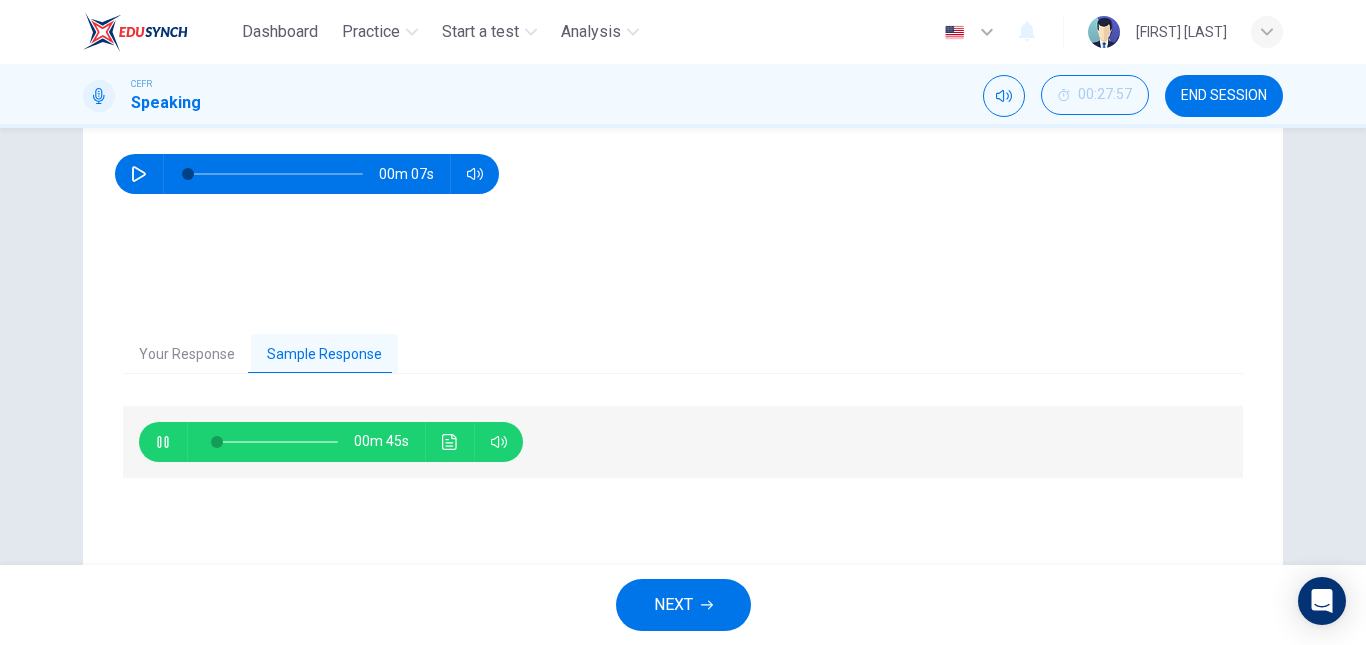 scroll, scrollTop: 0, scrollLeft: 0, axis: both 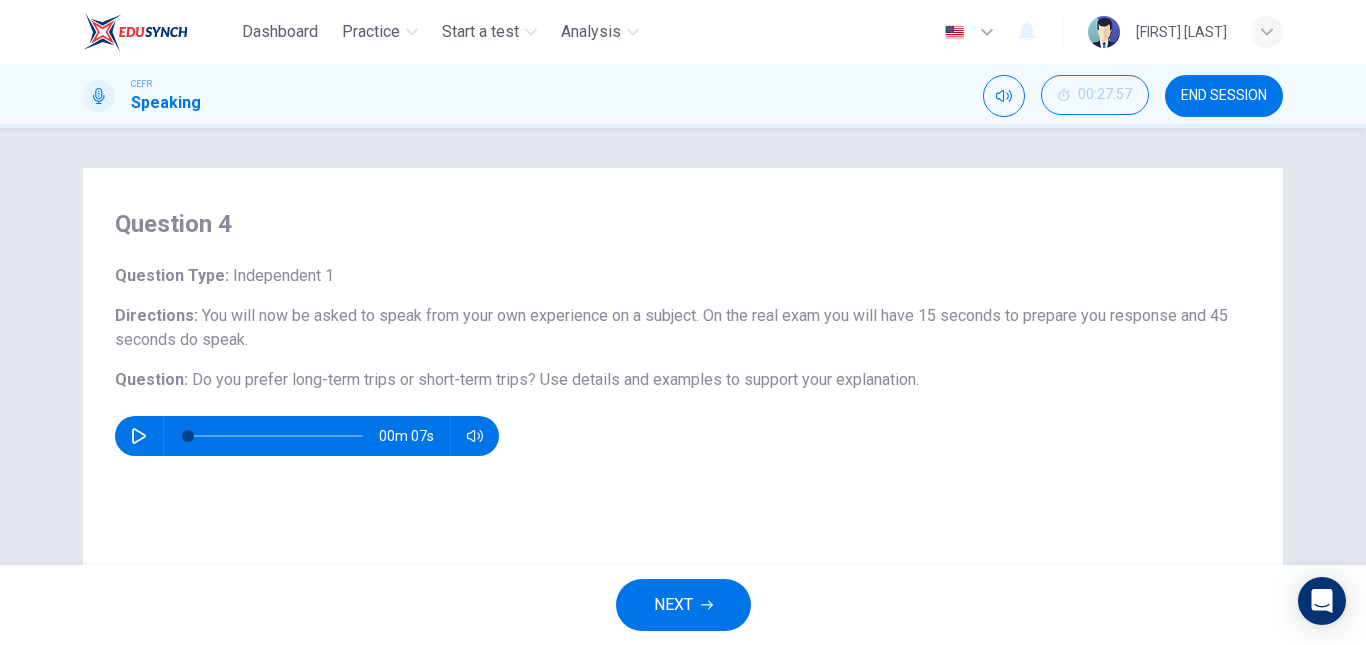 drag, startPoint x: 184, startPoint y: 376, endPoint x: 819, endPoint y: 372, distance: 635.0126 